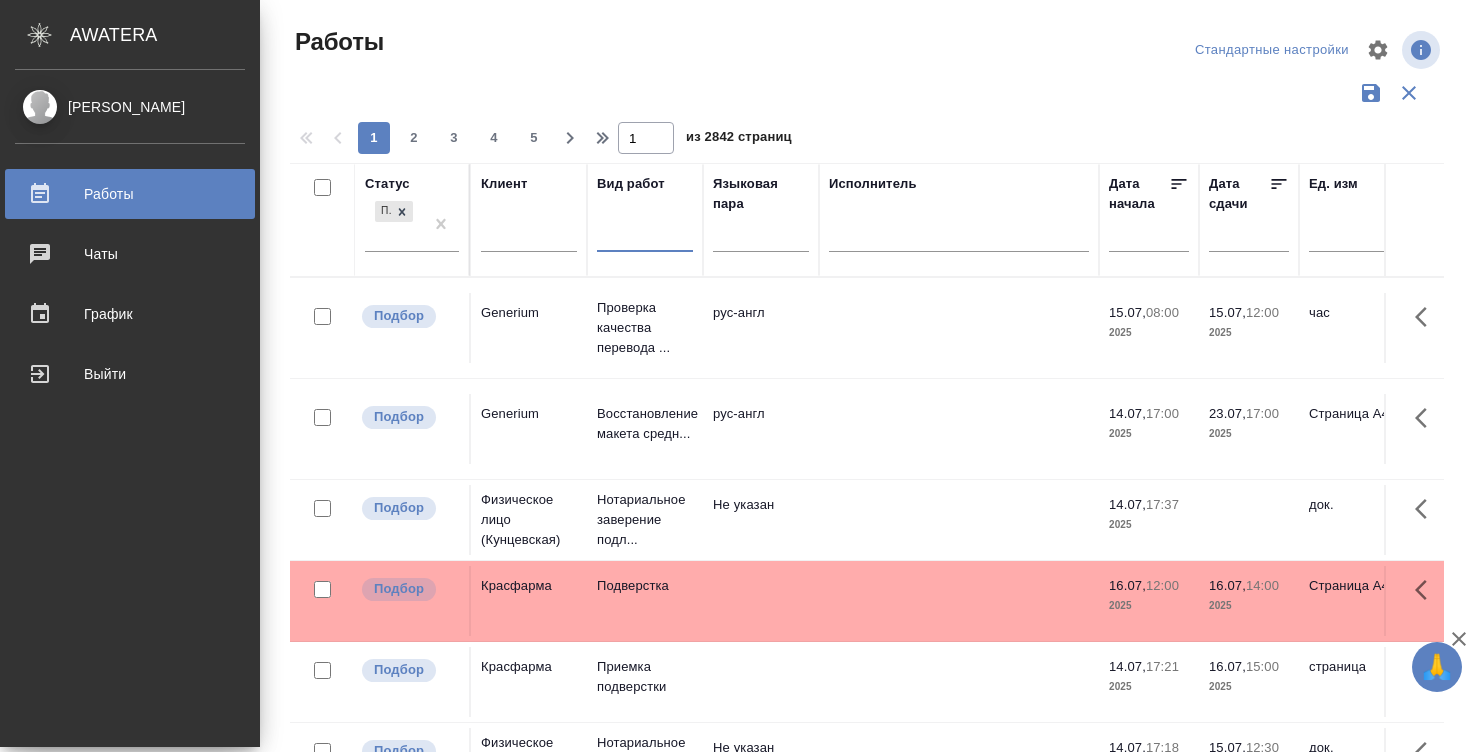 scroll, scrollTop: 0, scrollLeft: 0, axis: both 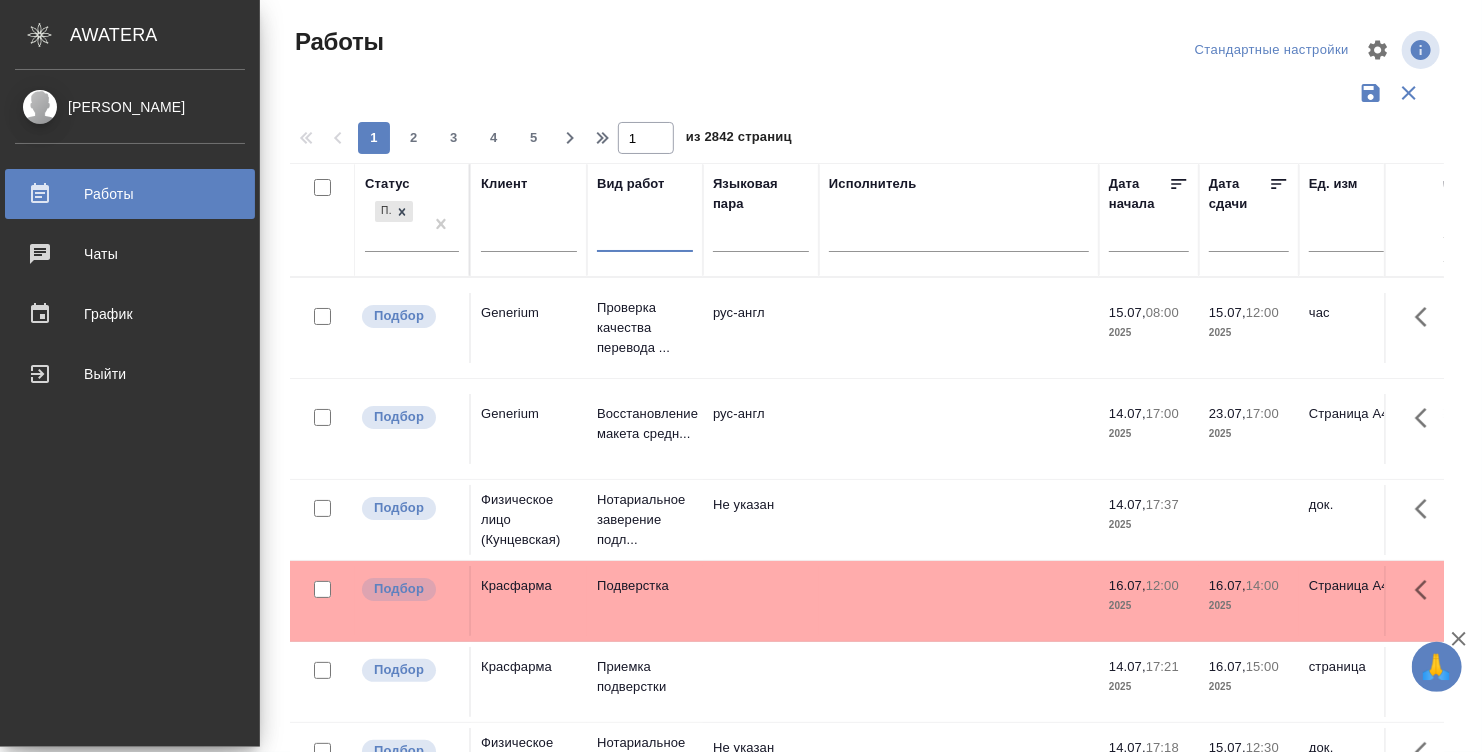 click on "[PERSON_NAME]" at bounding box center [130, 107] 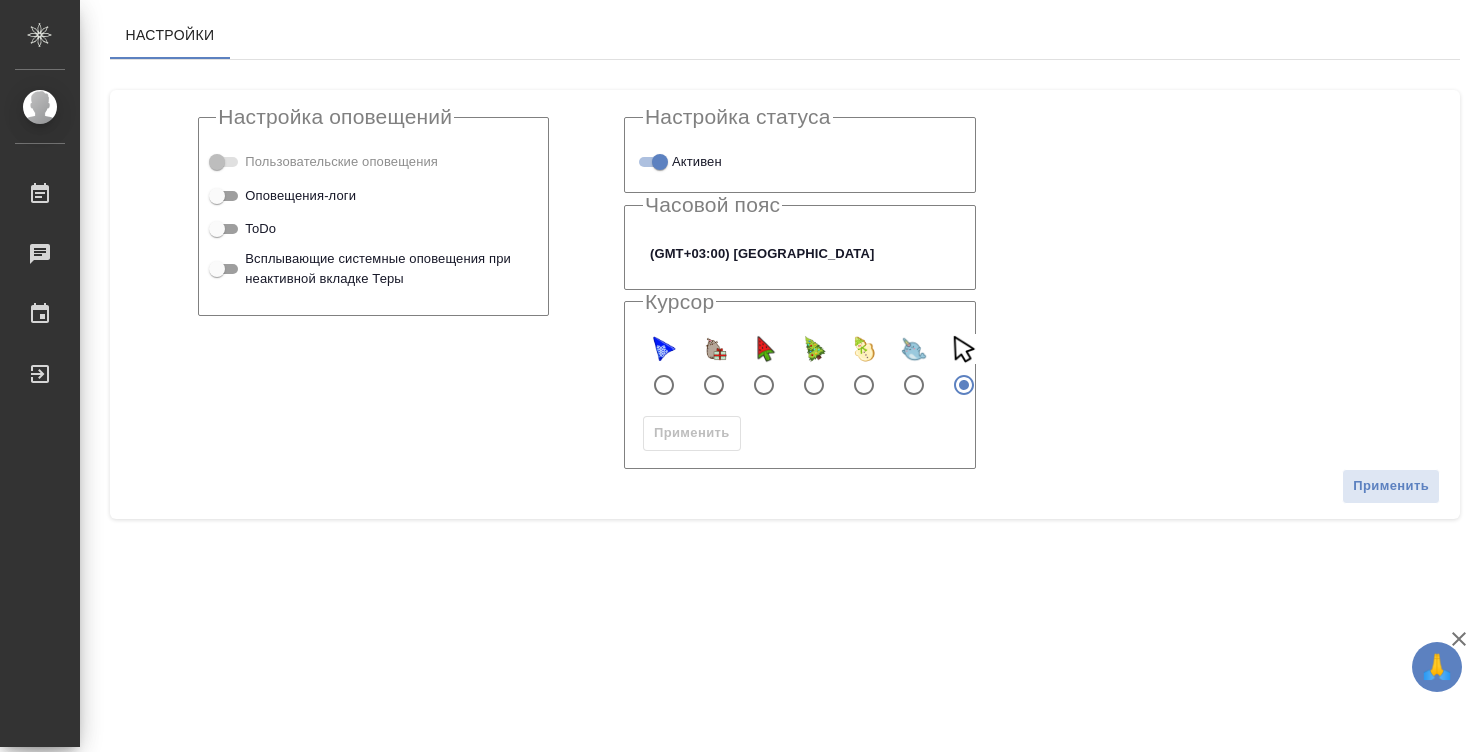 scroll, scrollTop: 0, scrollLeft: 0, axis: both 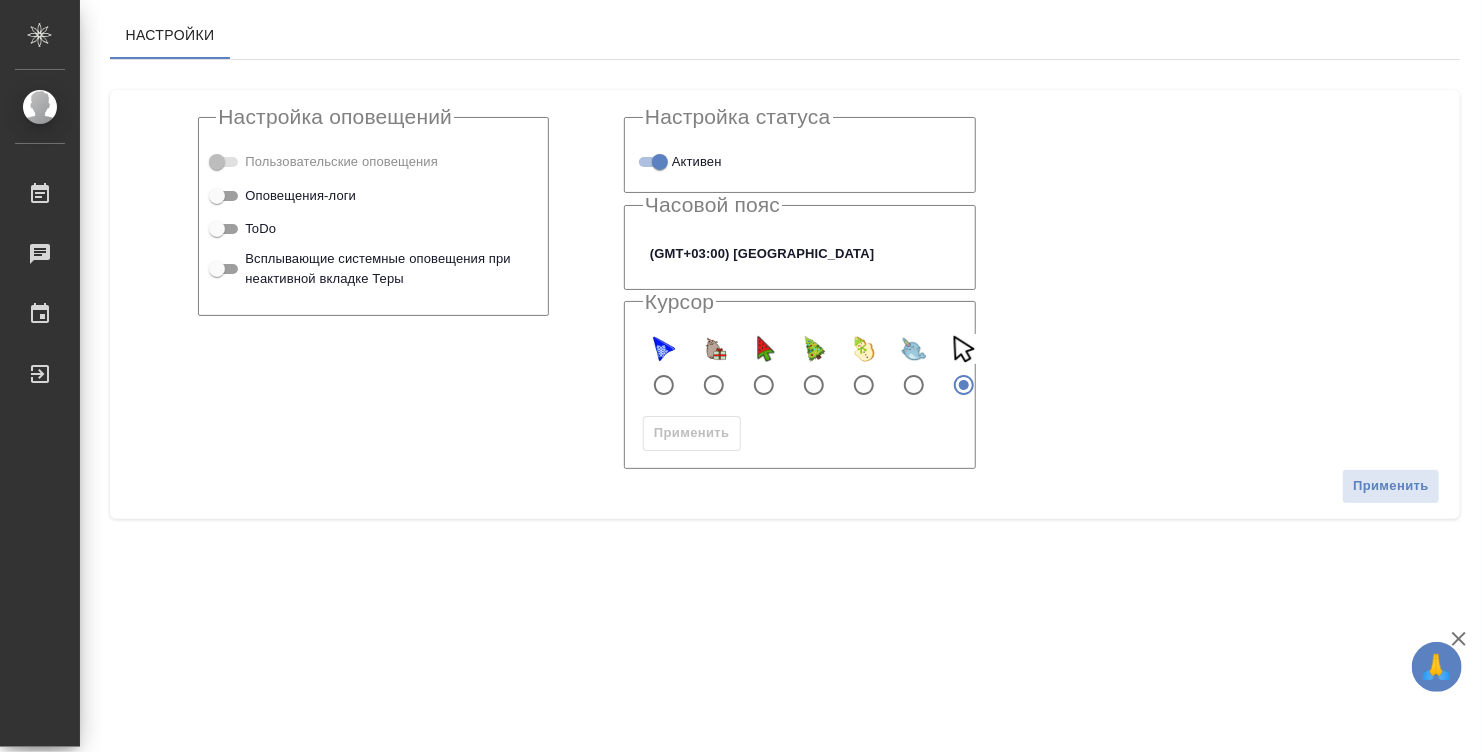 checkbox on "true" 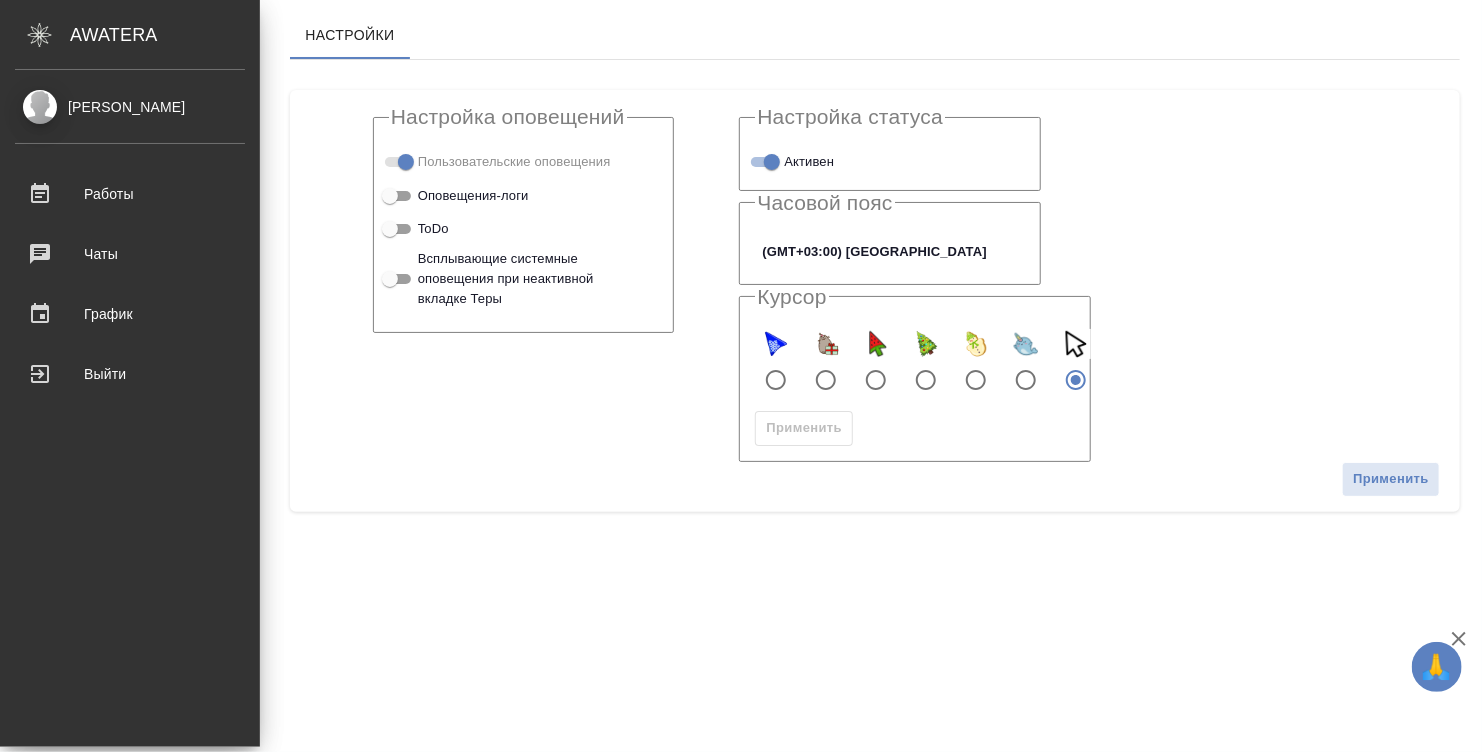 click on "[PERSON_NAME]" at bounding box center [130, 107] 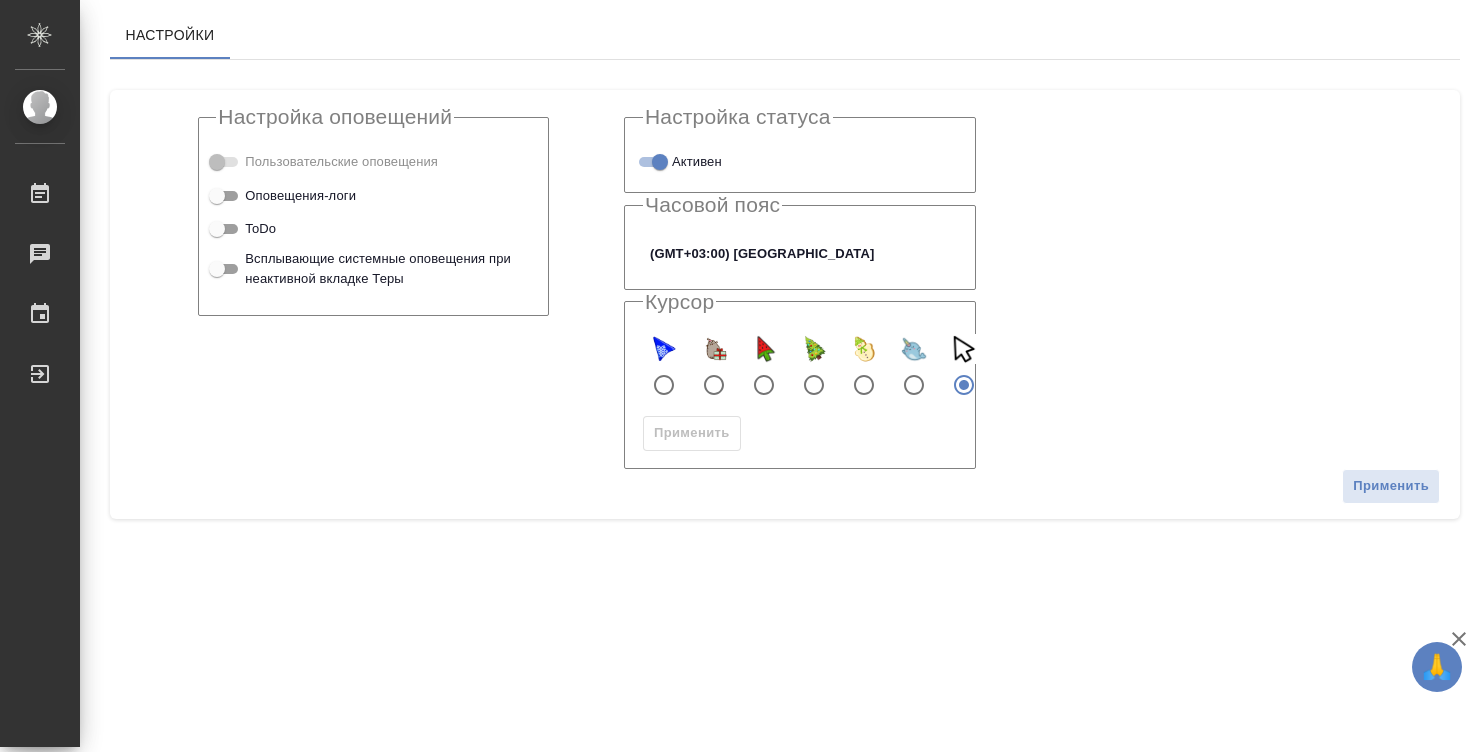 scroll, scrollTop: 0, scrollLeft: 0, axis: both 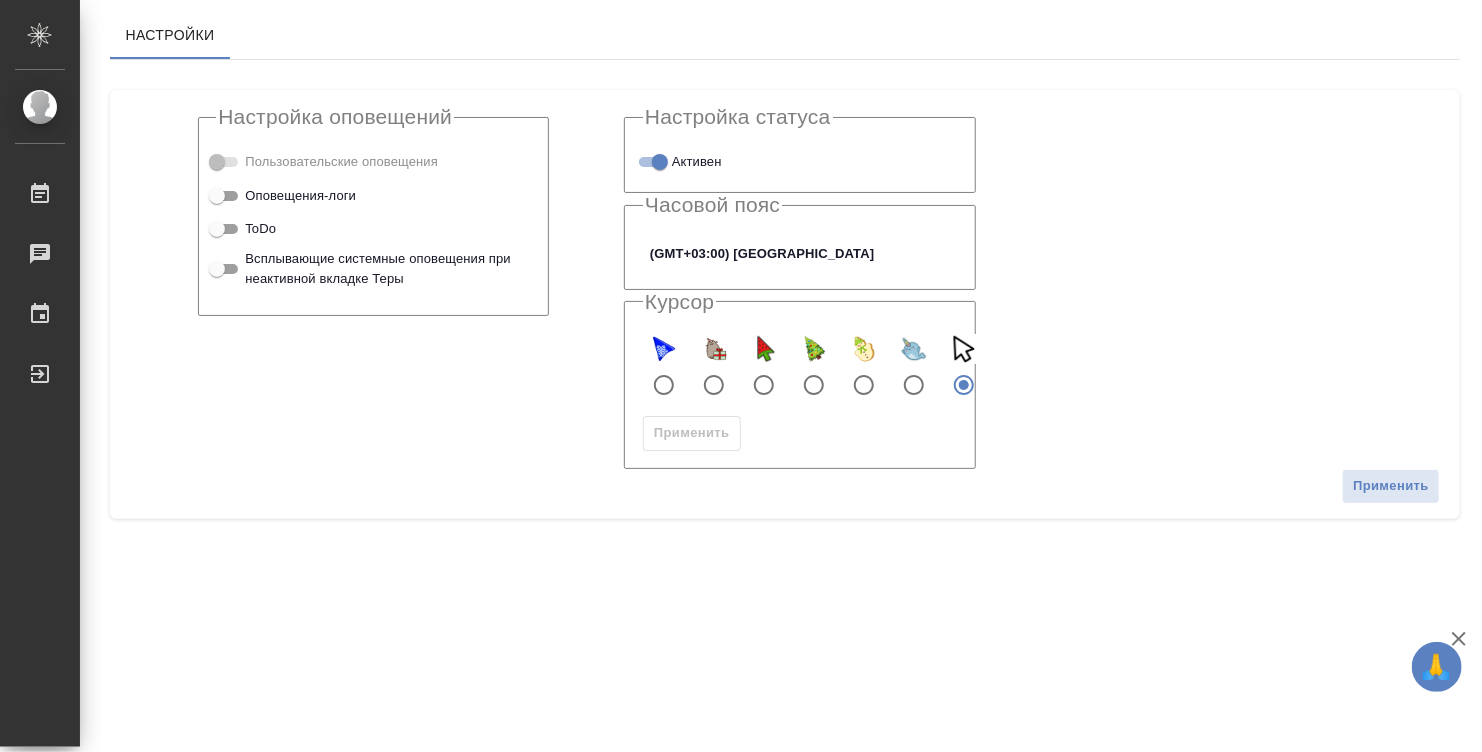 checkbox on "true" 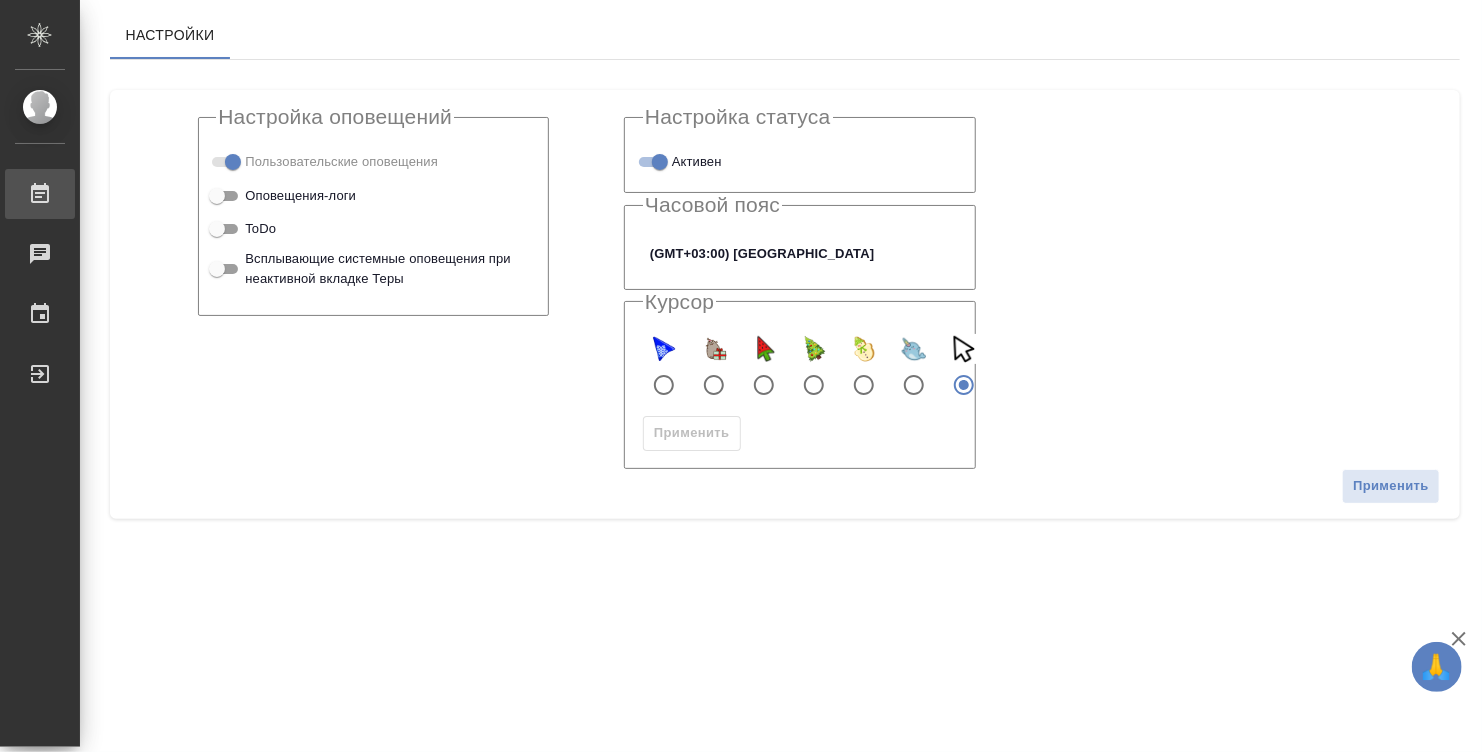 click on "Работы" at bounding box center (15, 194) 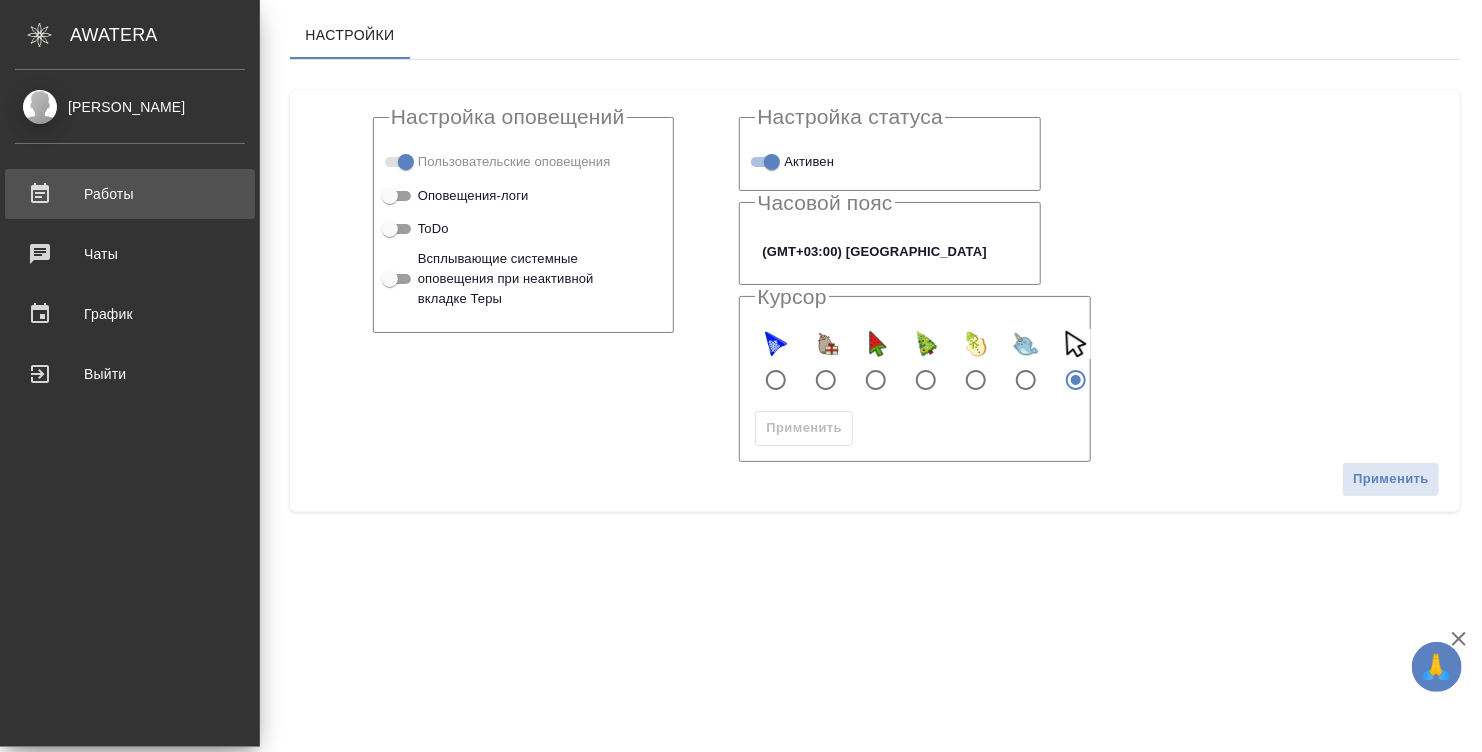 click on "Работы" at bounding box center [130, 194] 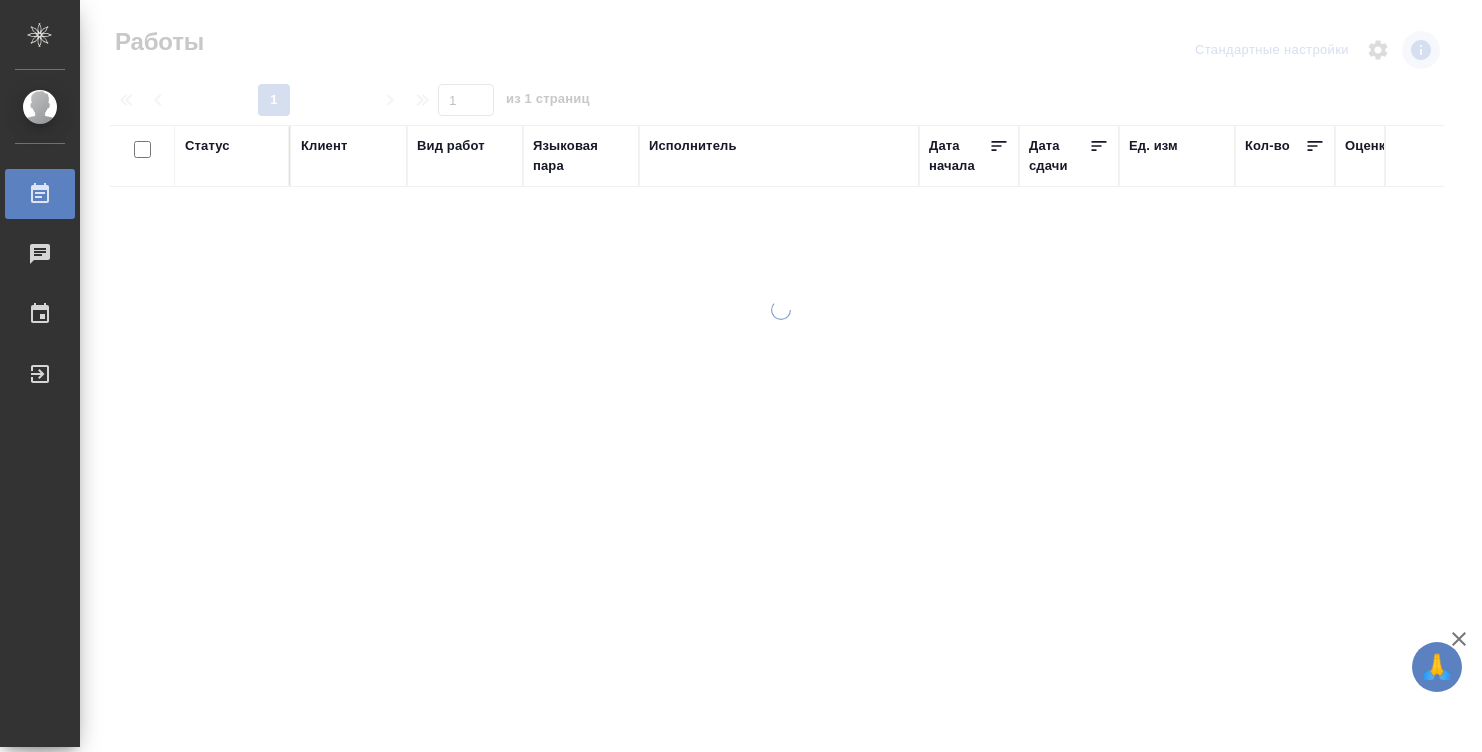 scroll, scrollTop: 0, scrollLeft: 0, axis: both 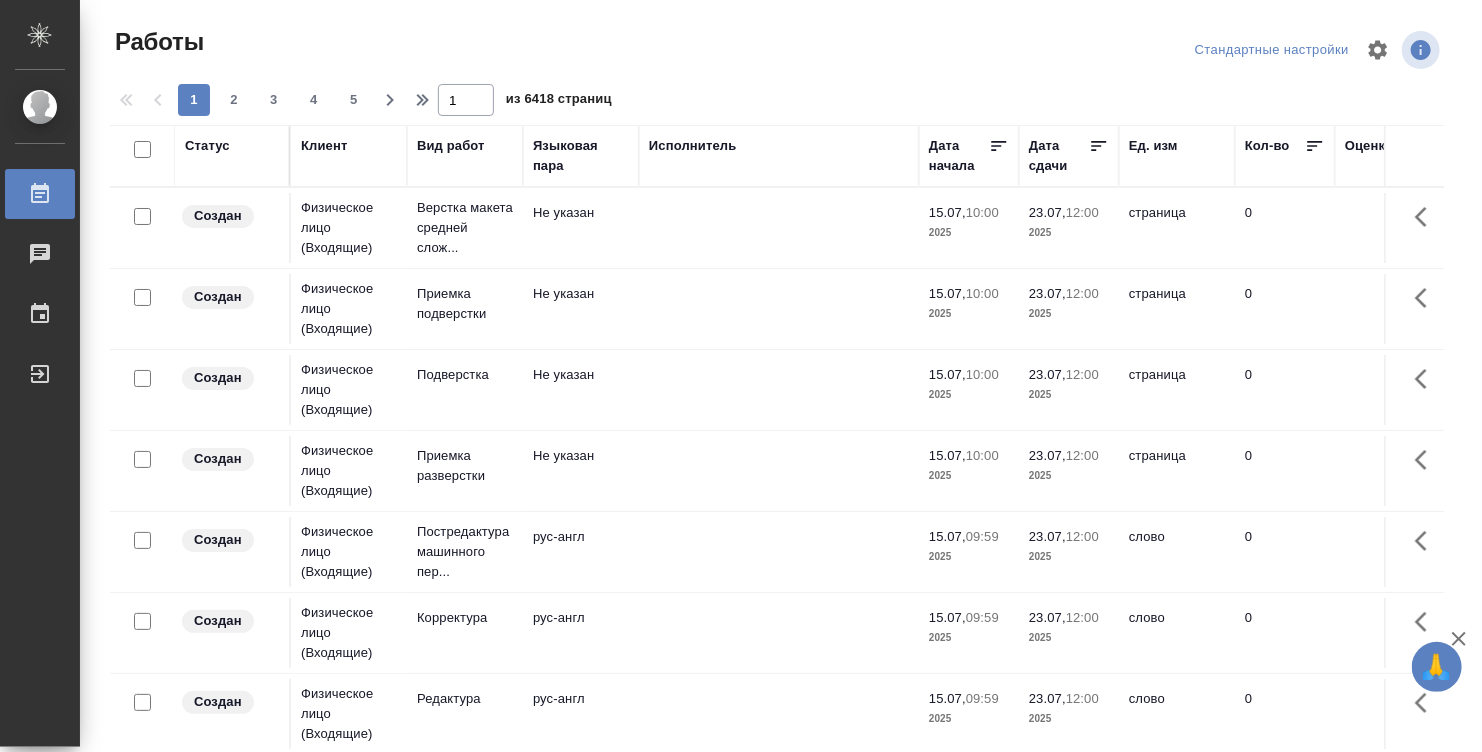 click on "Стандартные настройки" at bounding box center (1272, 50) 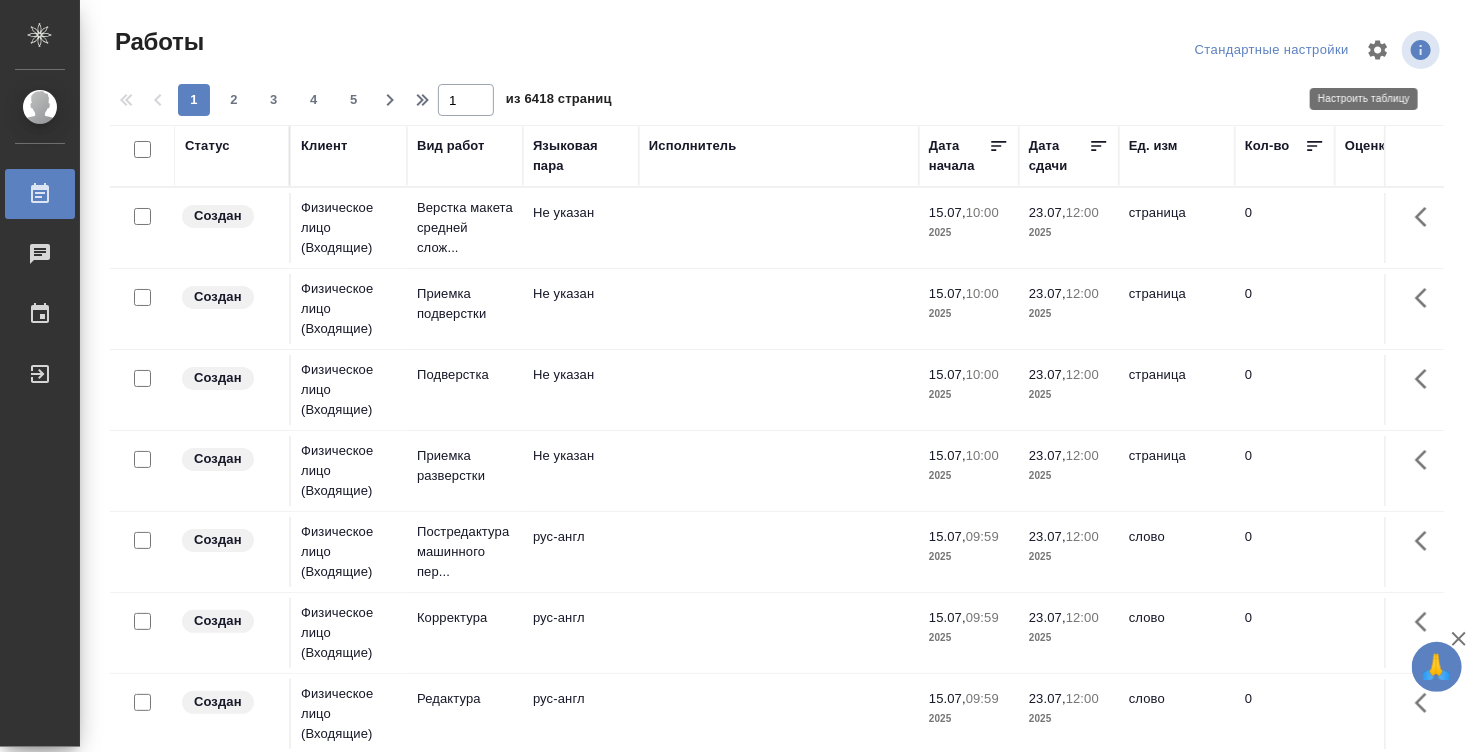 click 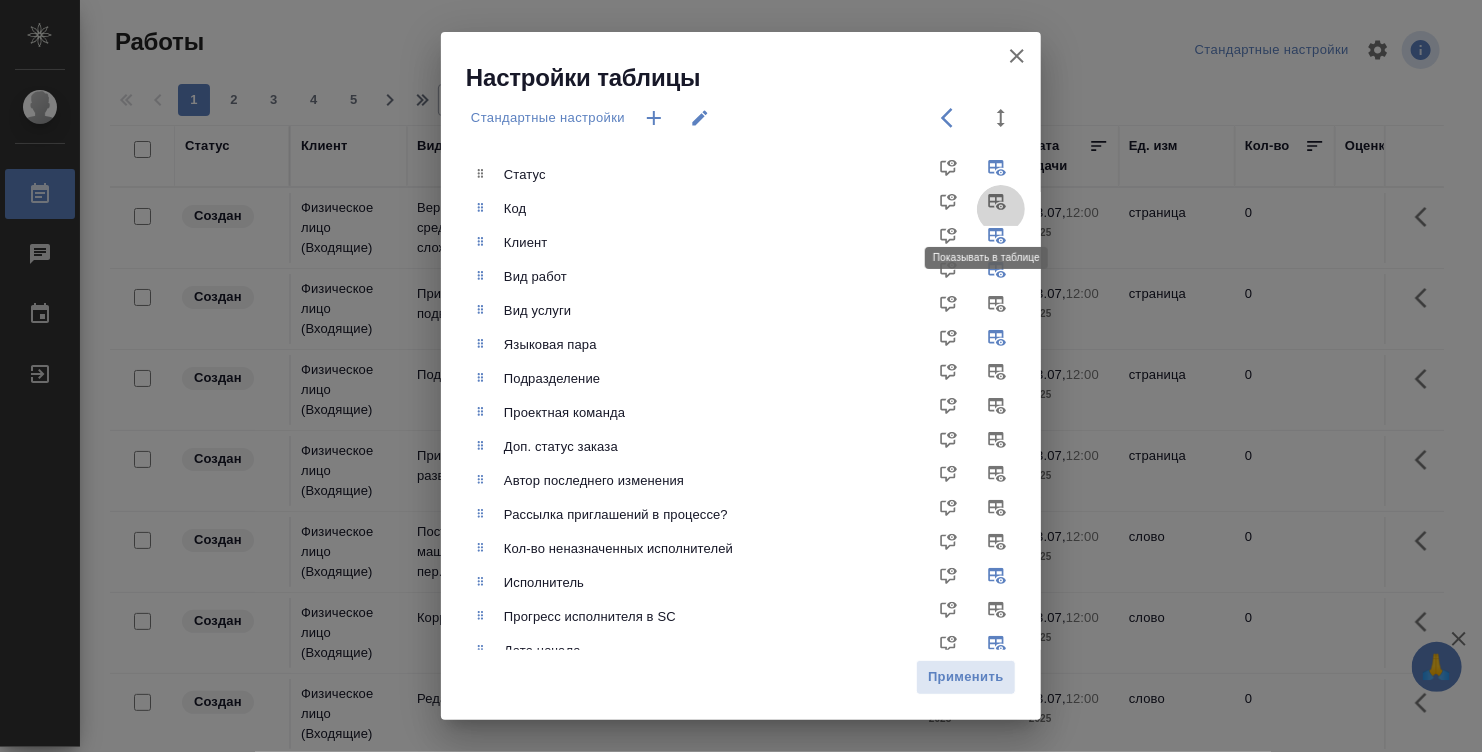 click at bounding box center [1001, 209] 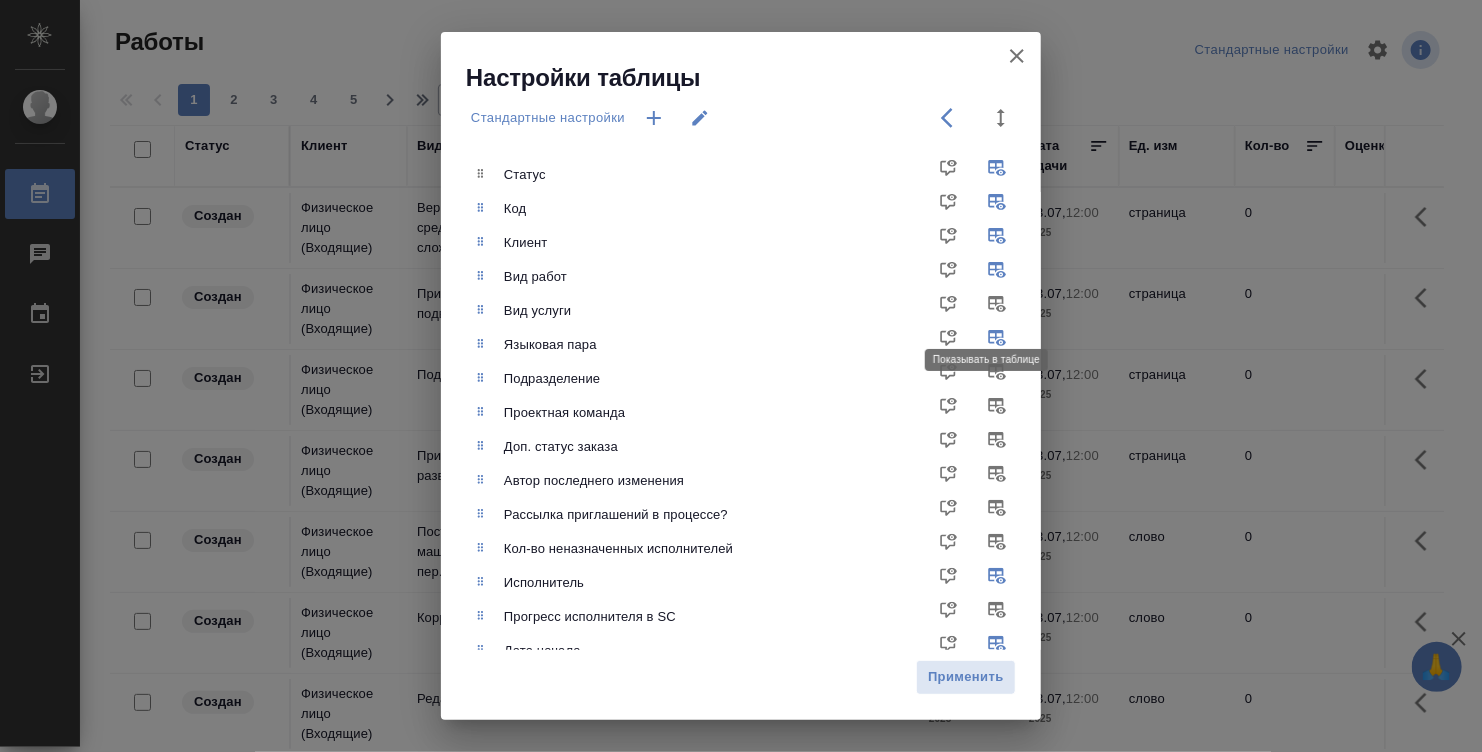 click at bounding box center (1001, 311) 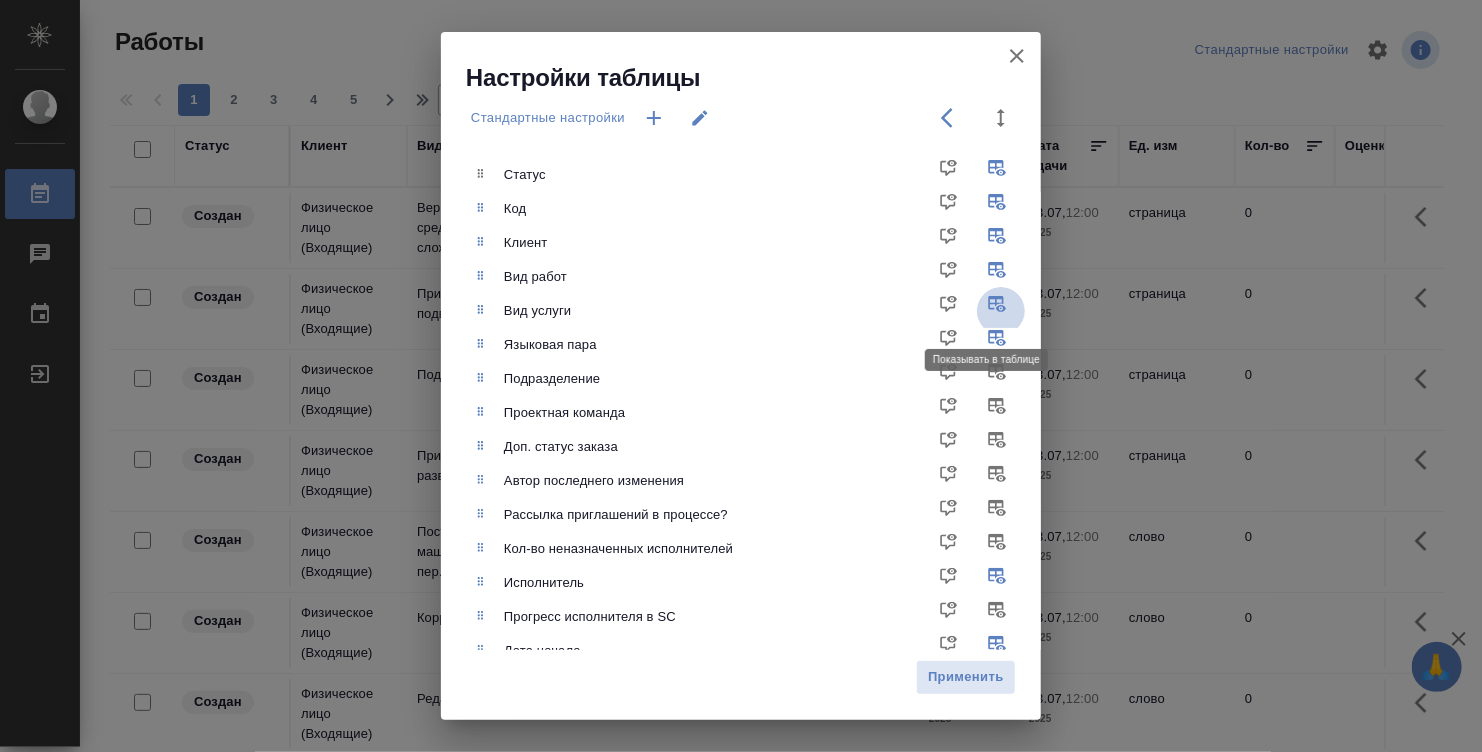 click at bounding box center [1001, 311] 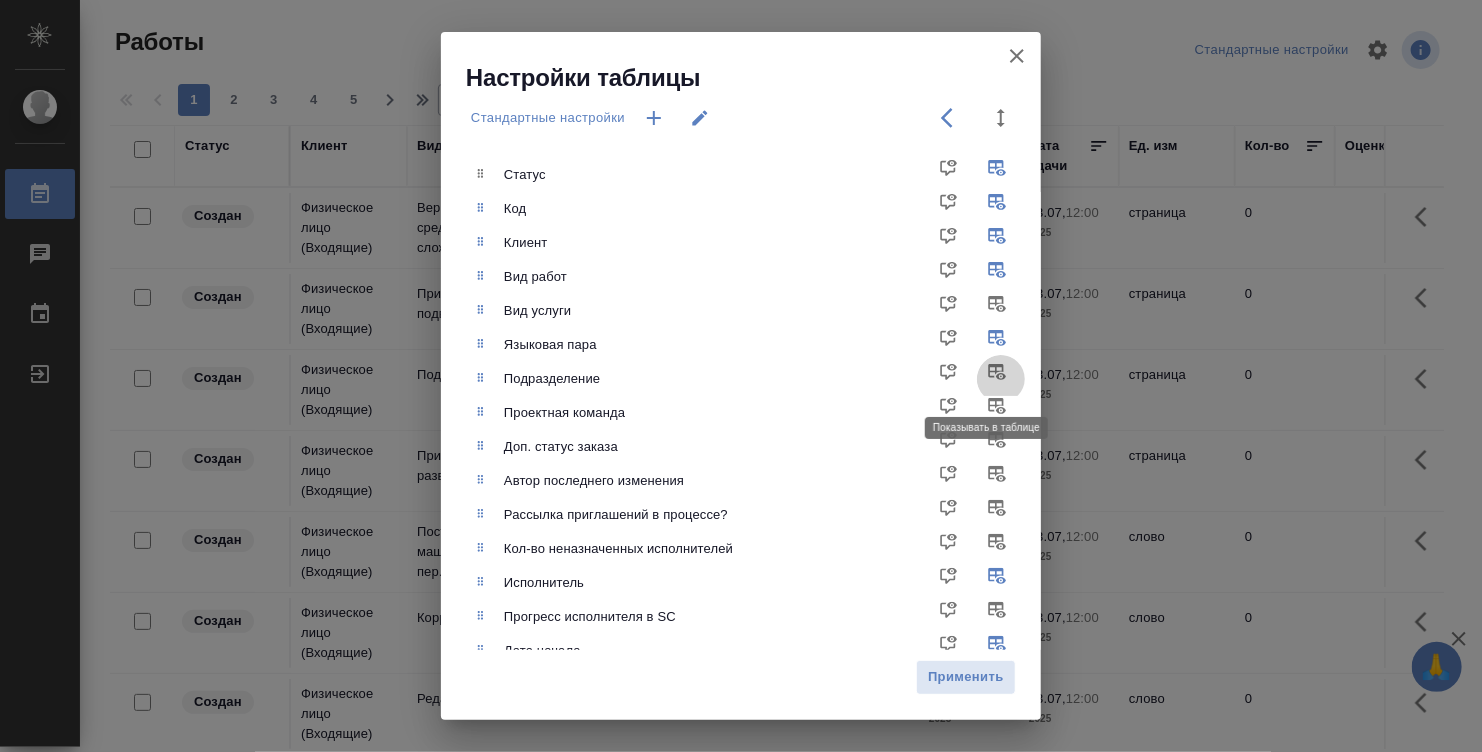 click at bounding box center [1001, 379] 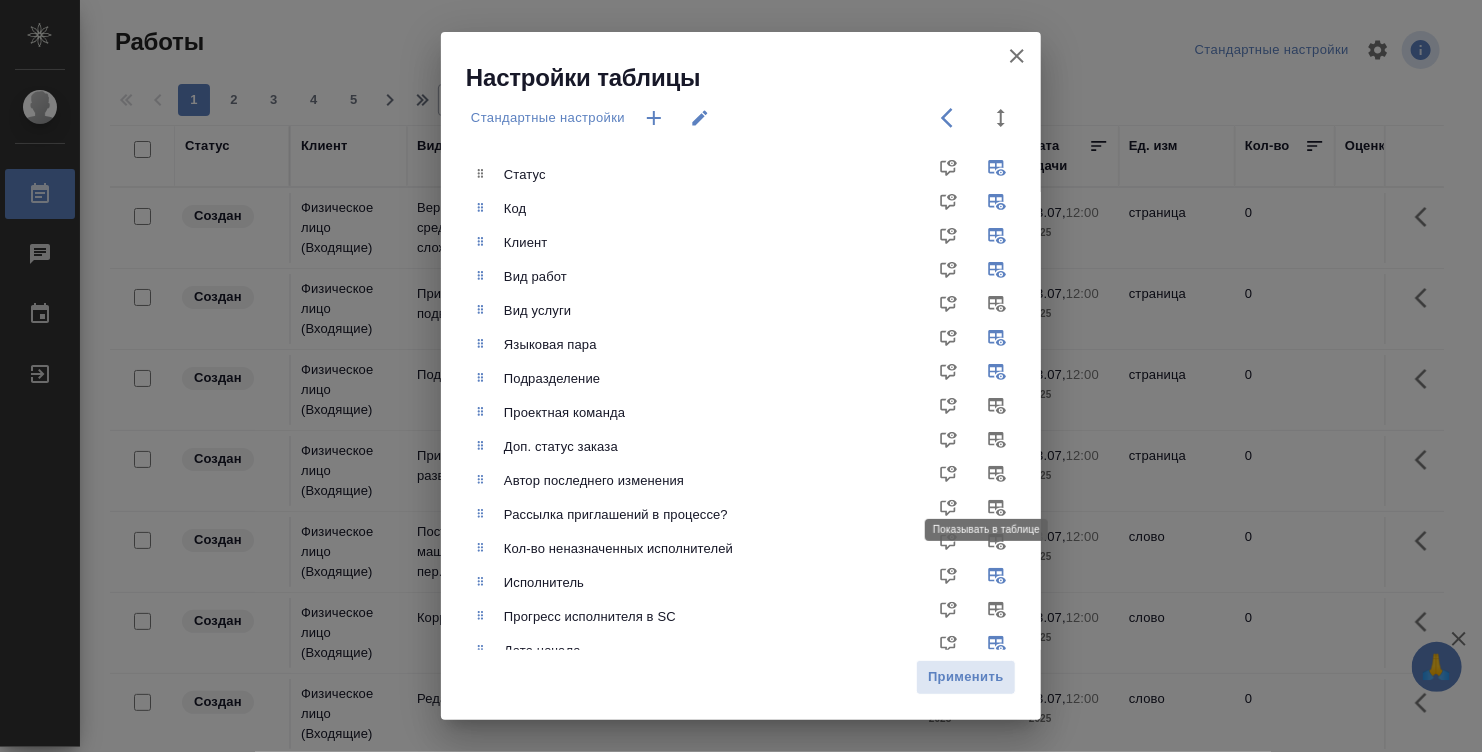 click at bounding box center [1001, 481] 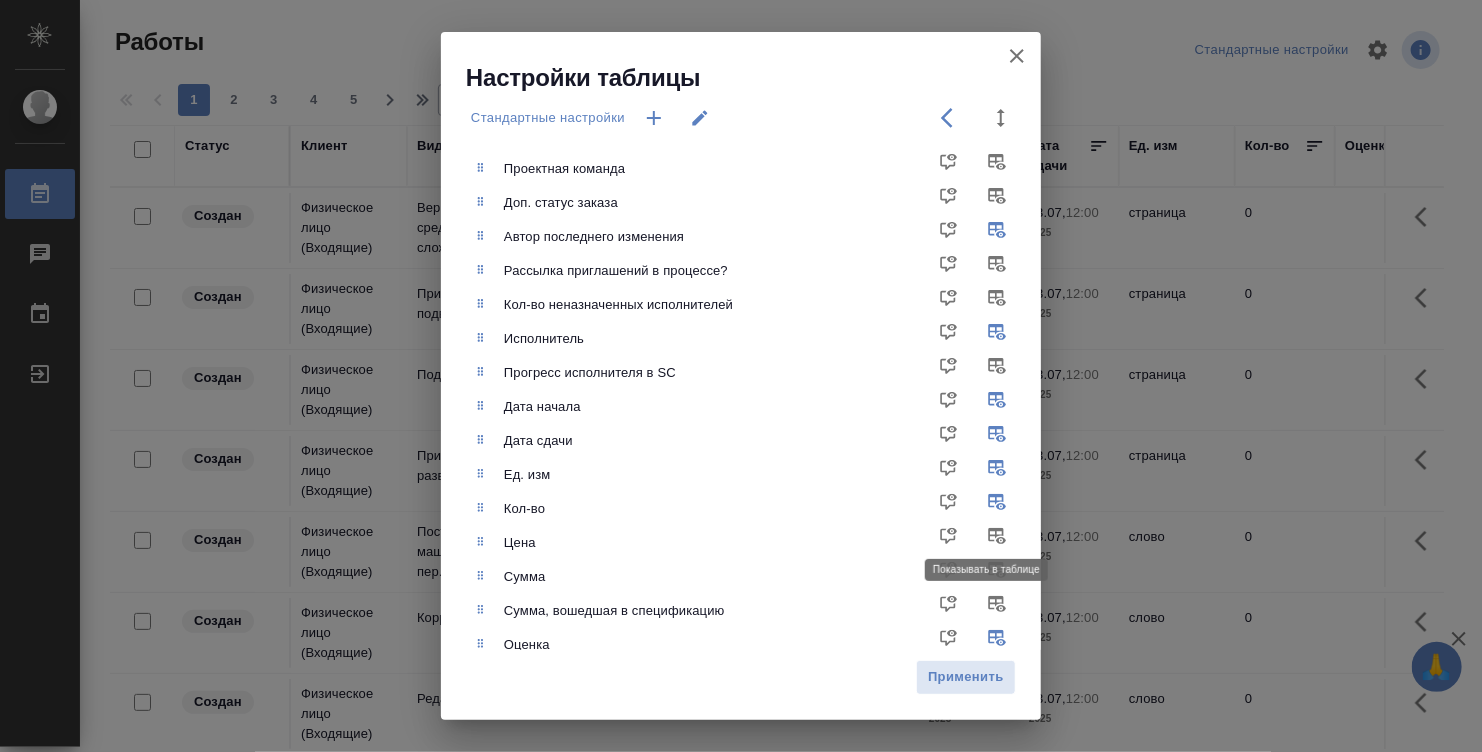 scroll, scrollTop: 300, scrollLeft: 0, axis: vertical 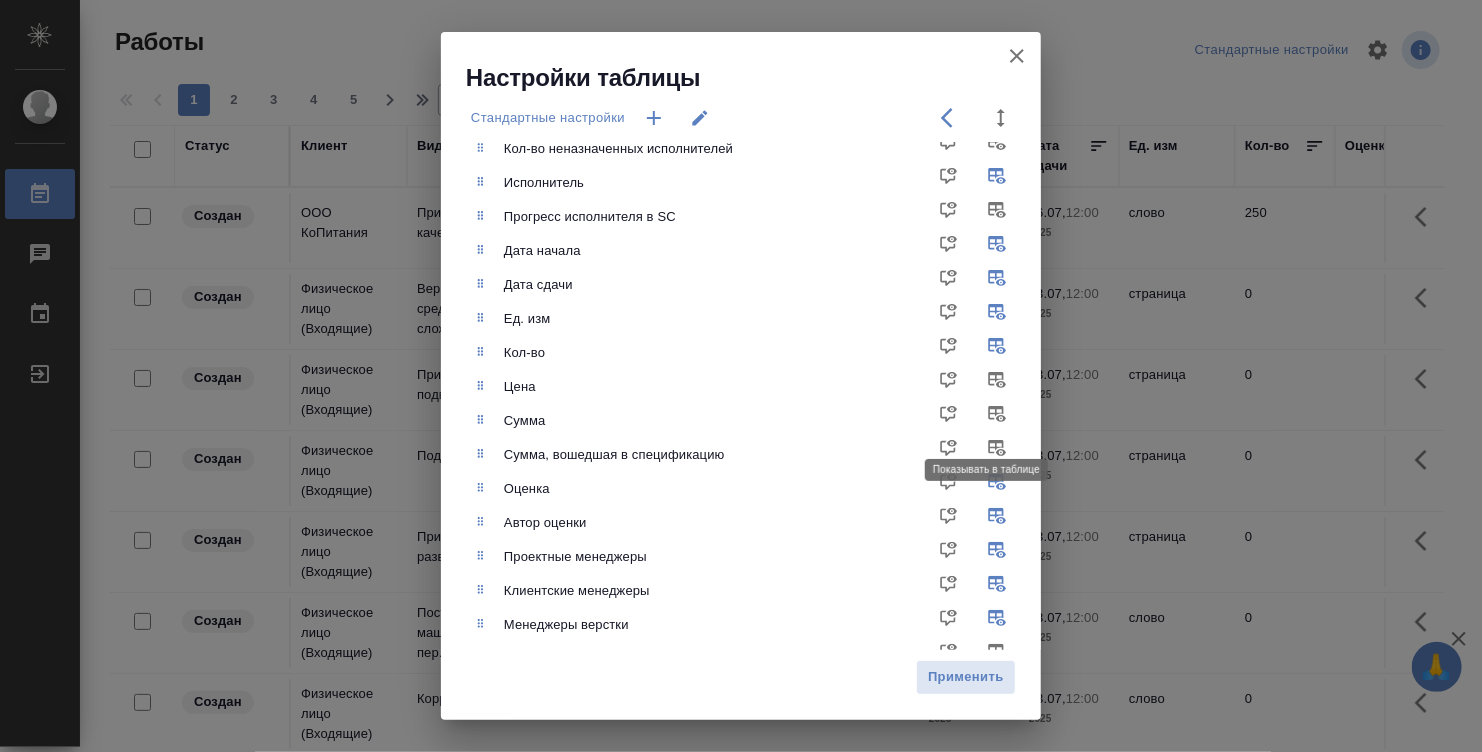 click at bounding box center [1001, 421] 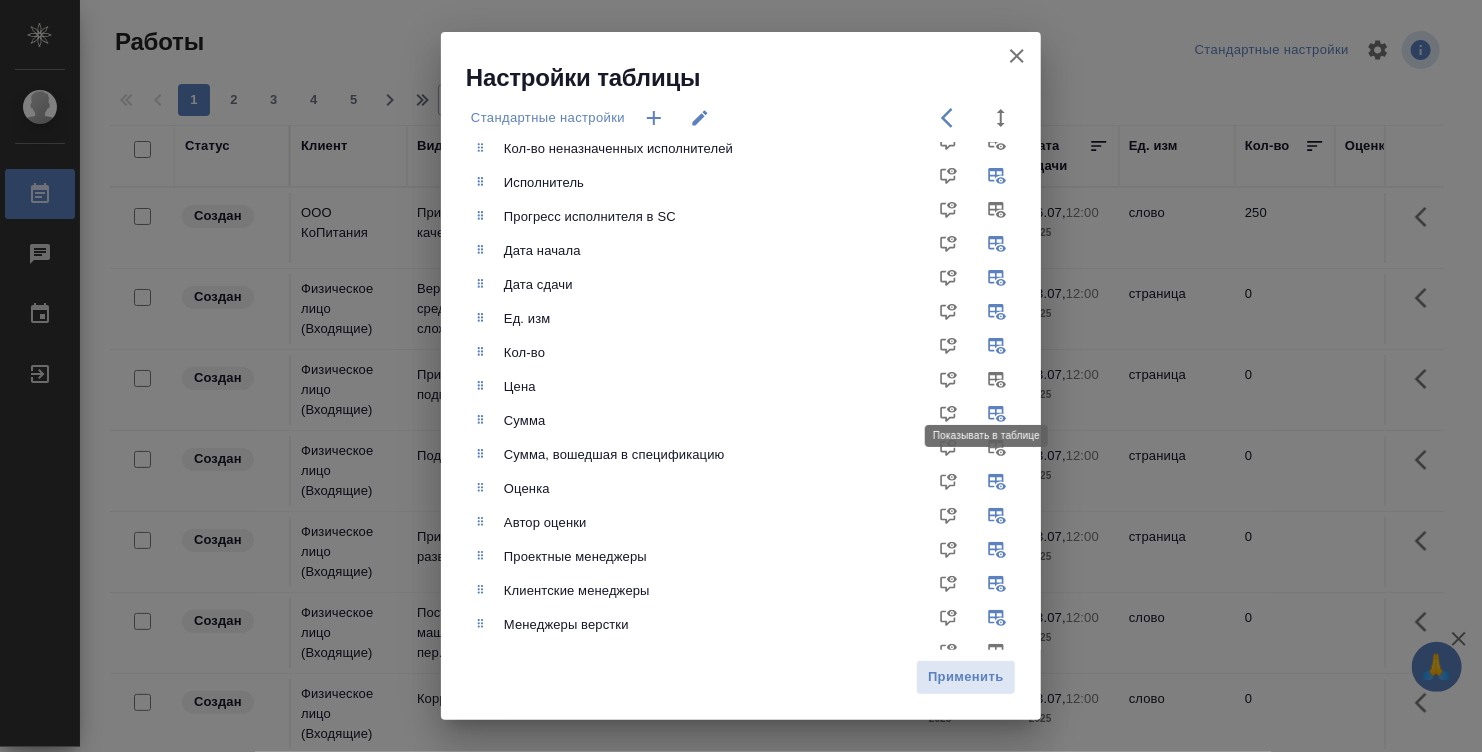 click at bounding box center [1001, 387] 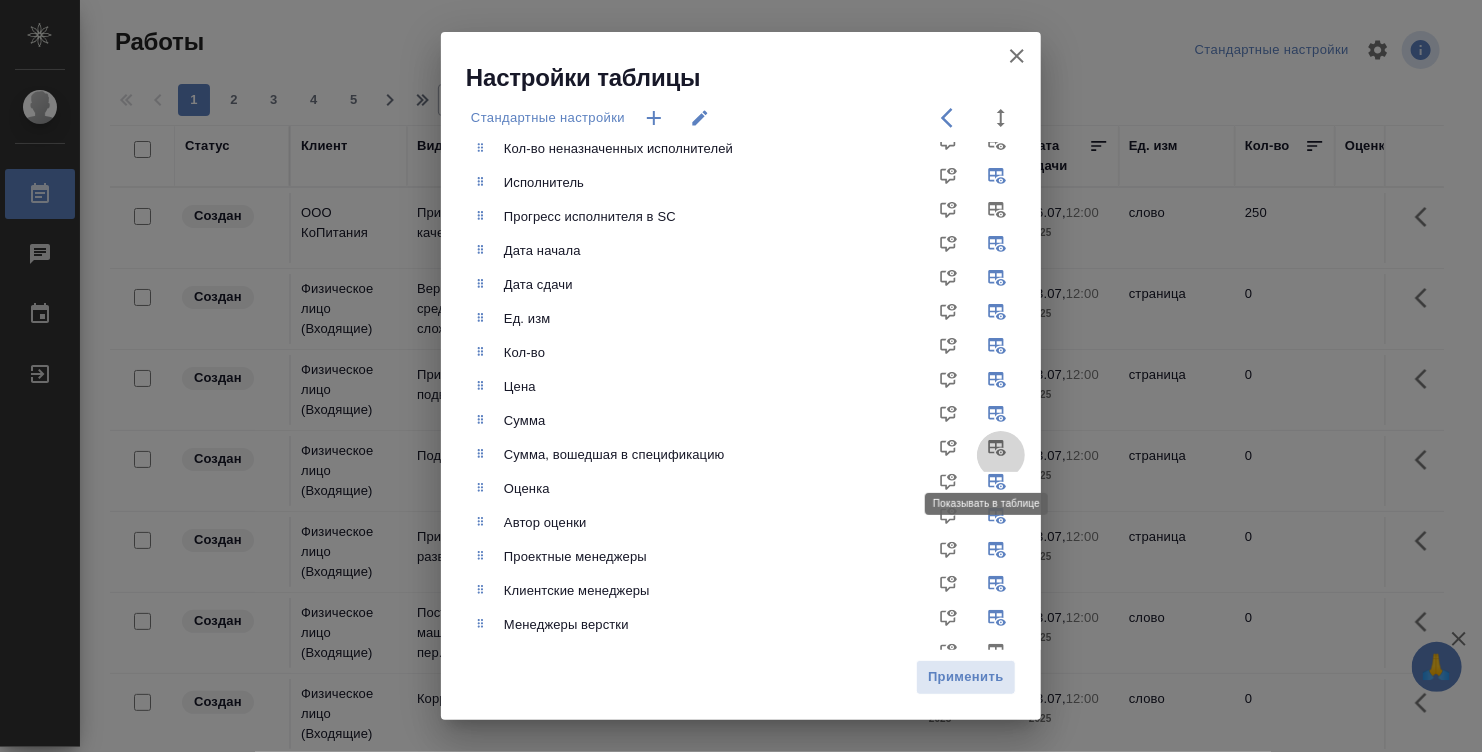 click at bounding box center (1001, 455) 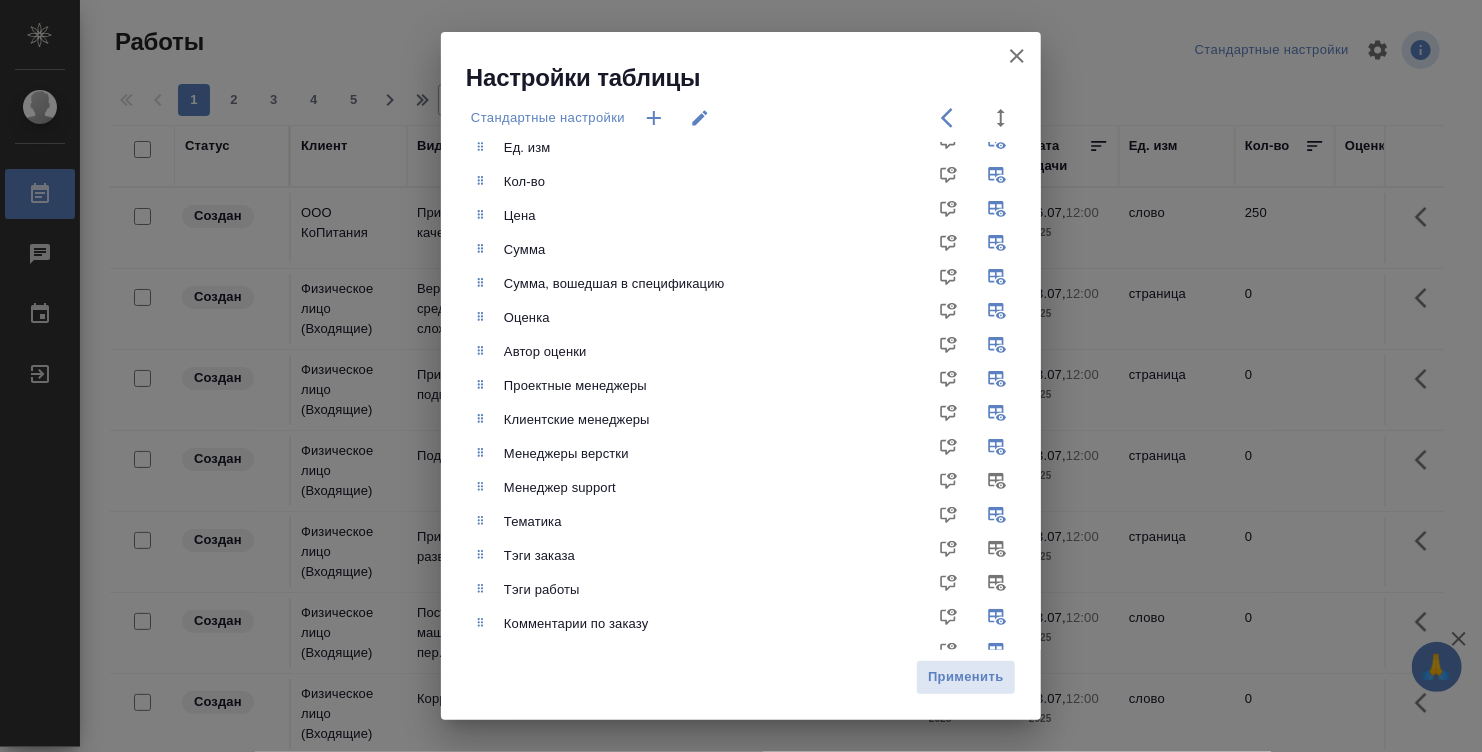 scroll, scrollTop: 611, scrollLeft: 0, axis: vertical 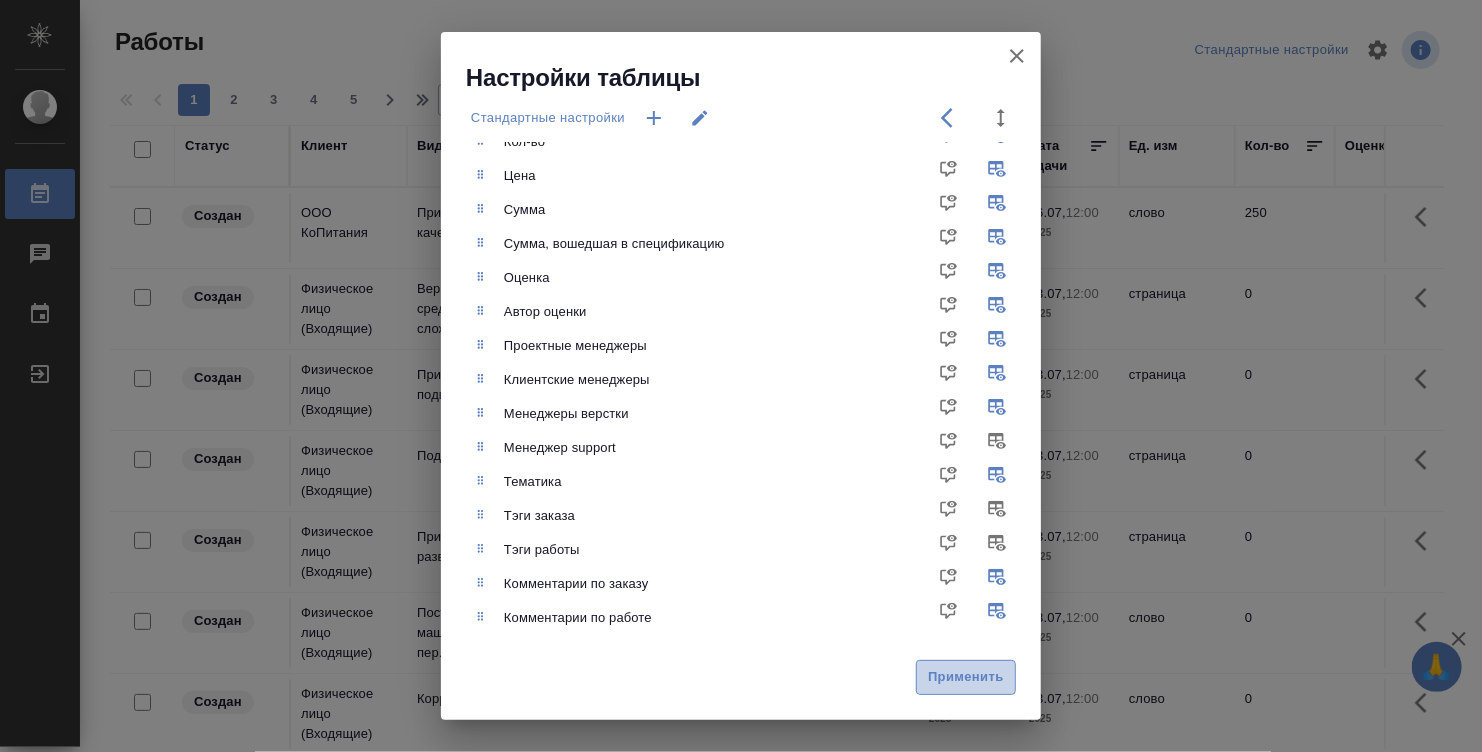 click on "Применить" at bounding box center [966, 677] 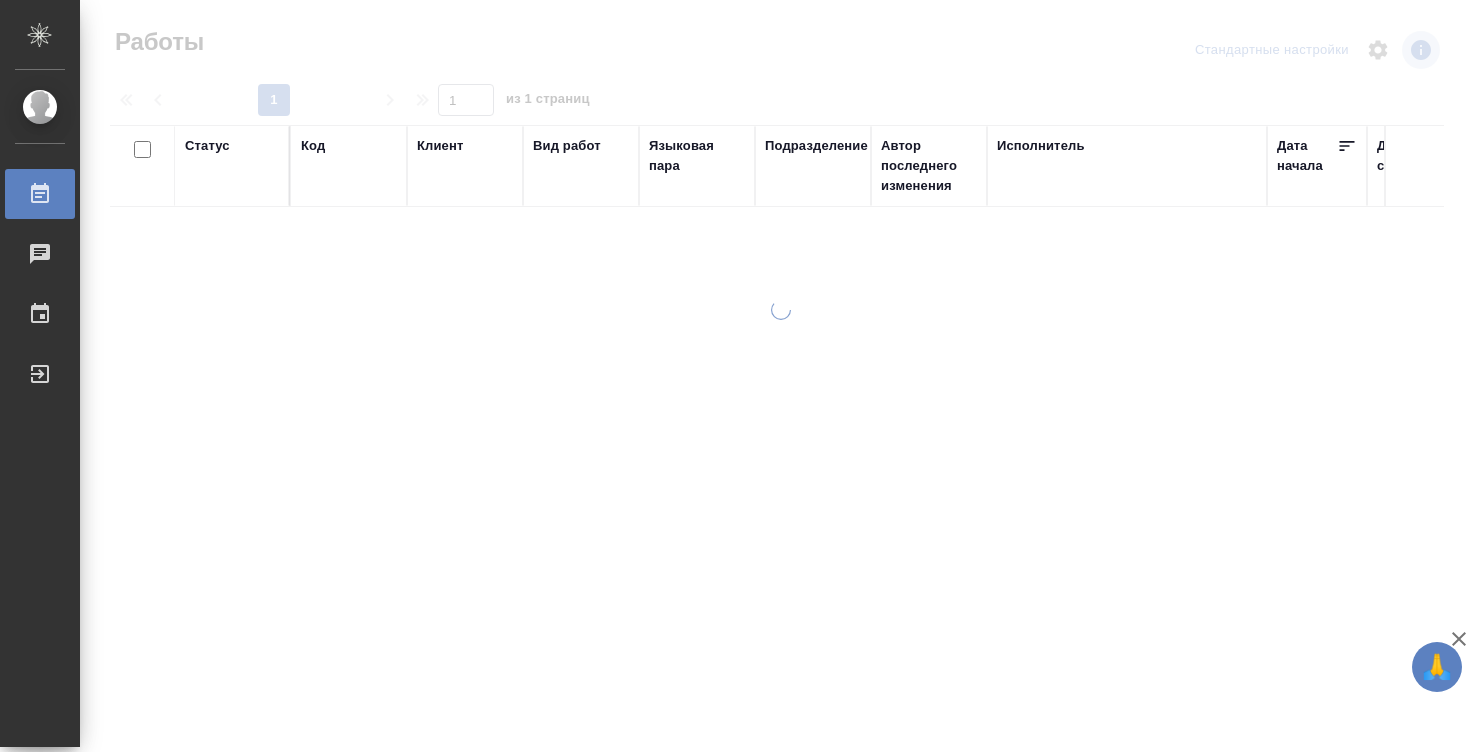 scroll, scrollTop: 0, scrollLeft: 0, axis: both 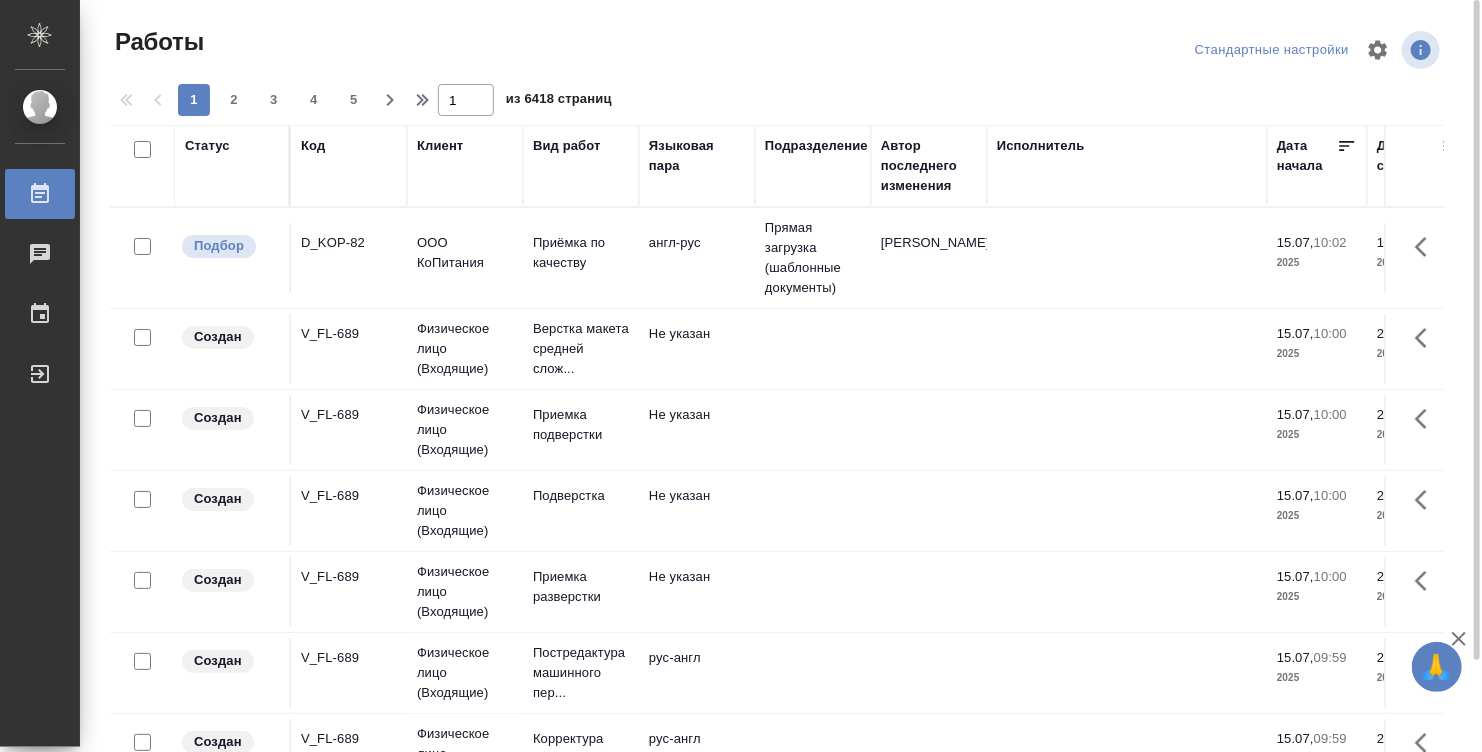 click on "Подразделение" at bounding box center [813, 166] 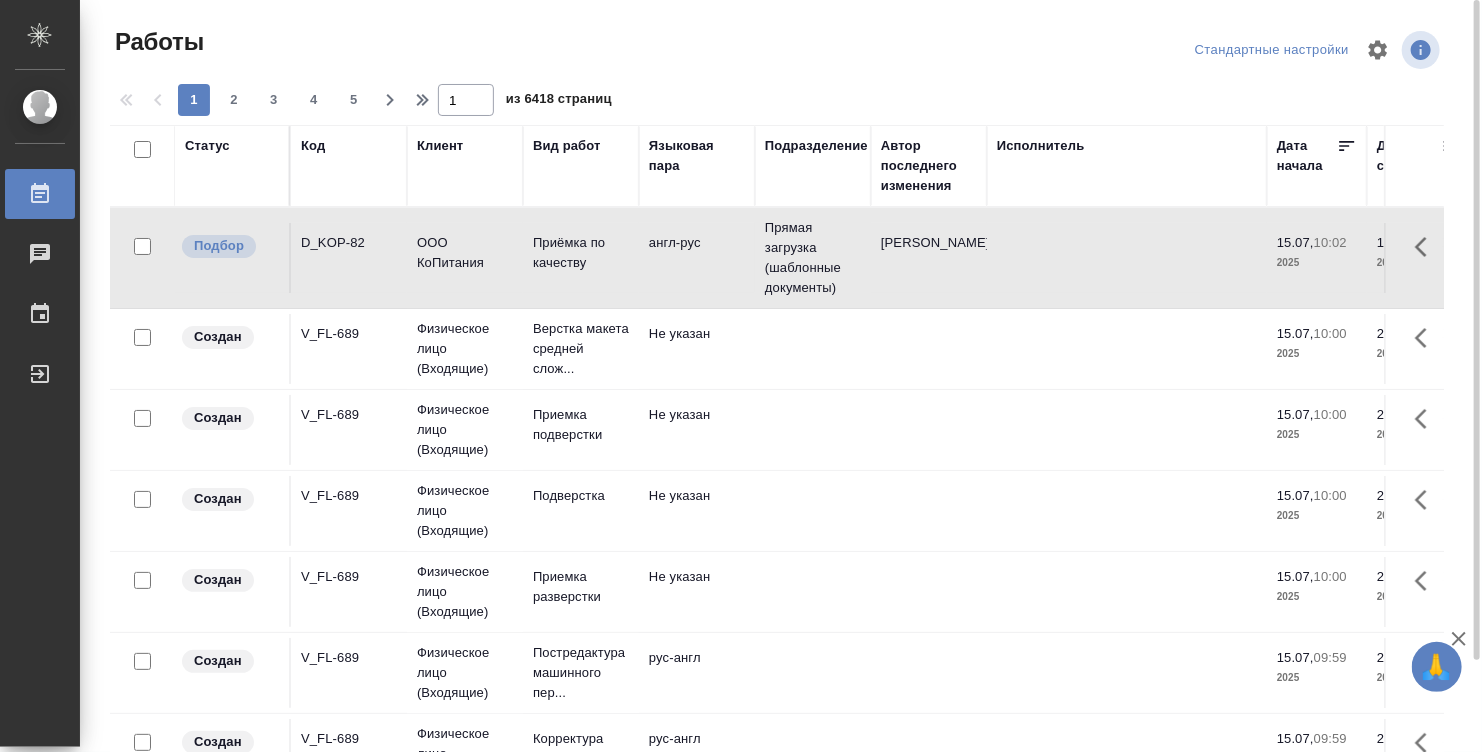 click on "Подразделение" at bounding box center (813, 166) 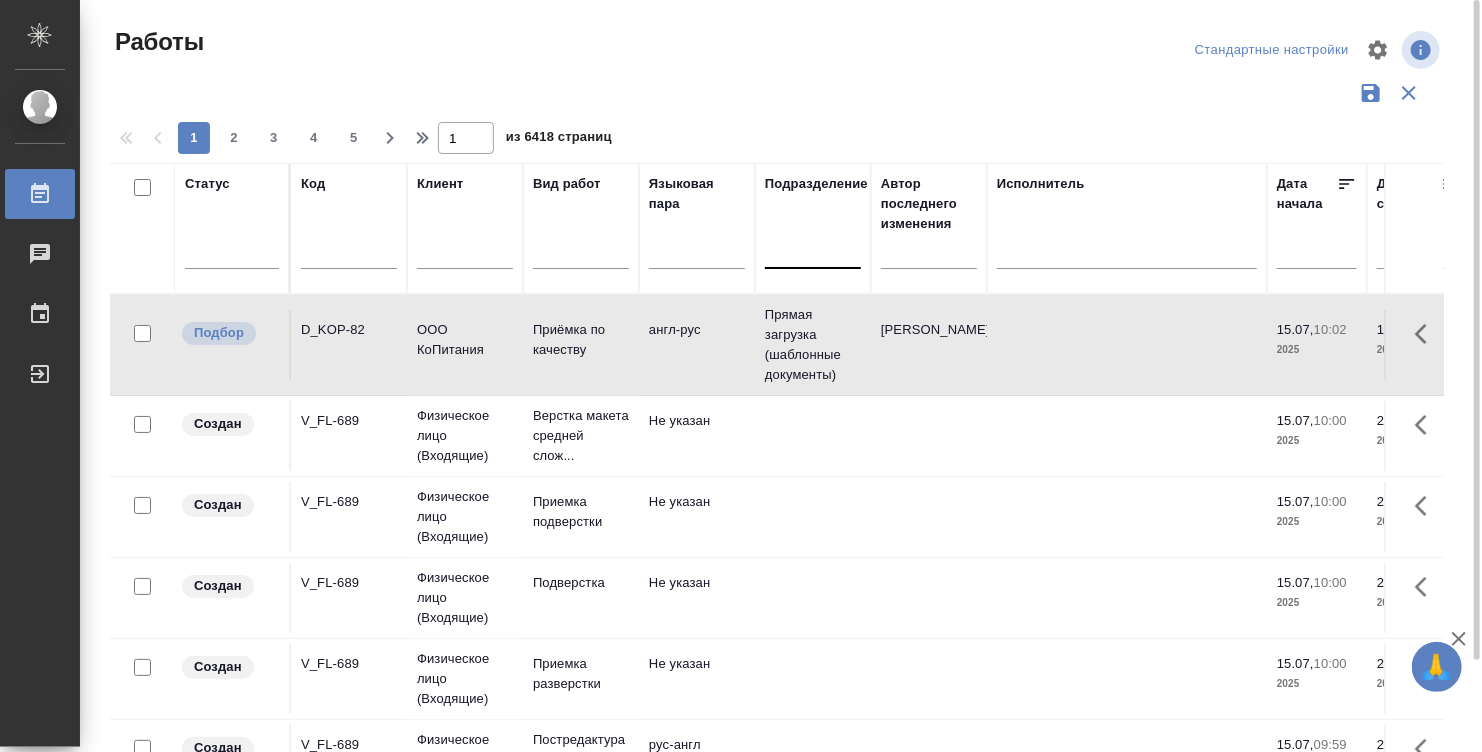 click at bounding box center [813, 249] 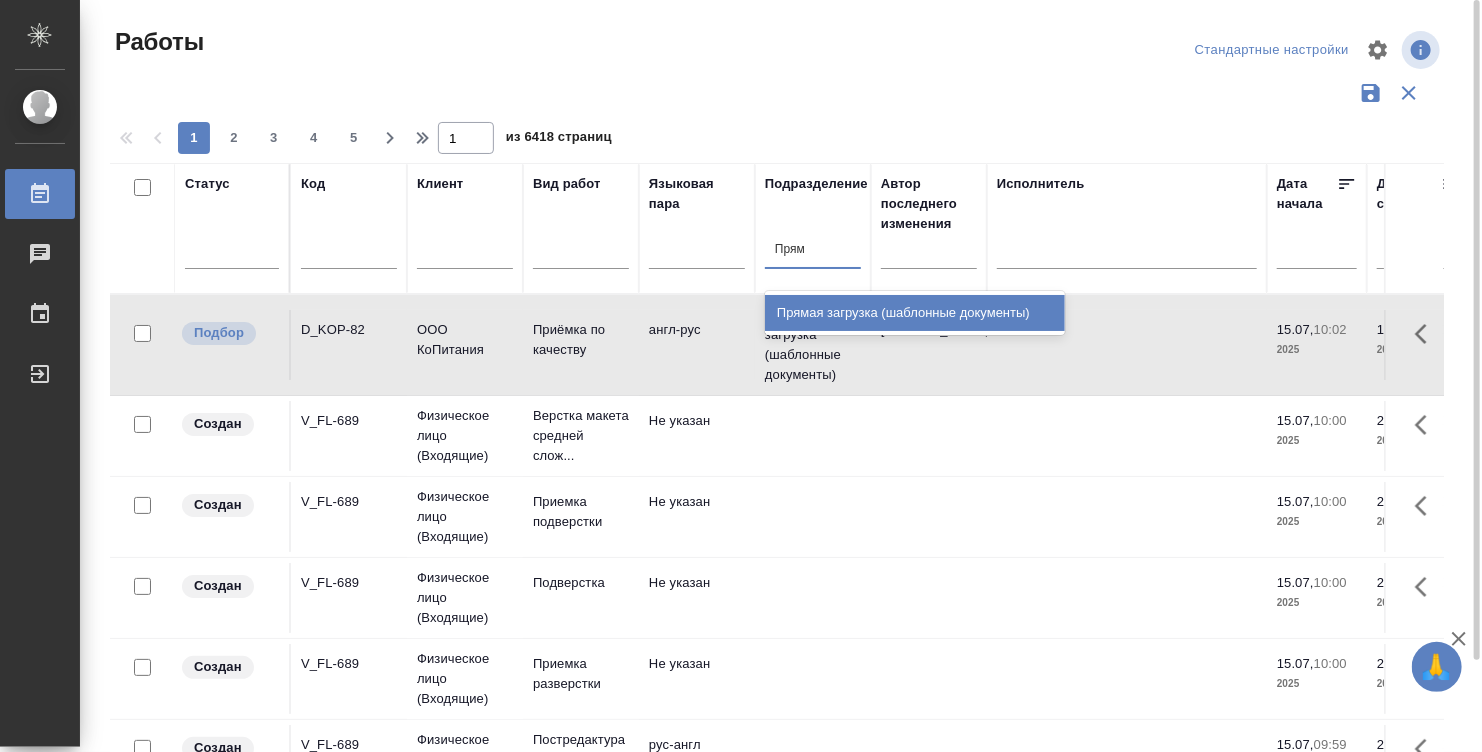 type on "Пряма" 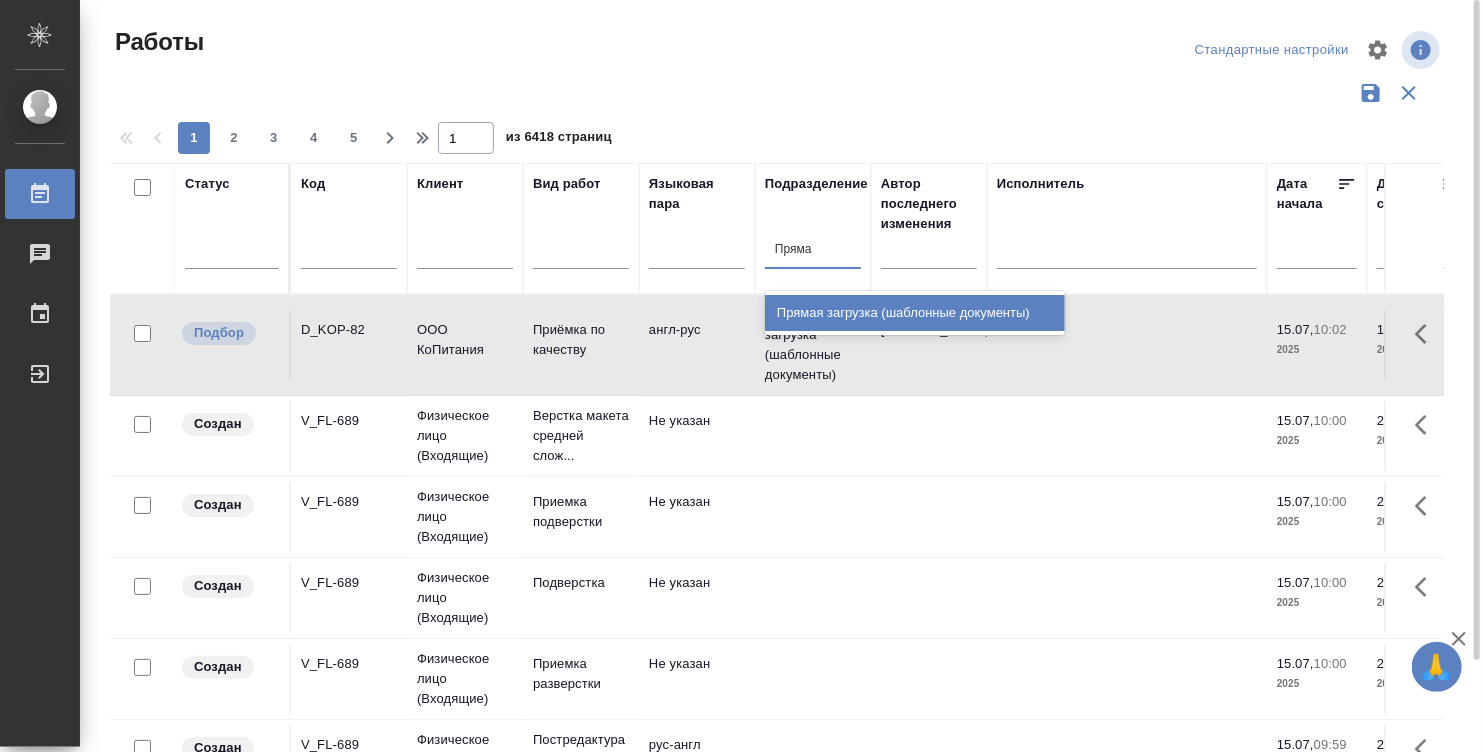 click on "Прямая загрузка (шаблонные документы)" at bounding box center [915, 313] 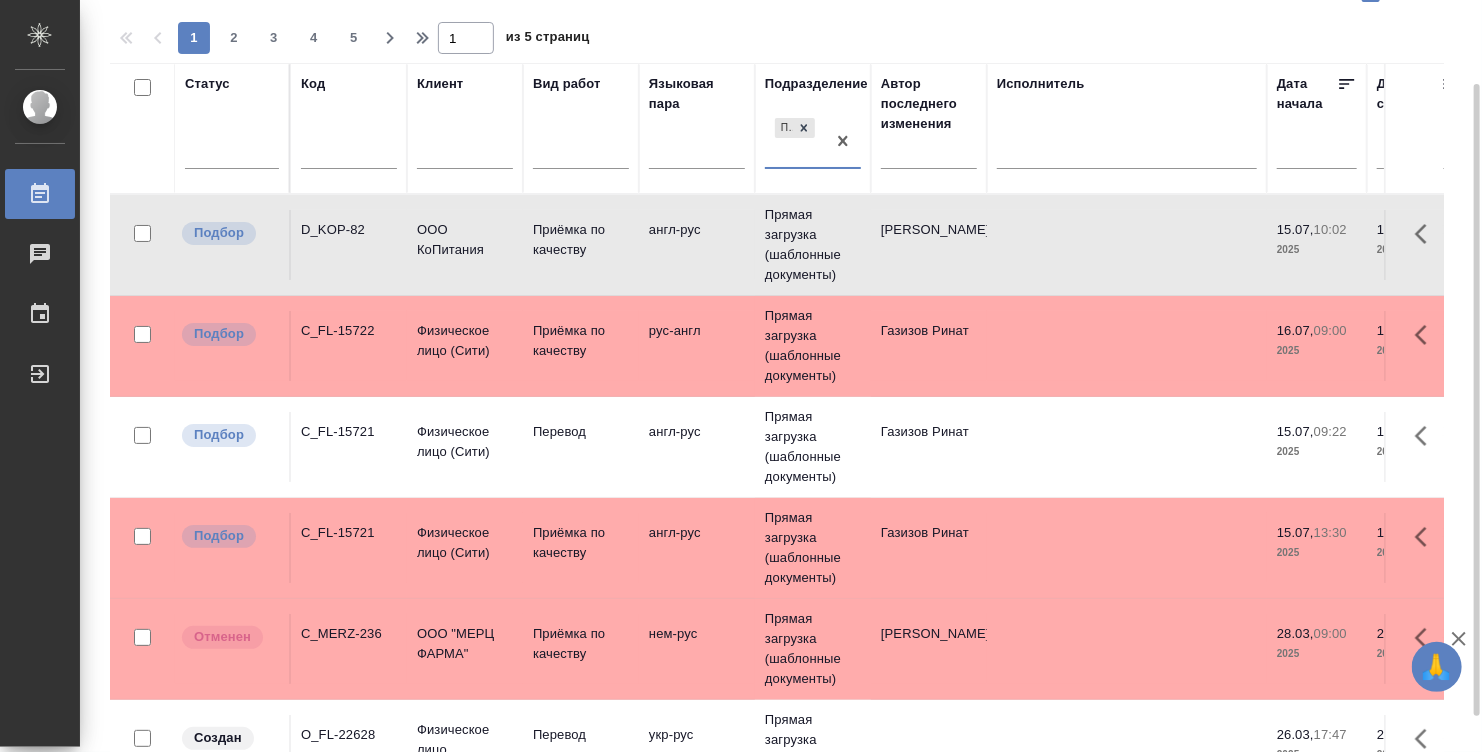 scroll, scrollTop: 142, scrollLeft: 0, axis: vertical 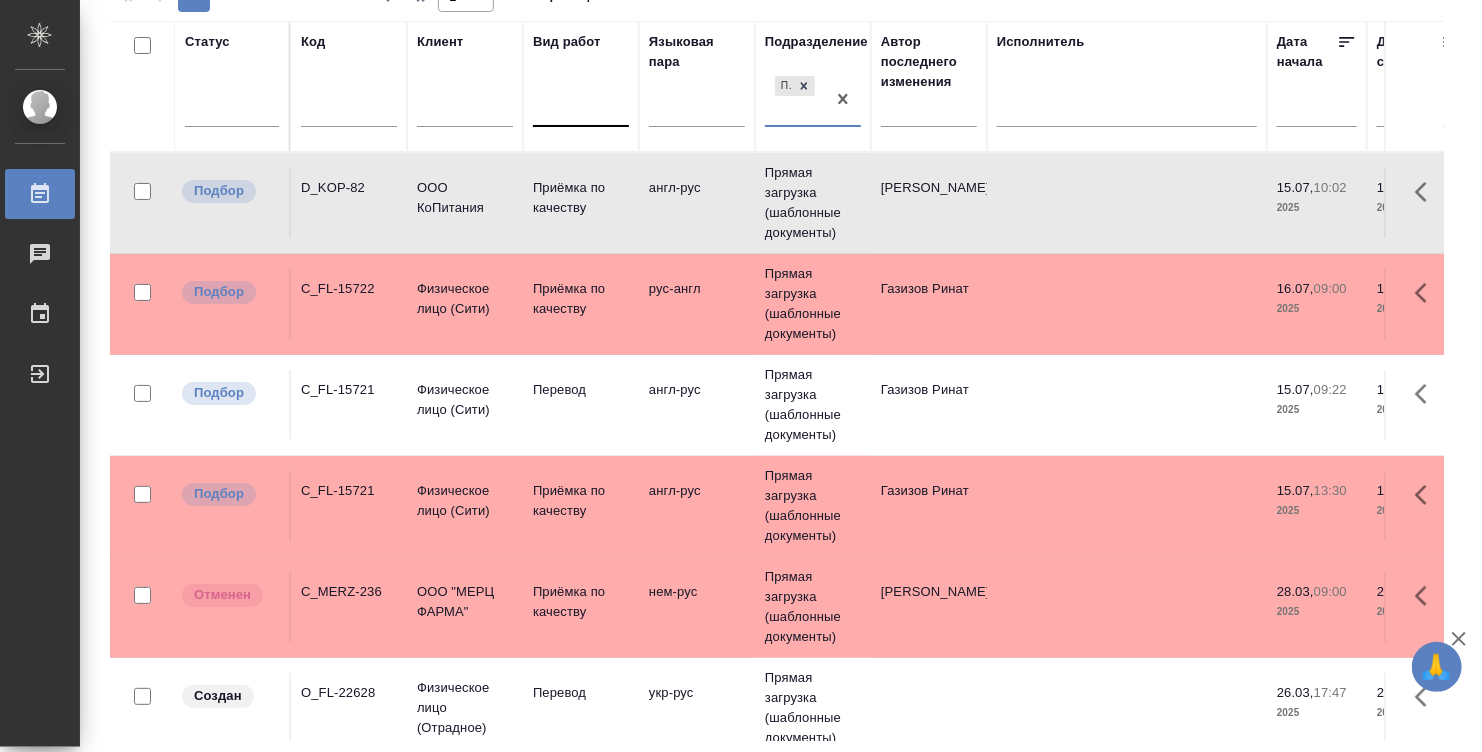 click at bounding box center (581, 107) 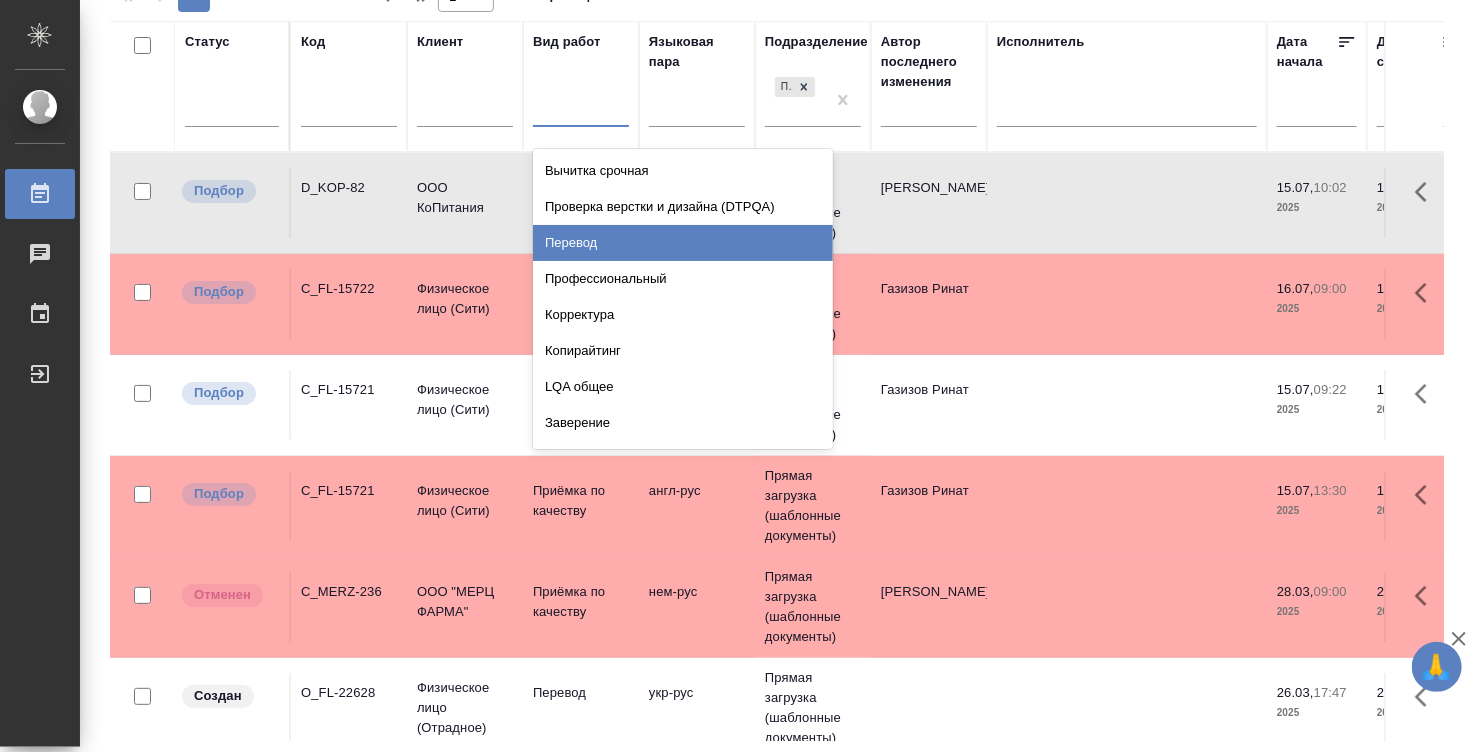 click on "Перевод" at bounding box center (683, 243) 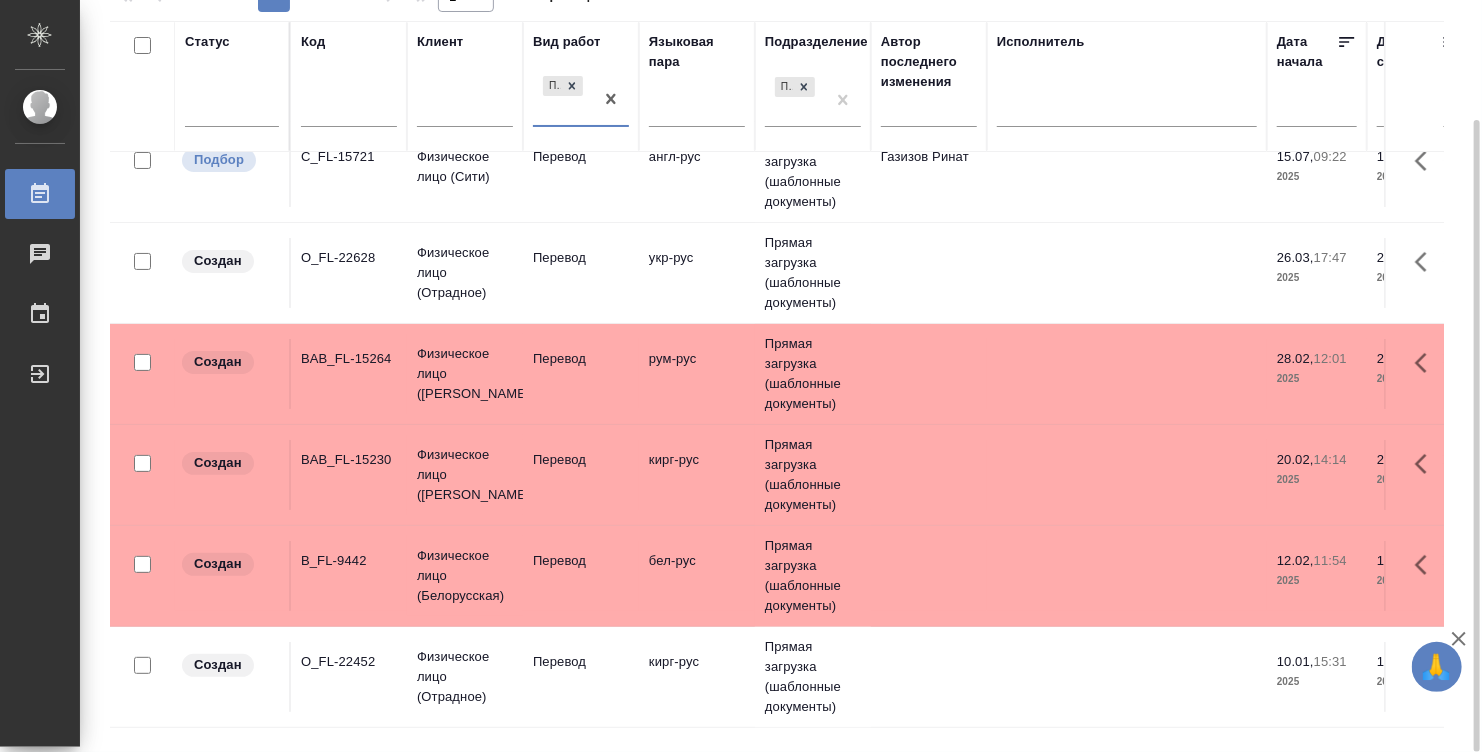 scroll, scrollTop: 0, scrollLeft: 0, axis: both 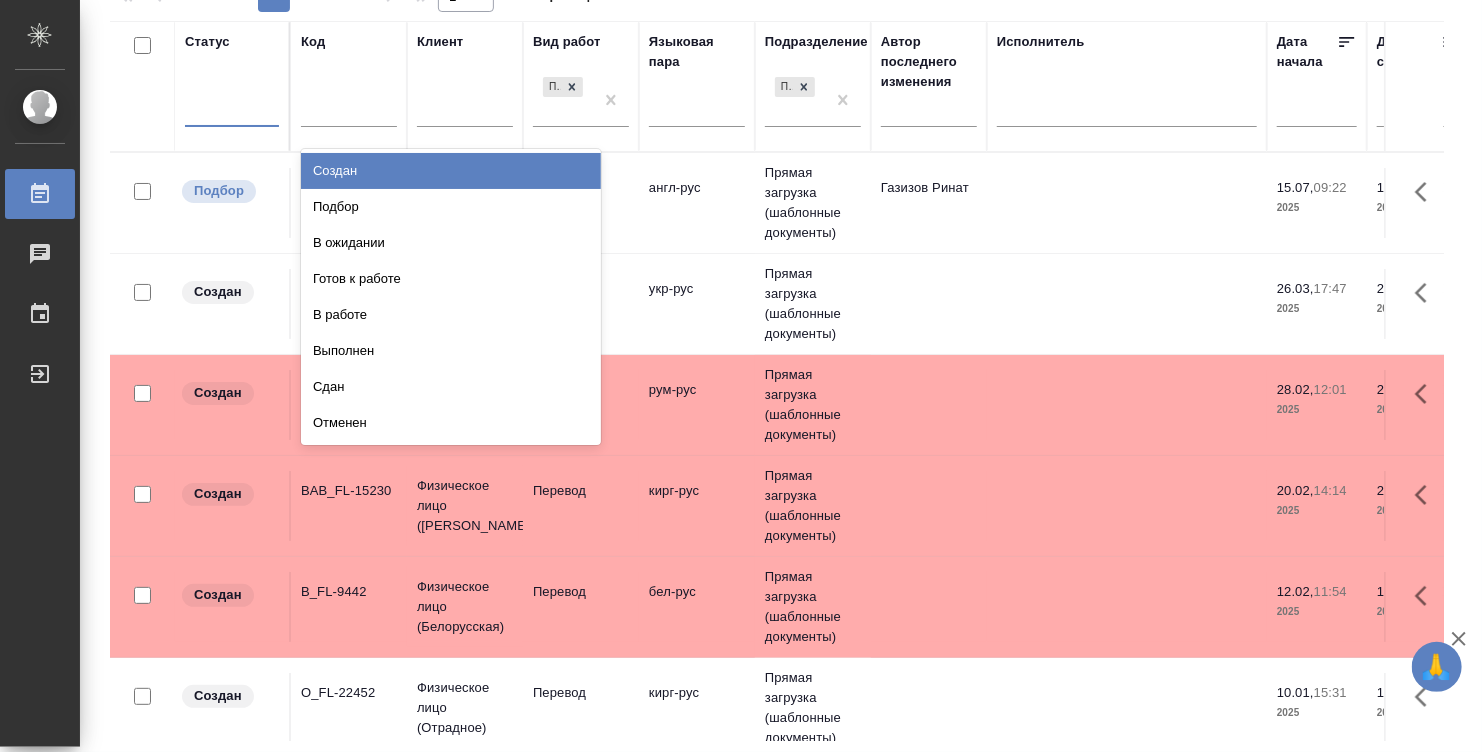 click at bounding box center (232, 107) 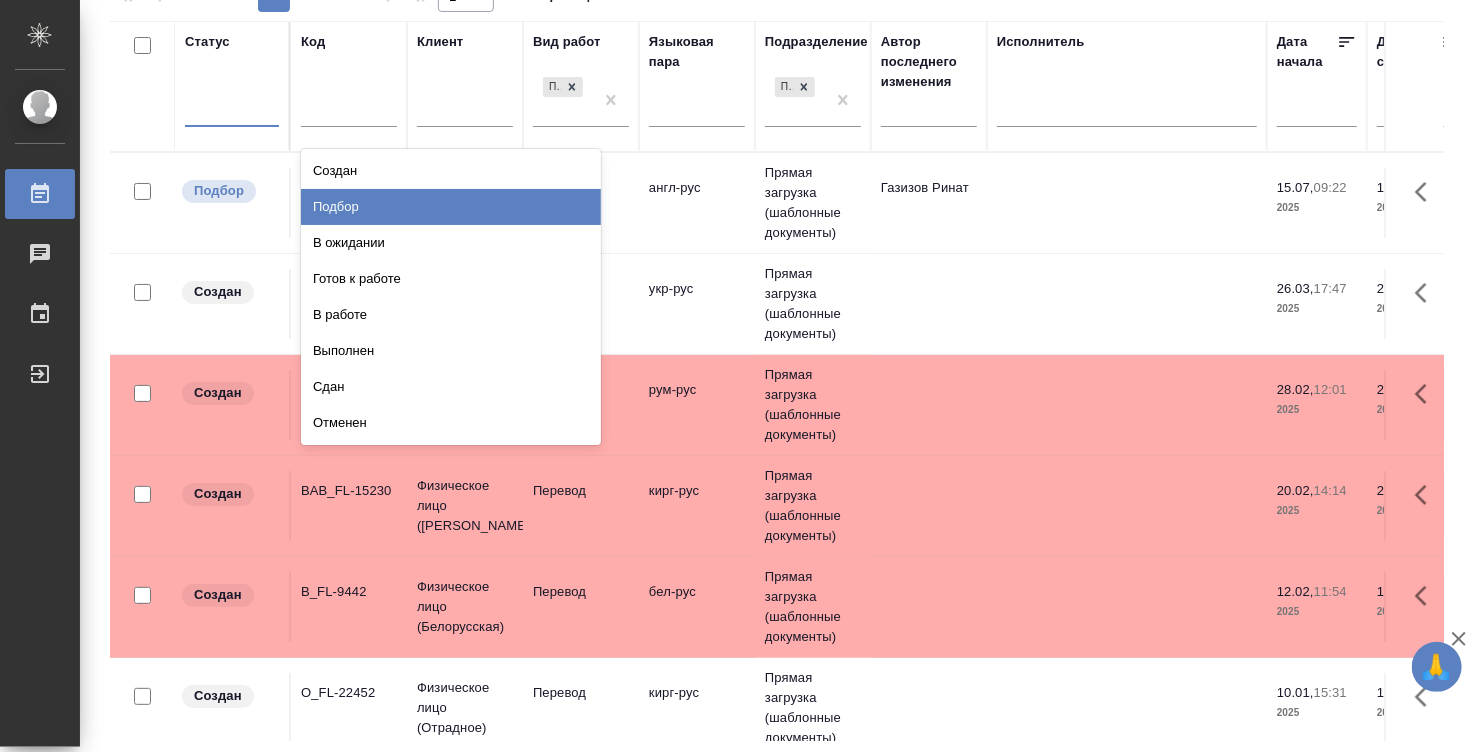 click on "Подбор" at bounding box center [451, 207] 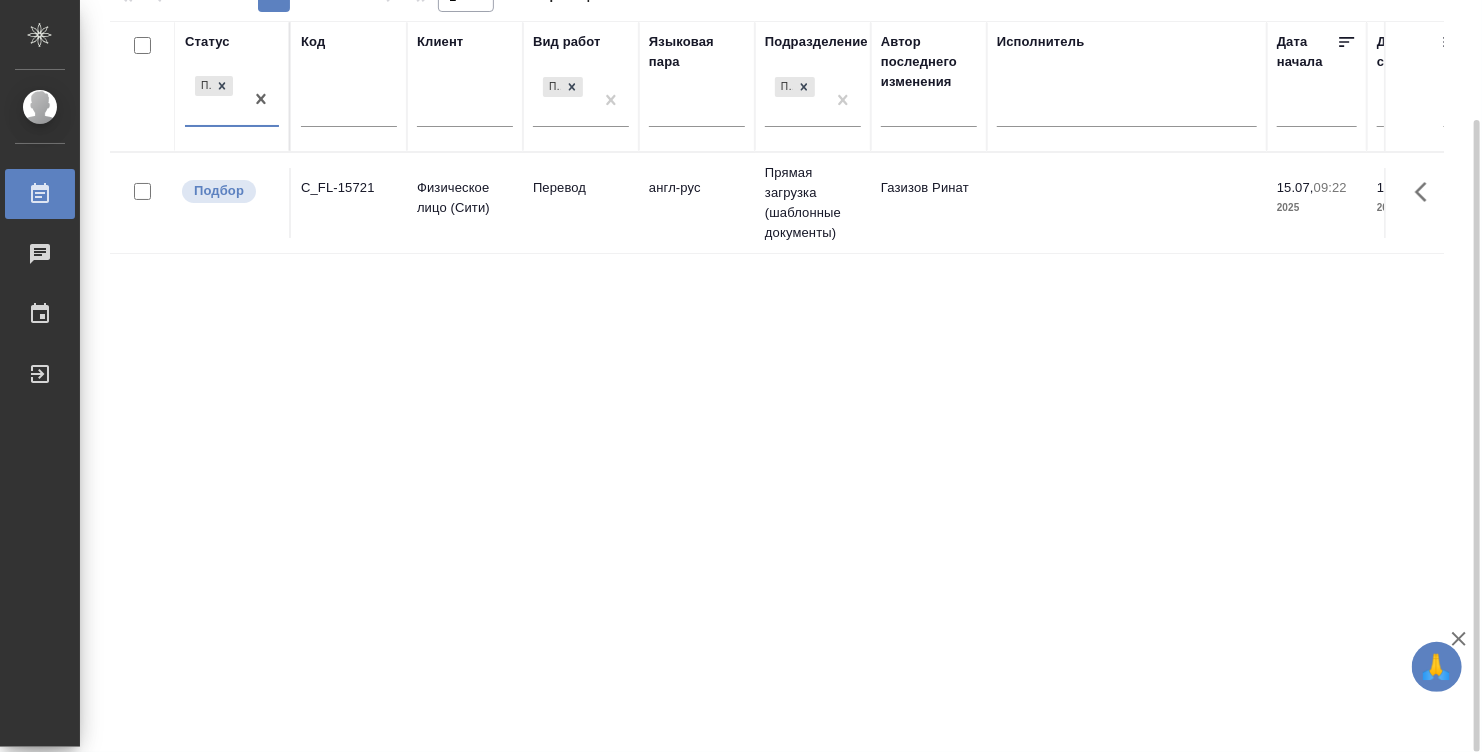 scroll, scrollTop: 0, scrollLeft: 0, axis: both 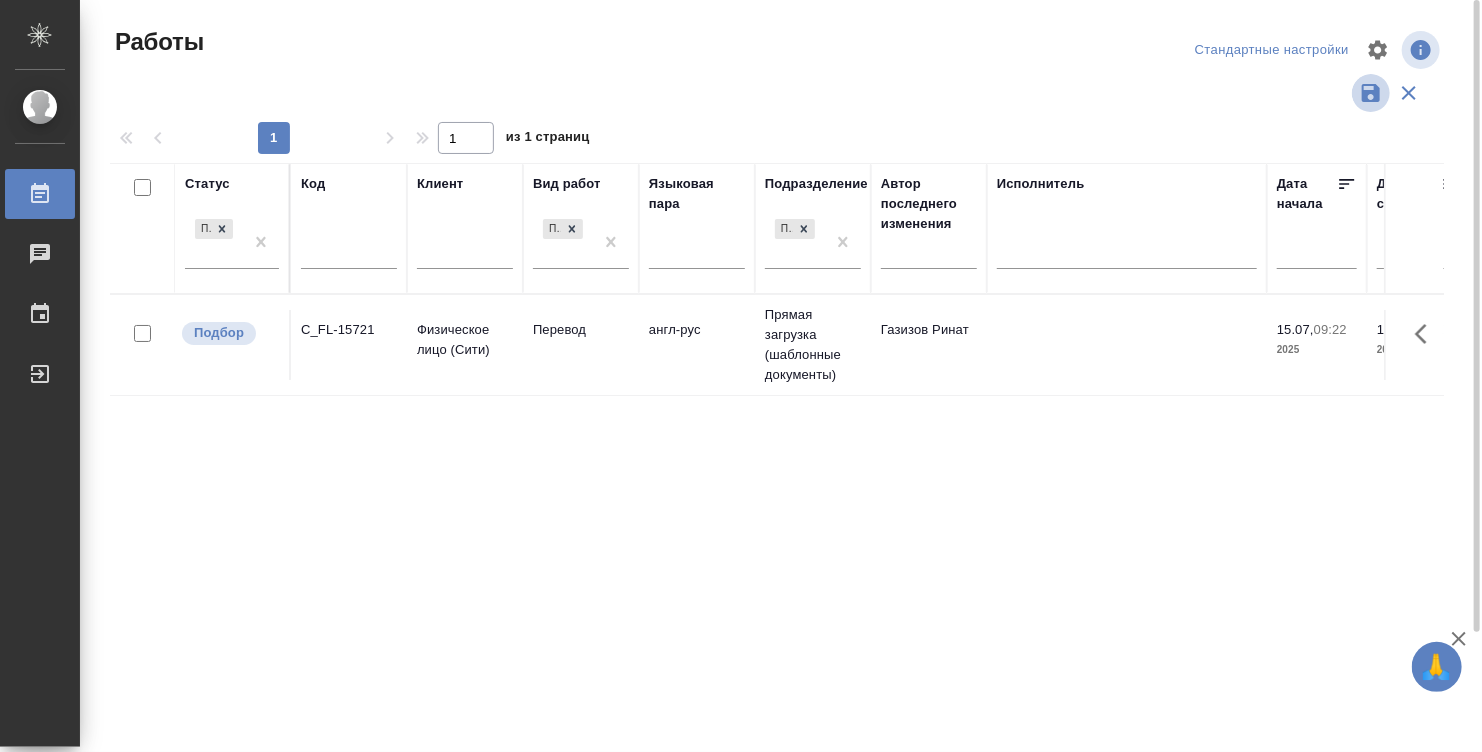 click 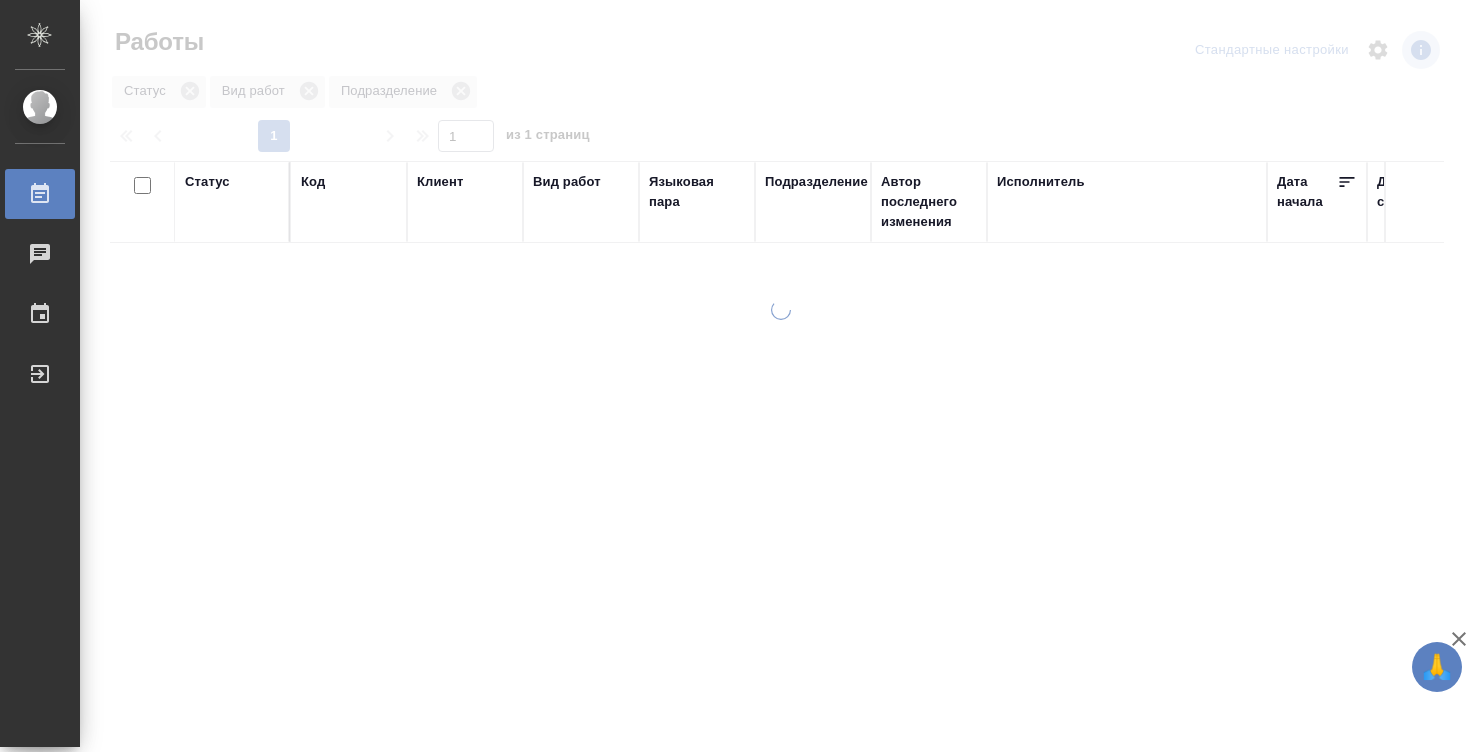 scroll, scrollTop: 0, scrollLeft: 0, axis: both 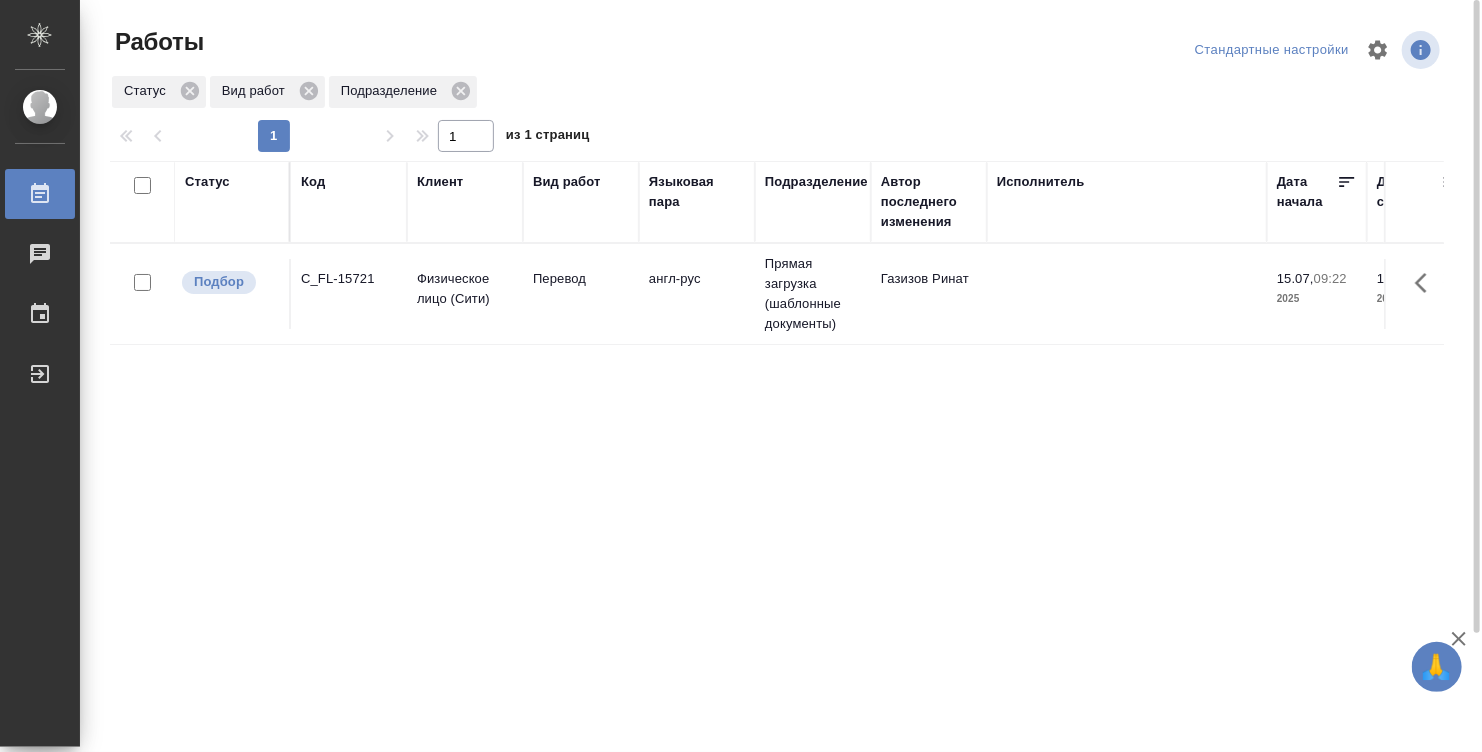 click on "Статус Код Клиент Вид работ Языковая пара Подразделение Автор последнего изменения Исполнитель Дата начала Дата сдачи Ед. изм Кол-во Цена Сумма Сумма, вошедшая в спецификацию Оценка Автор оценки Проектные менеджеры Клиентские менеджеры Менеджеры верстки Тематика Комментарии по заказу Комментарии по работе   Подбор C_FL-15721 Физическое лицо (Сити) Перевод англ-рус Прямая загрузка (шаблонные документы) [PERSON_NAME] 15.07,  09:22 2025 15.07,  13:30 2025 слово 1 0 0,00 ₽ [PERSON_NAME] [PERSON_NAME] Личные документы в папке референс лежат 2 перевода. к ..." at bounding box center (777, 521) 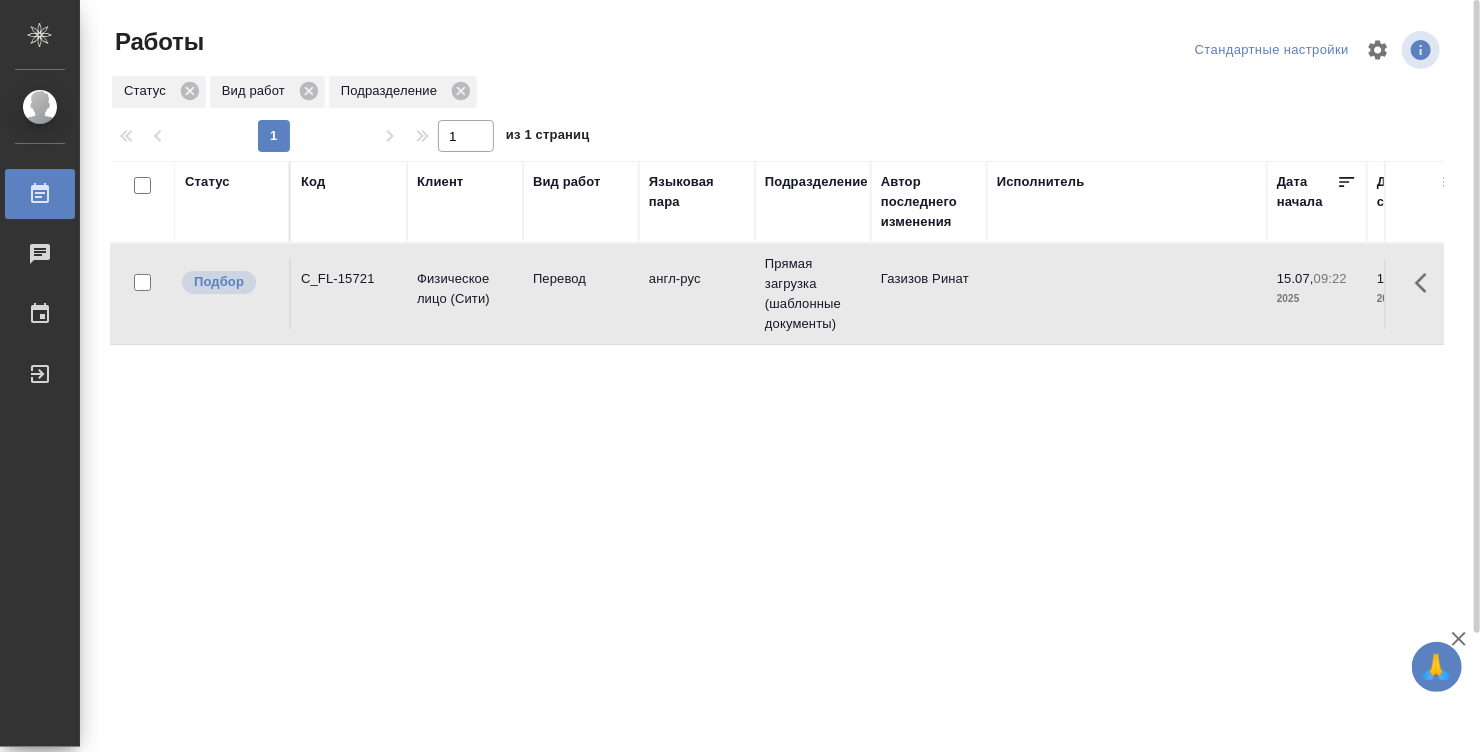 click at bounding box center (1127, 294) 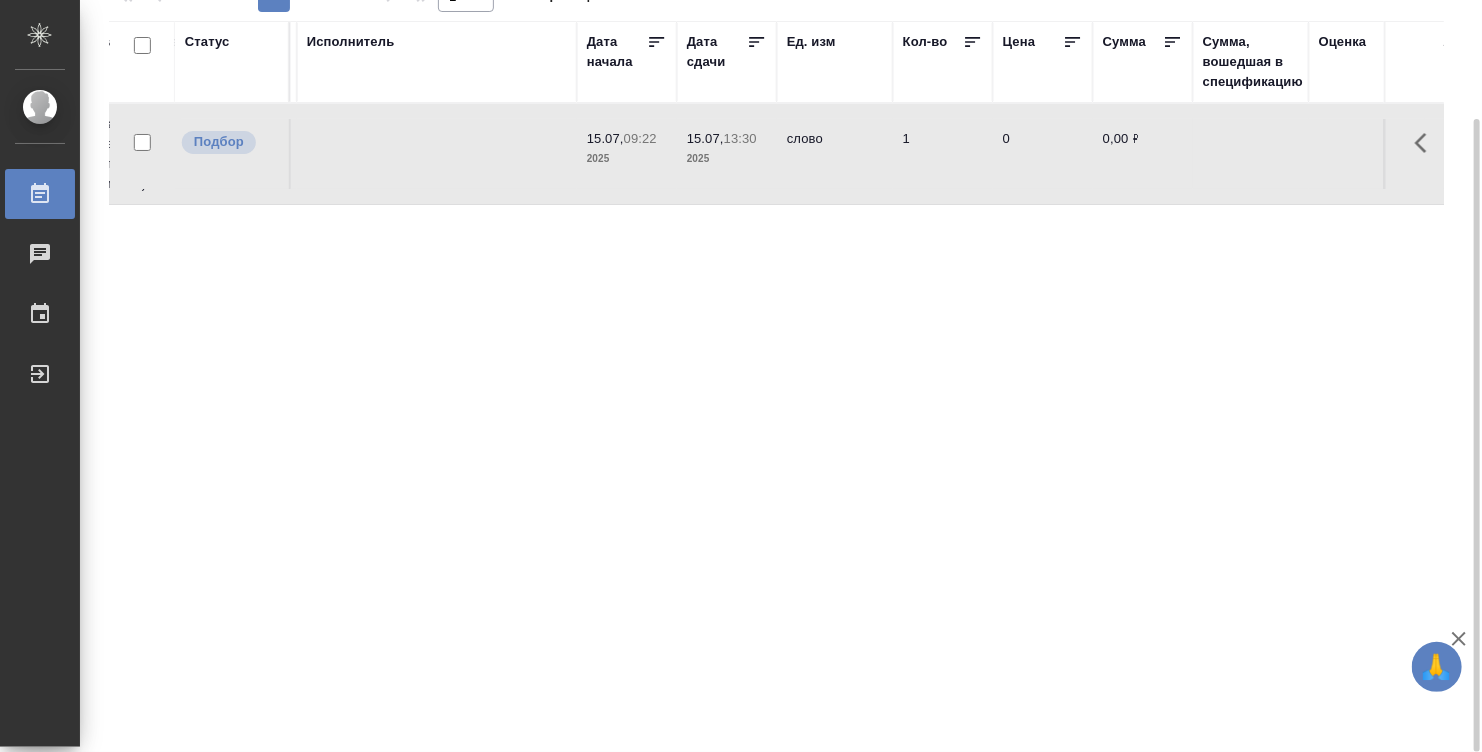 scroll, scrollTop: 0, scrollLeft: 684, axis: horizontal 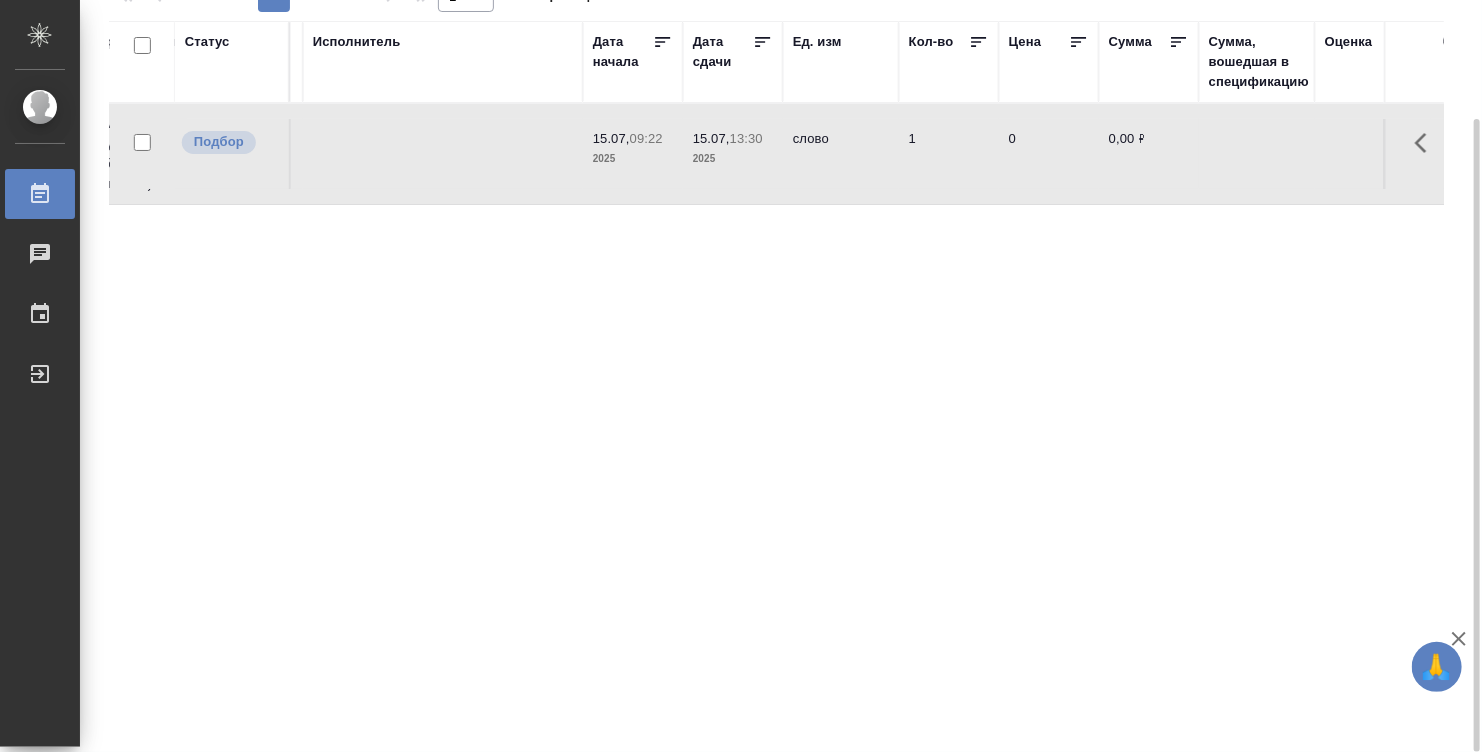 drag, startPoint x: 1104, startPoint y: 356, endPoint x: 992, endPoint y: 321, distance: 117.341385 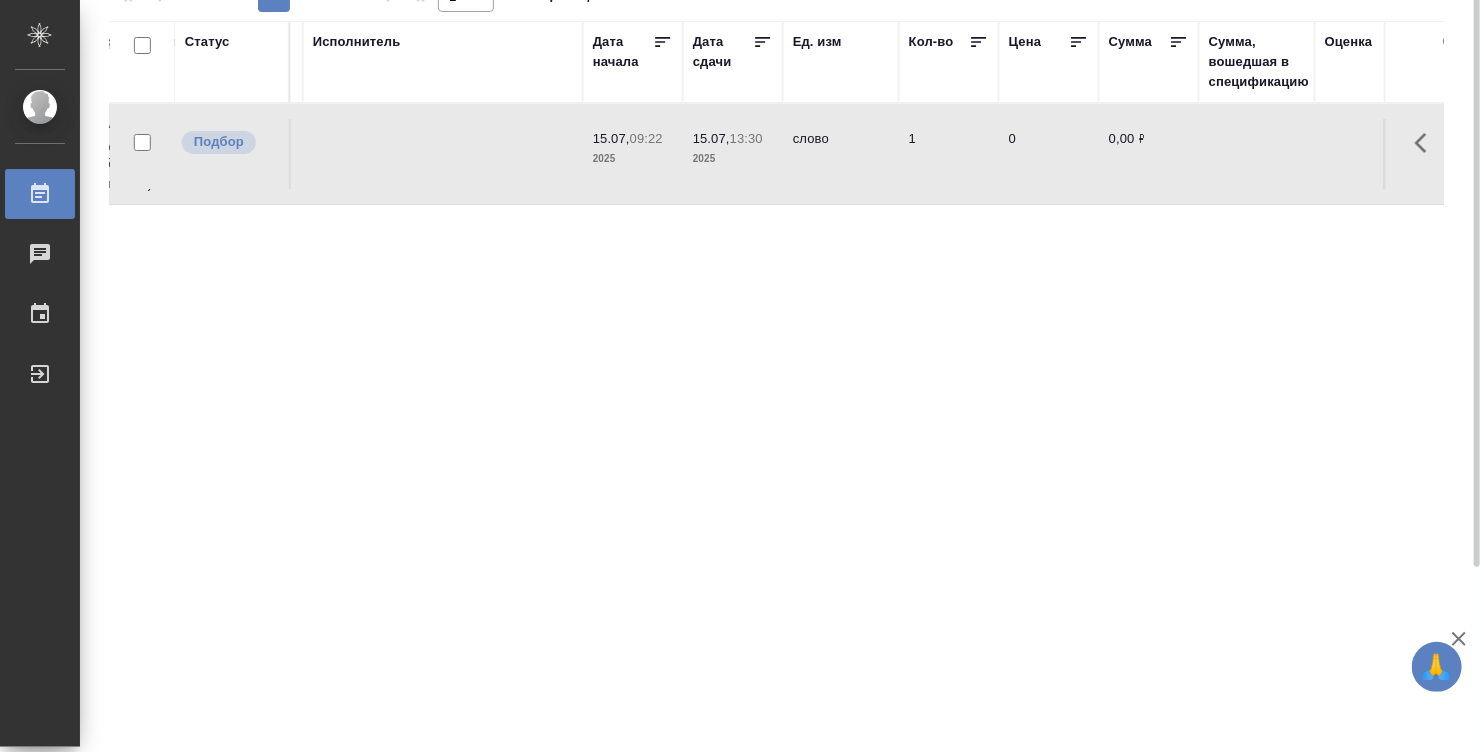 scroll, scrollTop: 0, scrollLeft: 0, axis: both 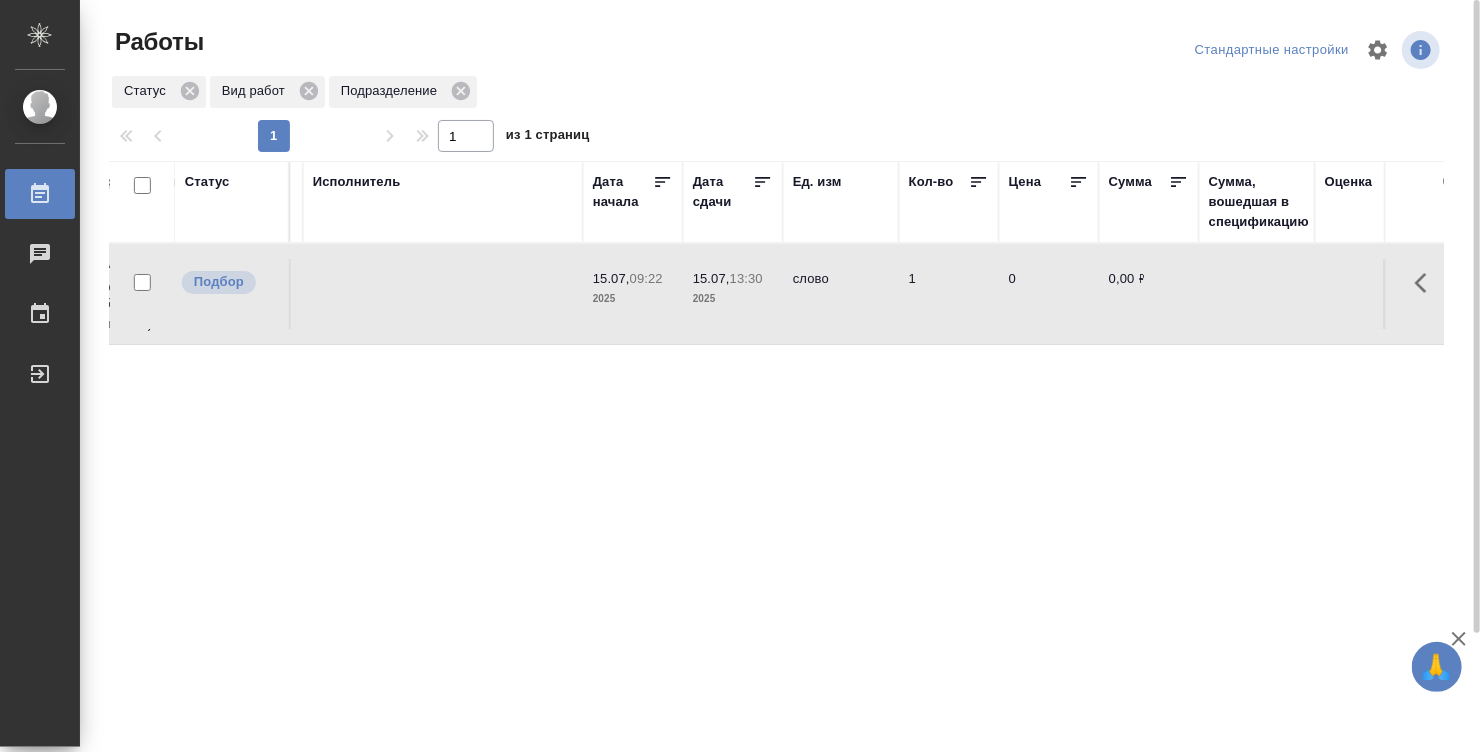 click on "2025" at bounding box center [733, 299] 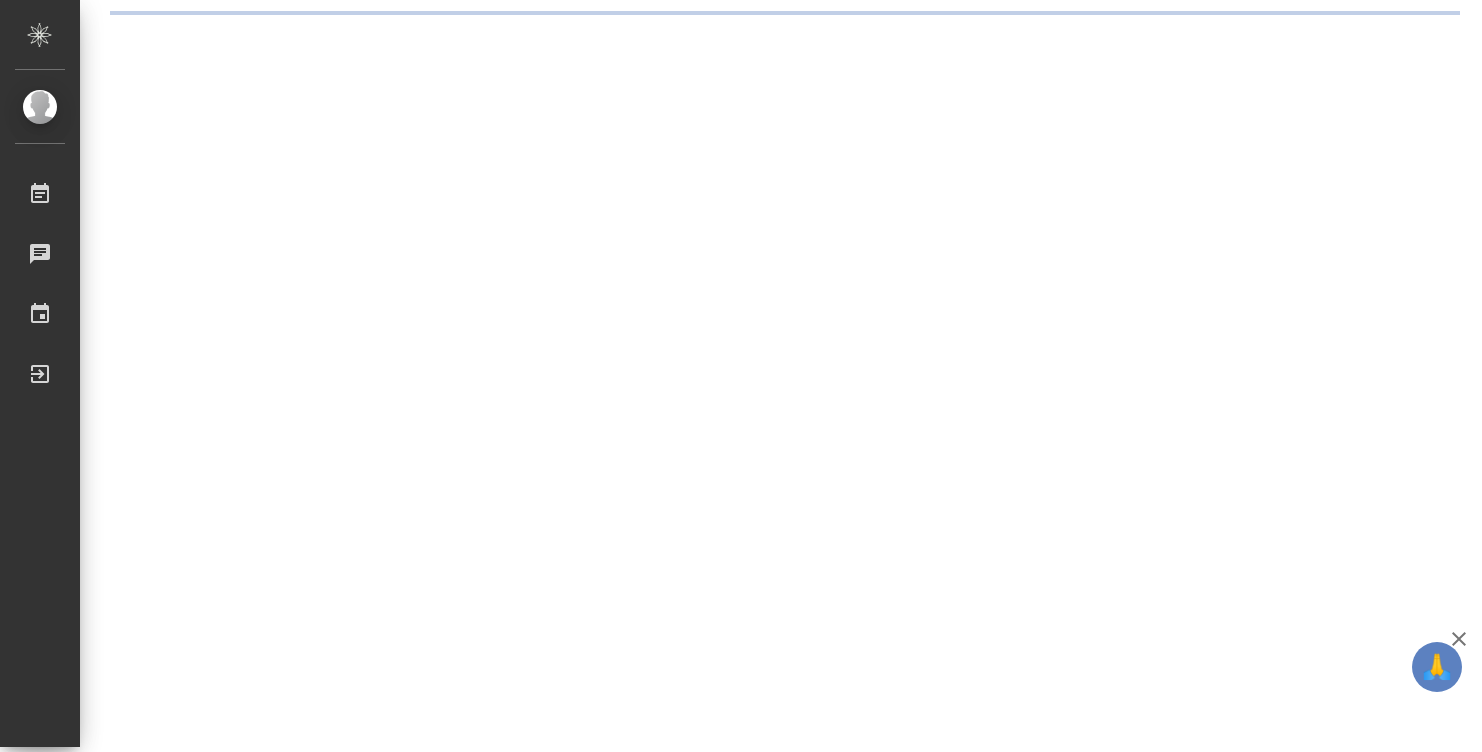 scroll, scrollTop: 0, scrollLeft: 0, axis: both 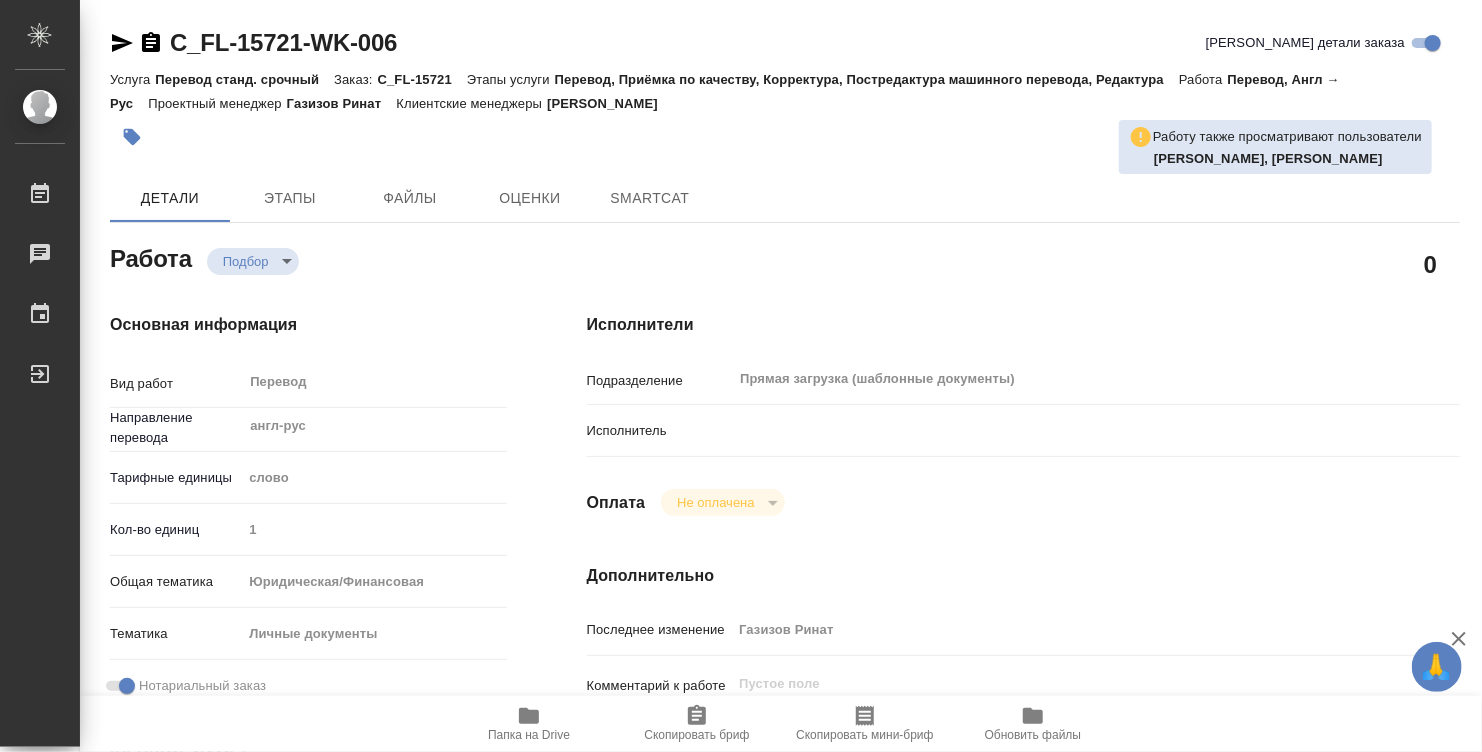 type on "x" 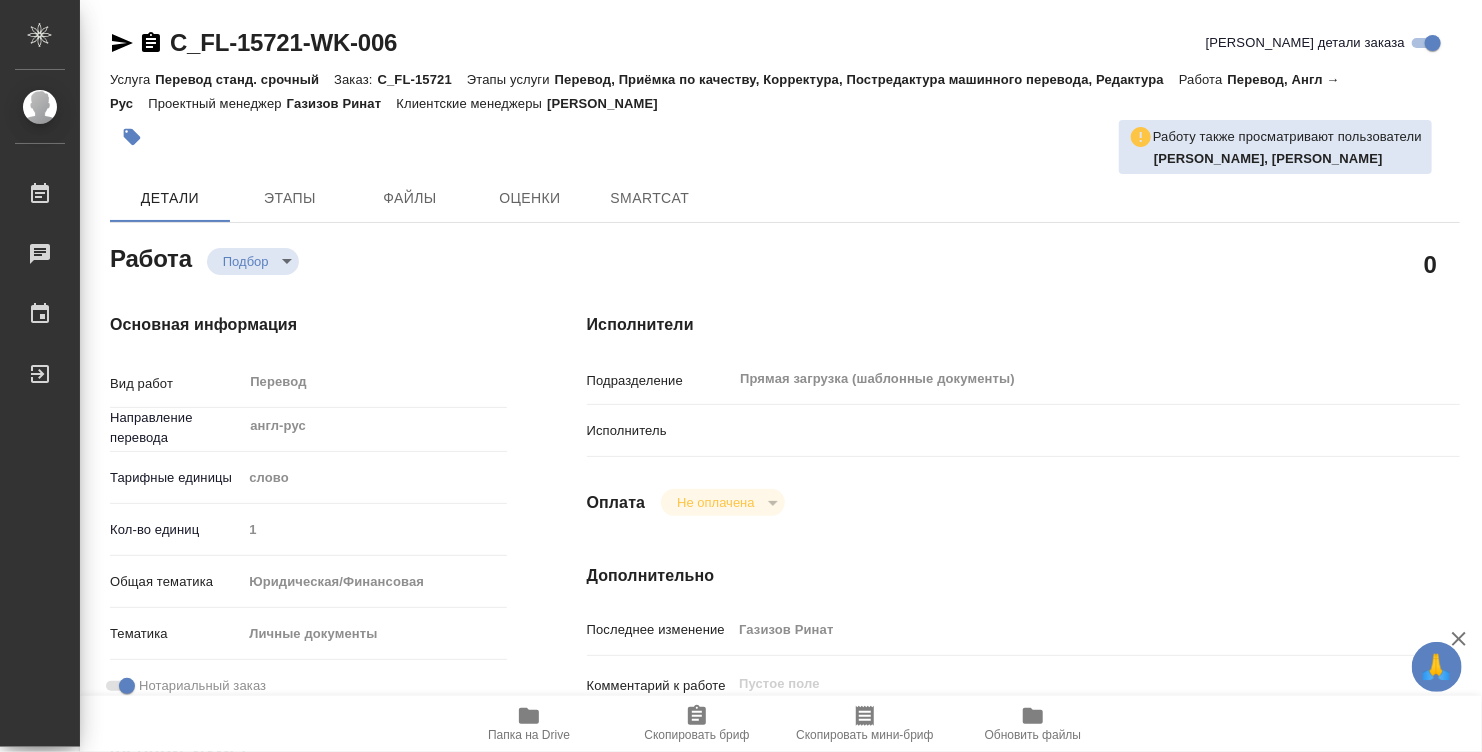 type on "x" 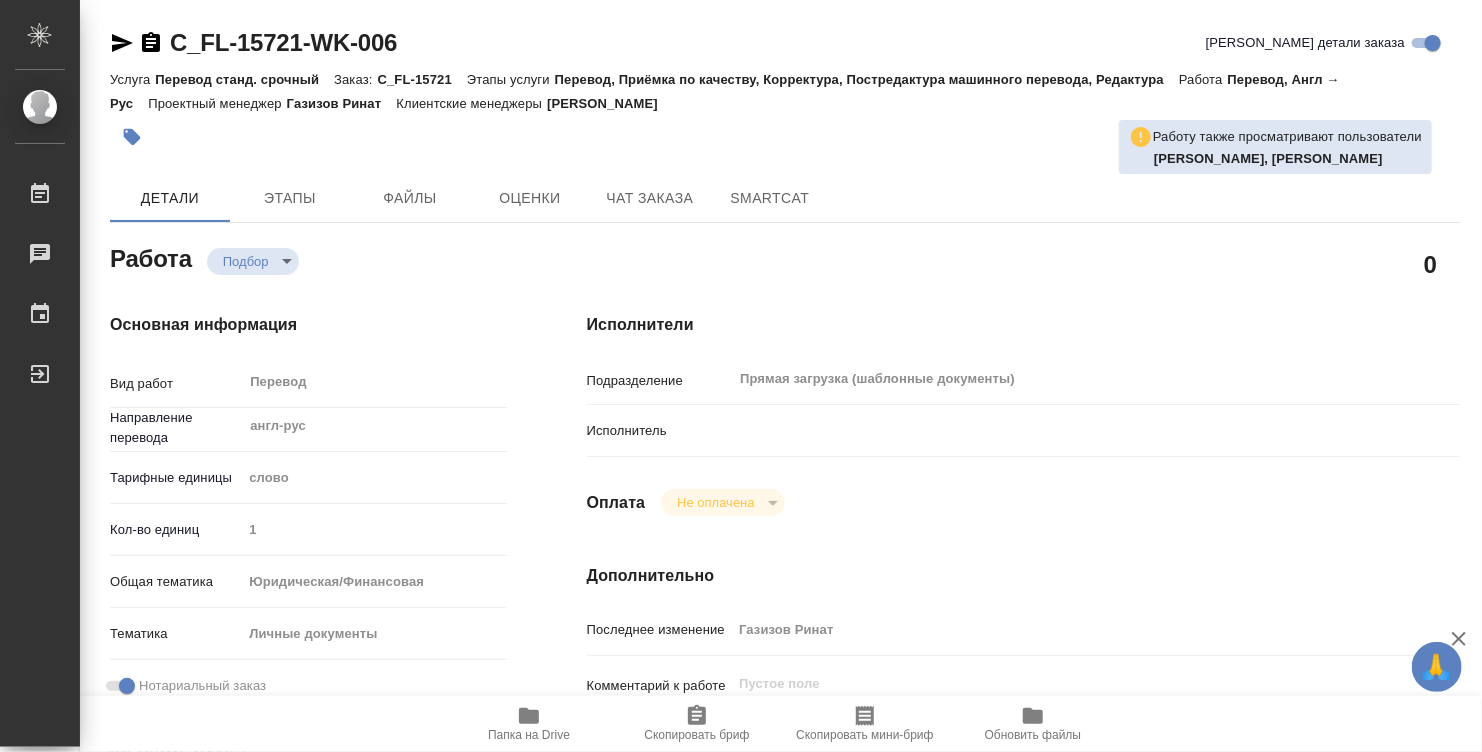 type on "x" 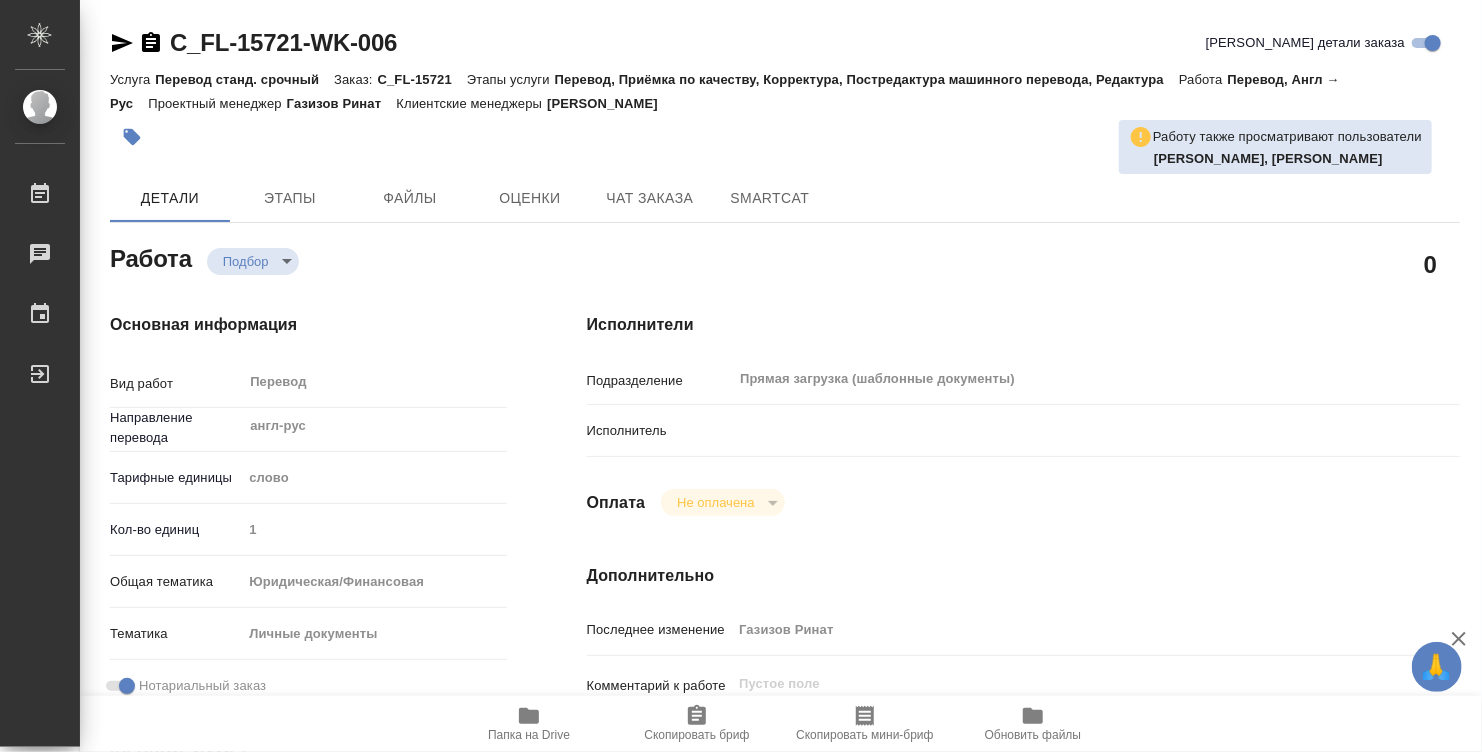 type on "x" 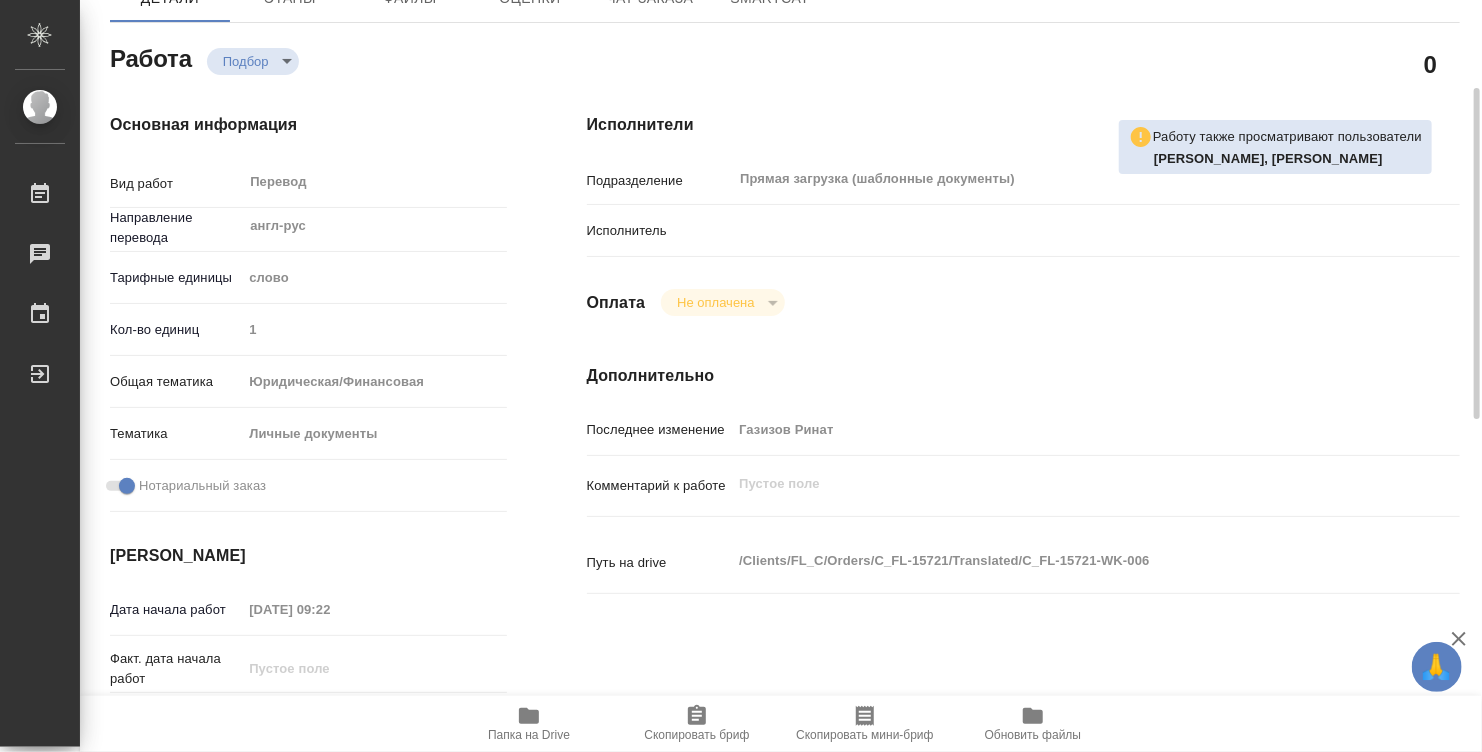 type on "x" 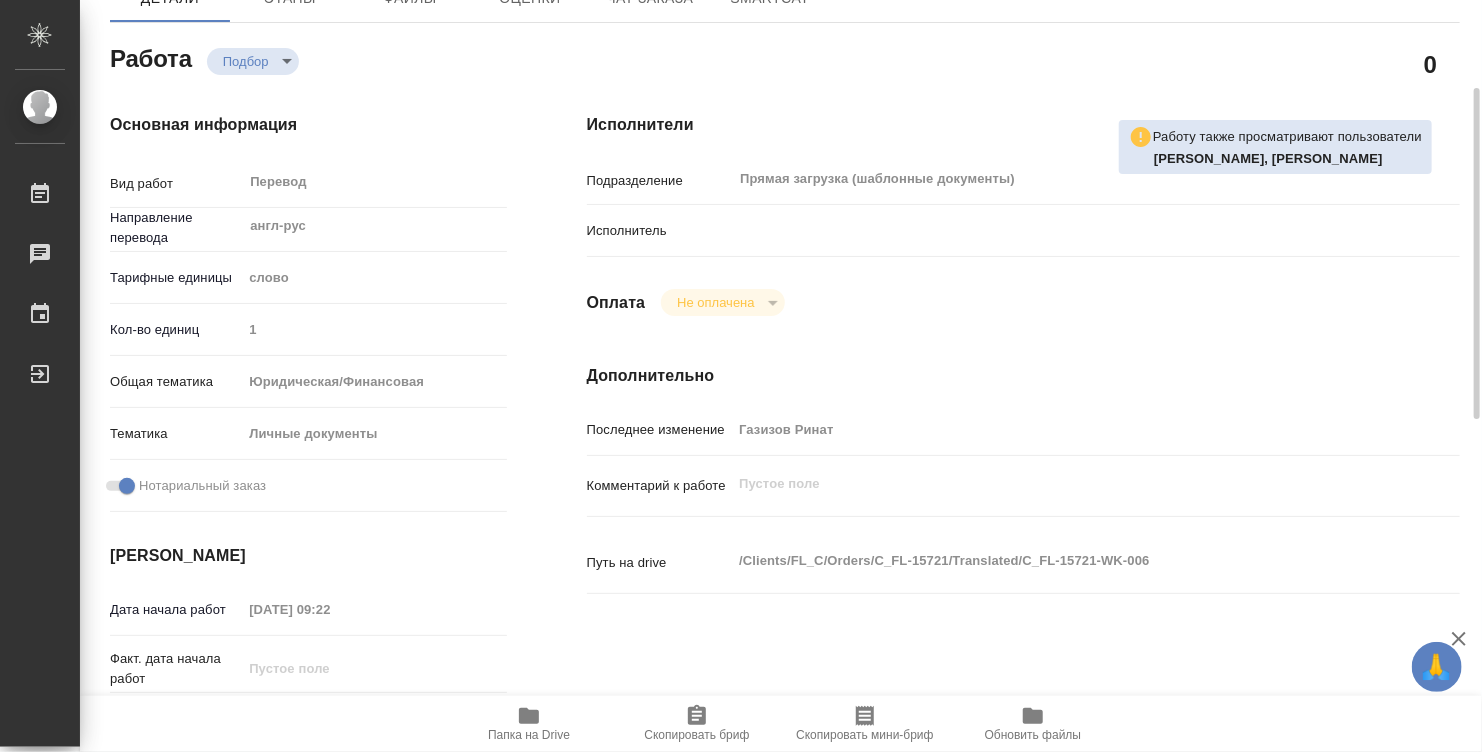 type on "x" 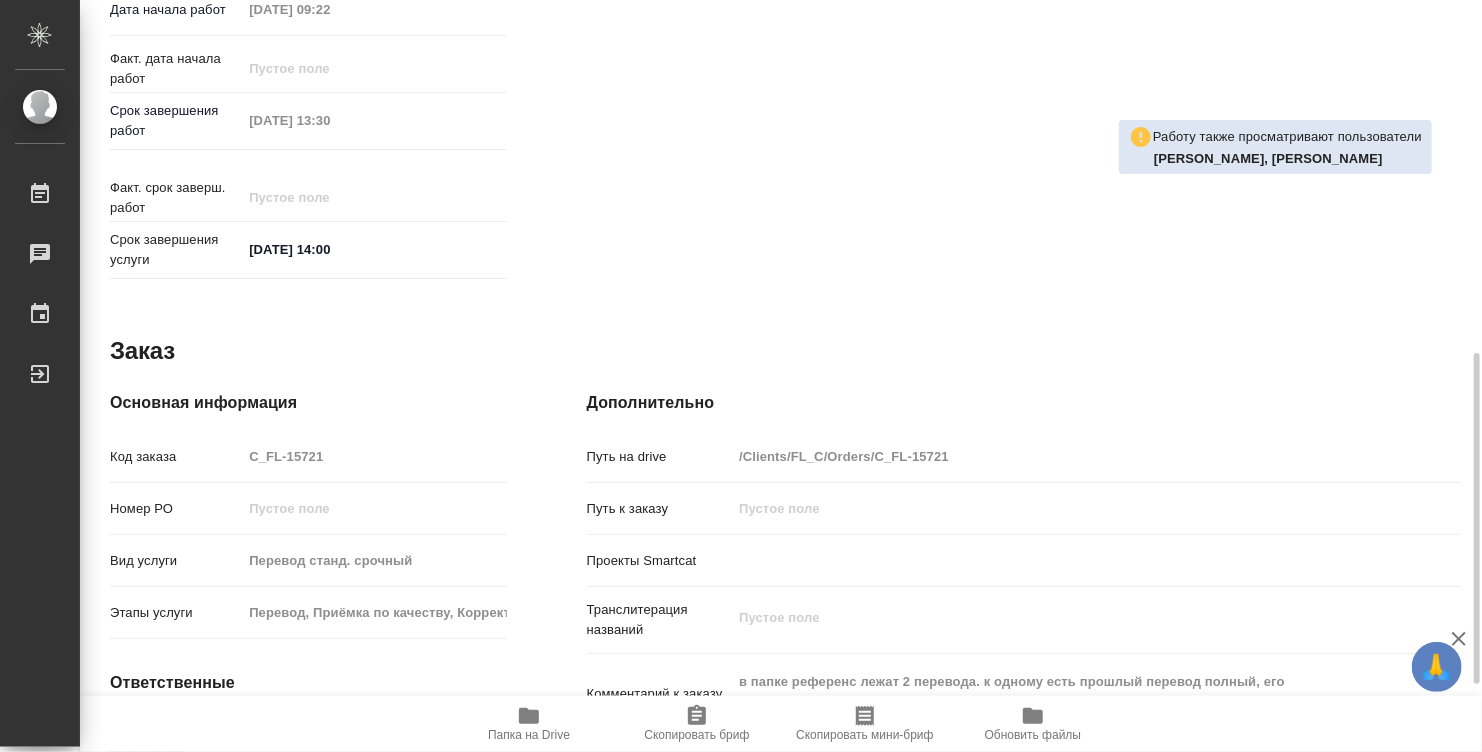scroll, scrollTop: 954, scrollLeft: 0, axis: vertical 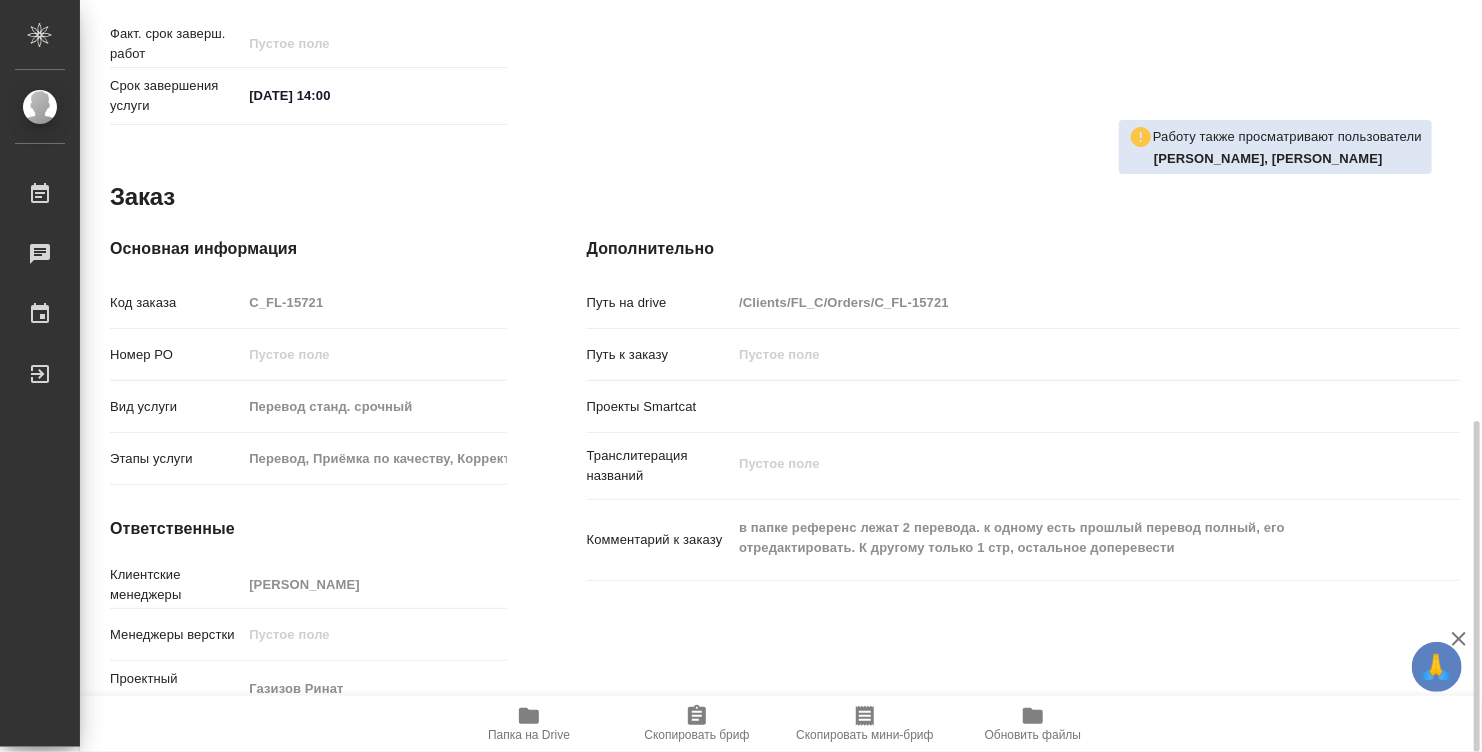 click on "Заказ" at bounding box center (785, 197) 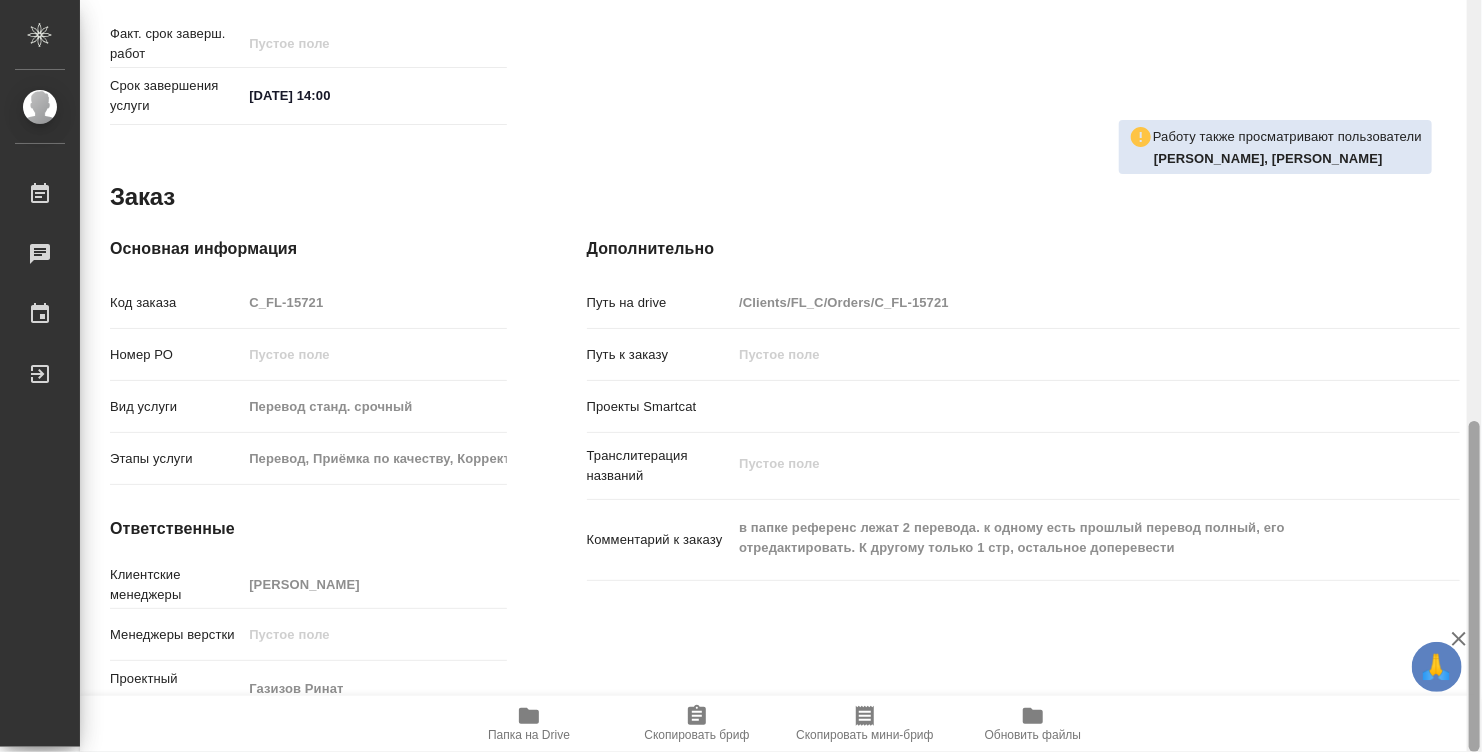 drag, startPoint x: 1475, startPoint y: 464, endPoint x: 1438, endPoint y: 538, distance: 82.73451 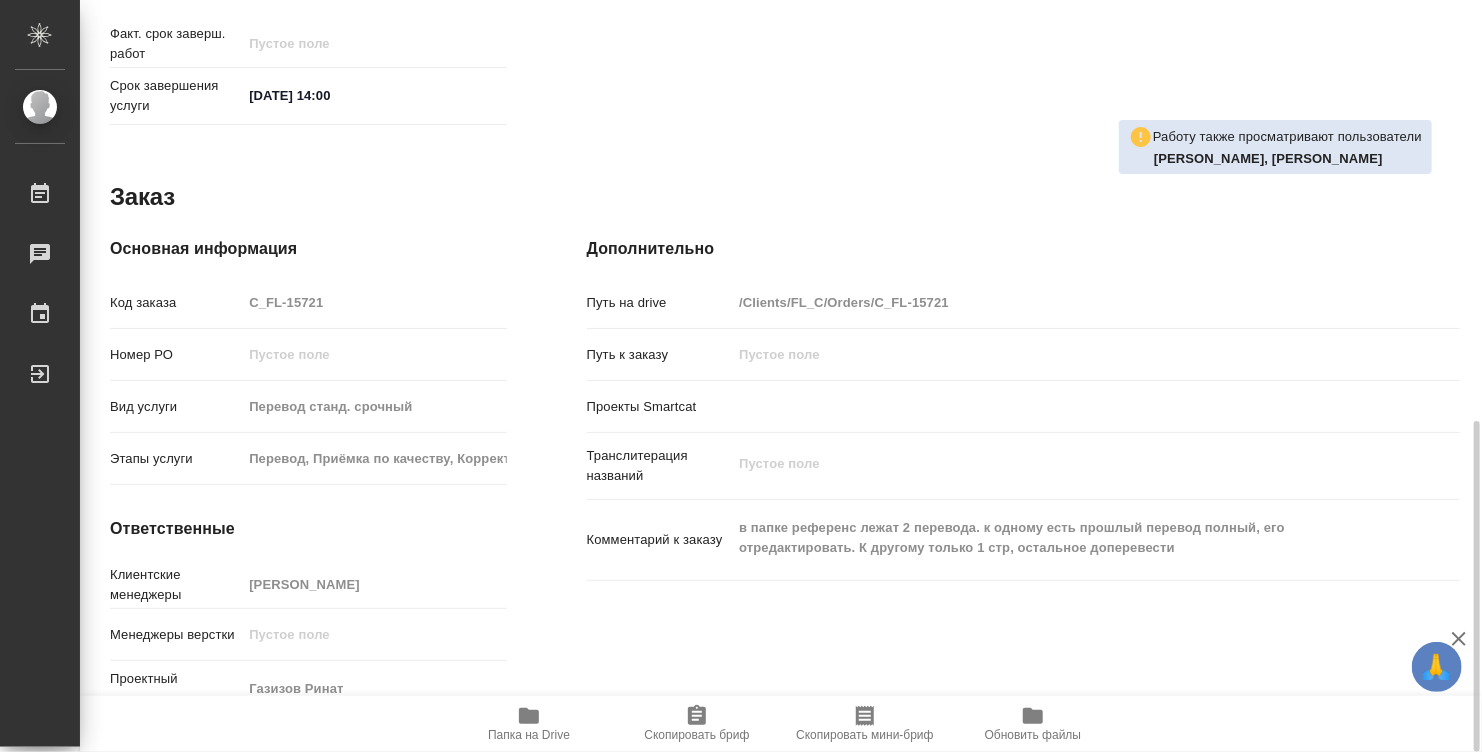 drag, startPoint x: 1237, startPoint y: 376, endPoint x: 1158, endPoint y: 384, distance: 79.40403 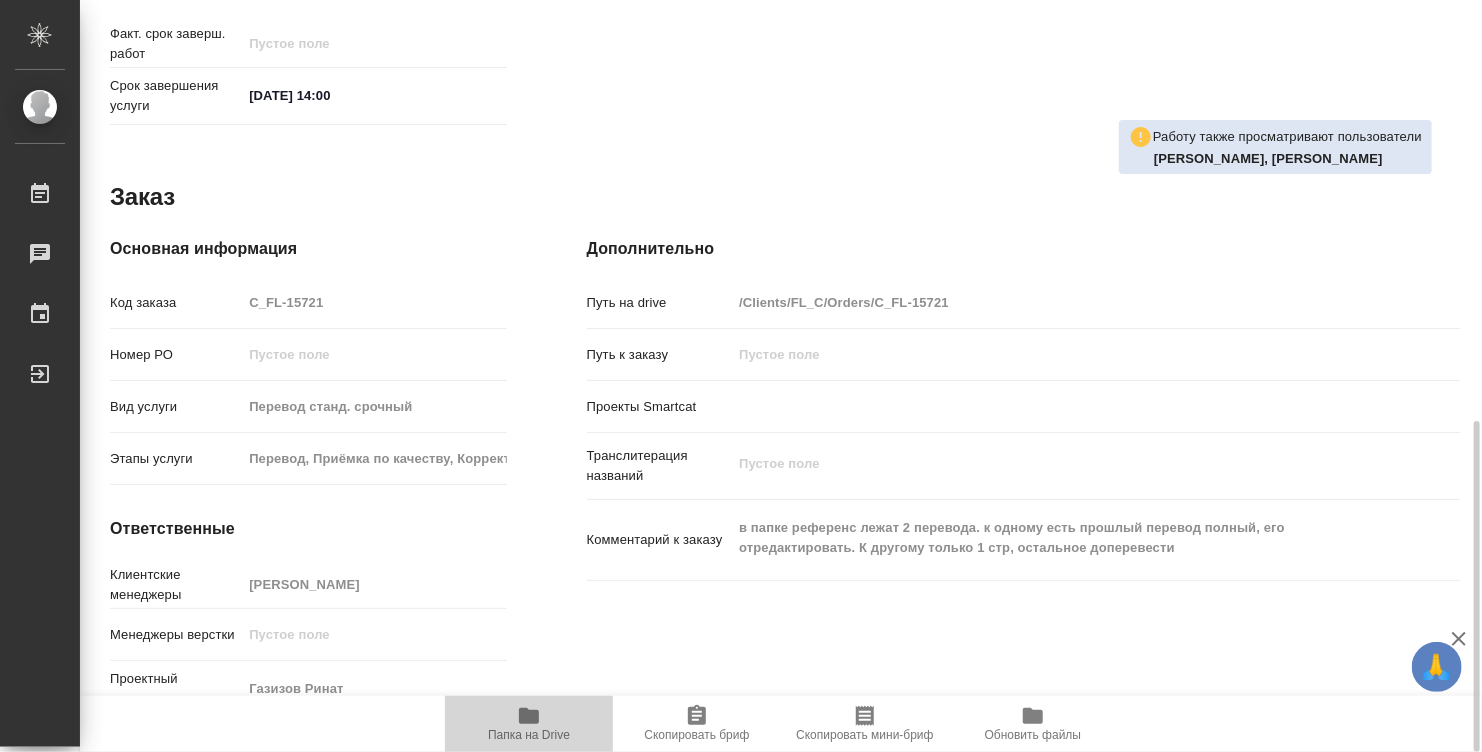 click 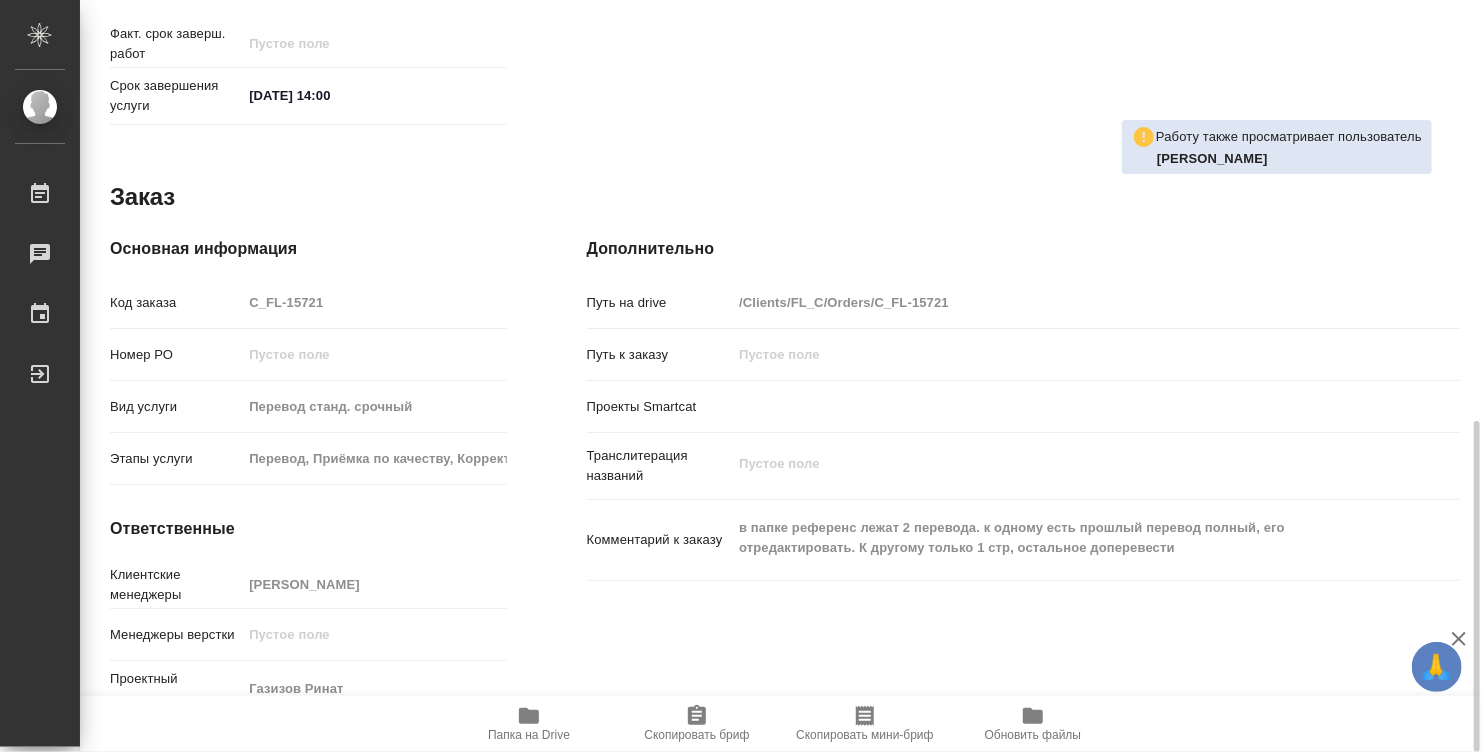 type on "x" 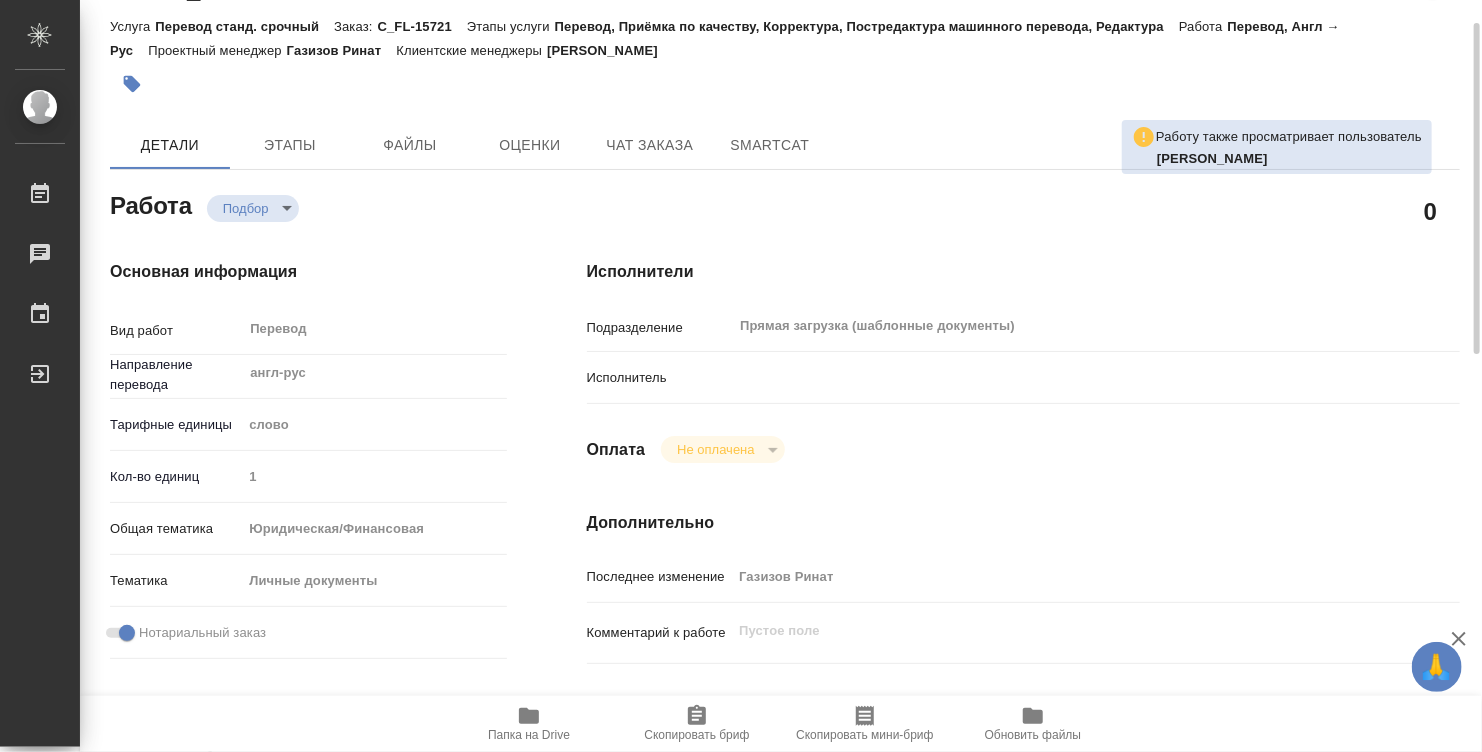 scroll, scrollTop: 0, scrollLeft: 0, axis: both 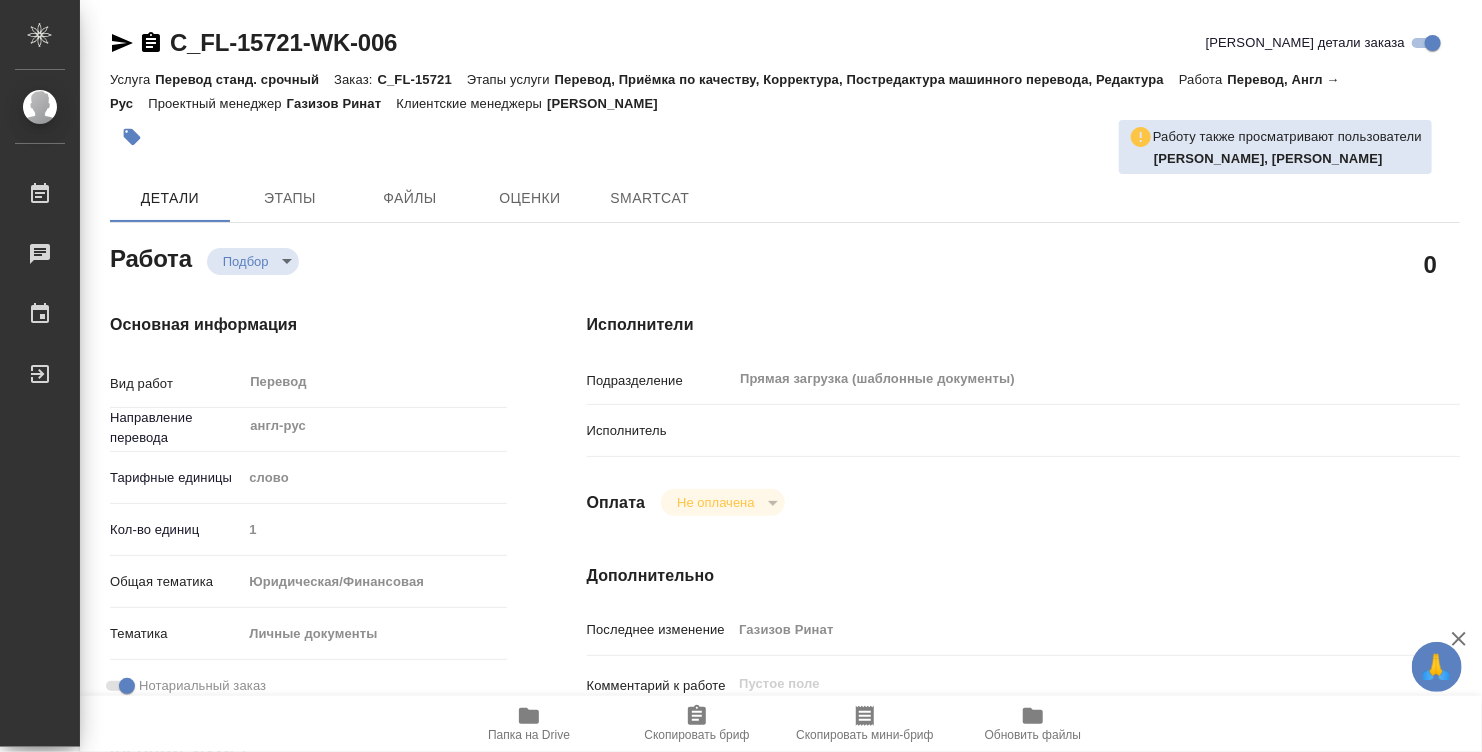 type on "x" 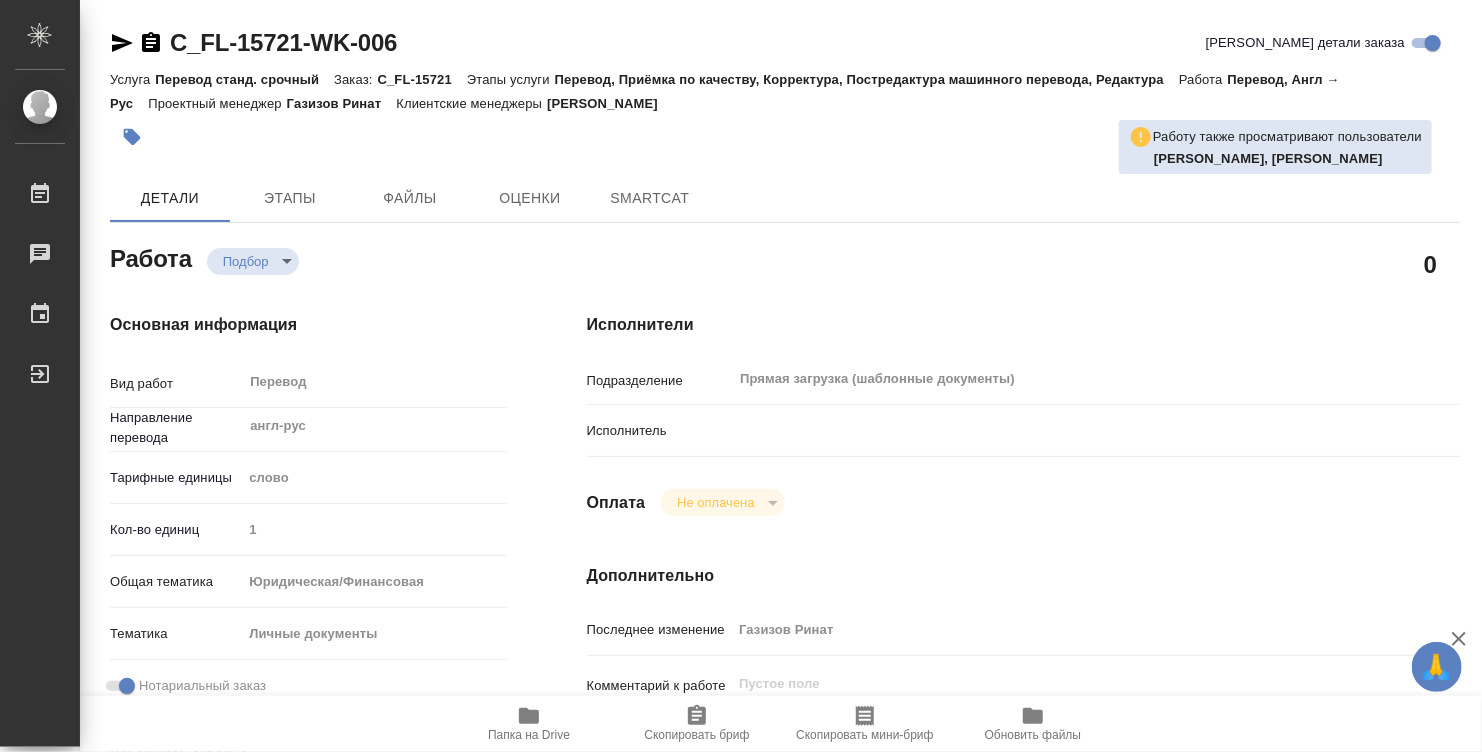 type on "x" 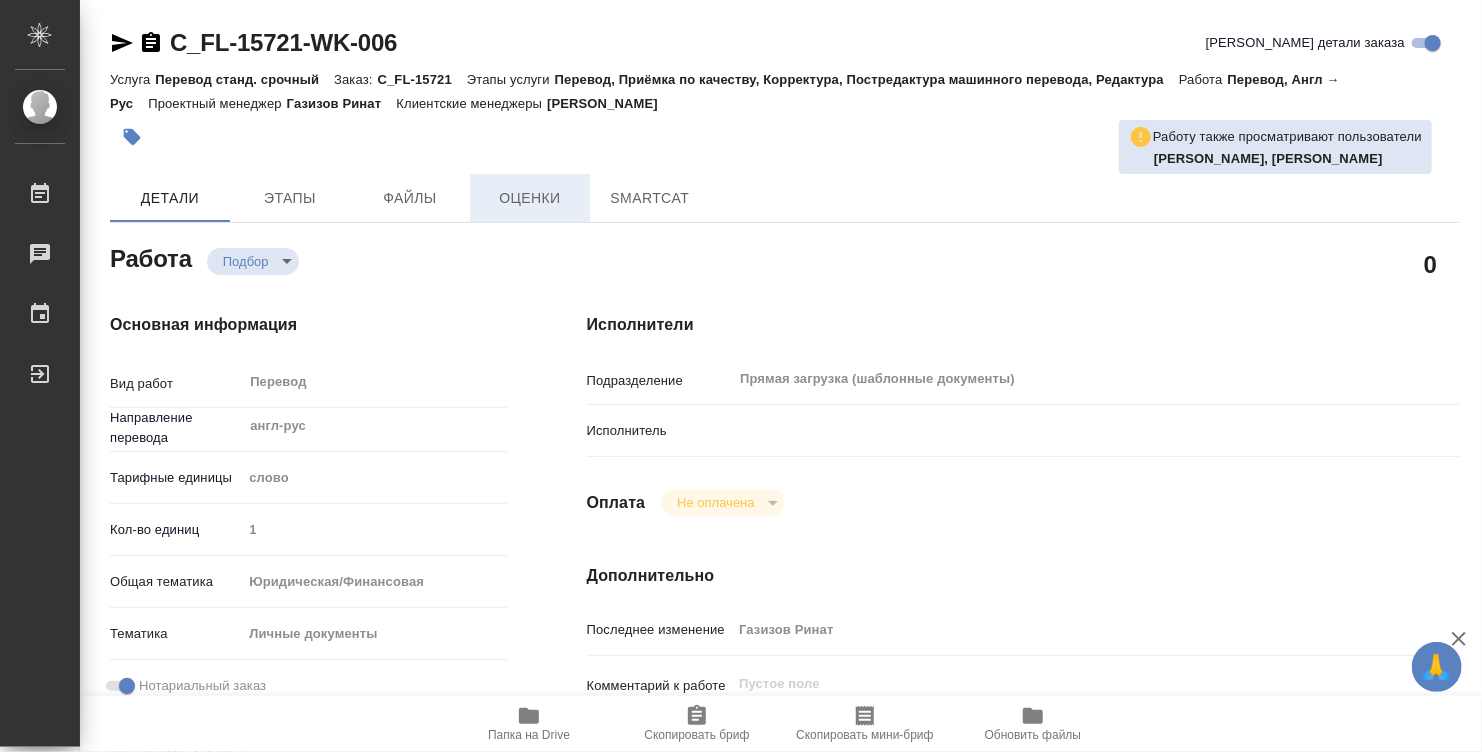 type on "x" 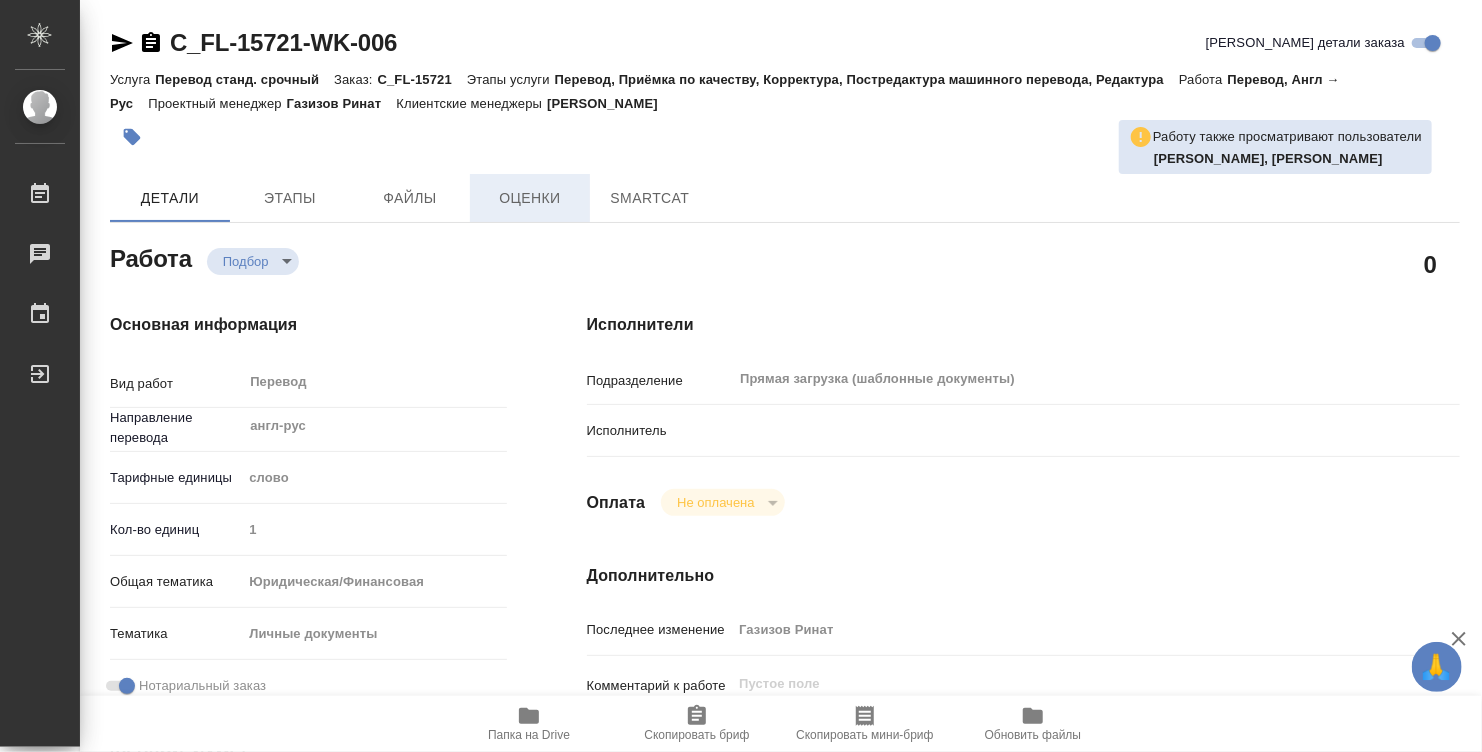 type on "x" 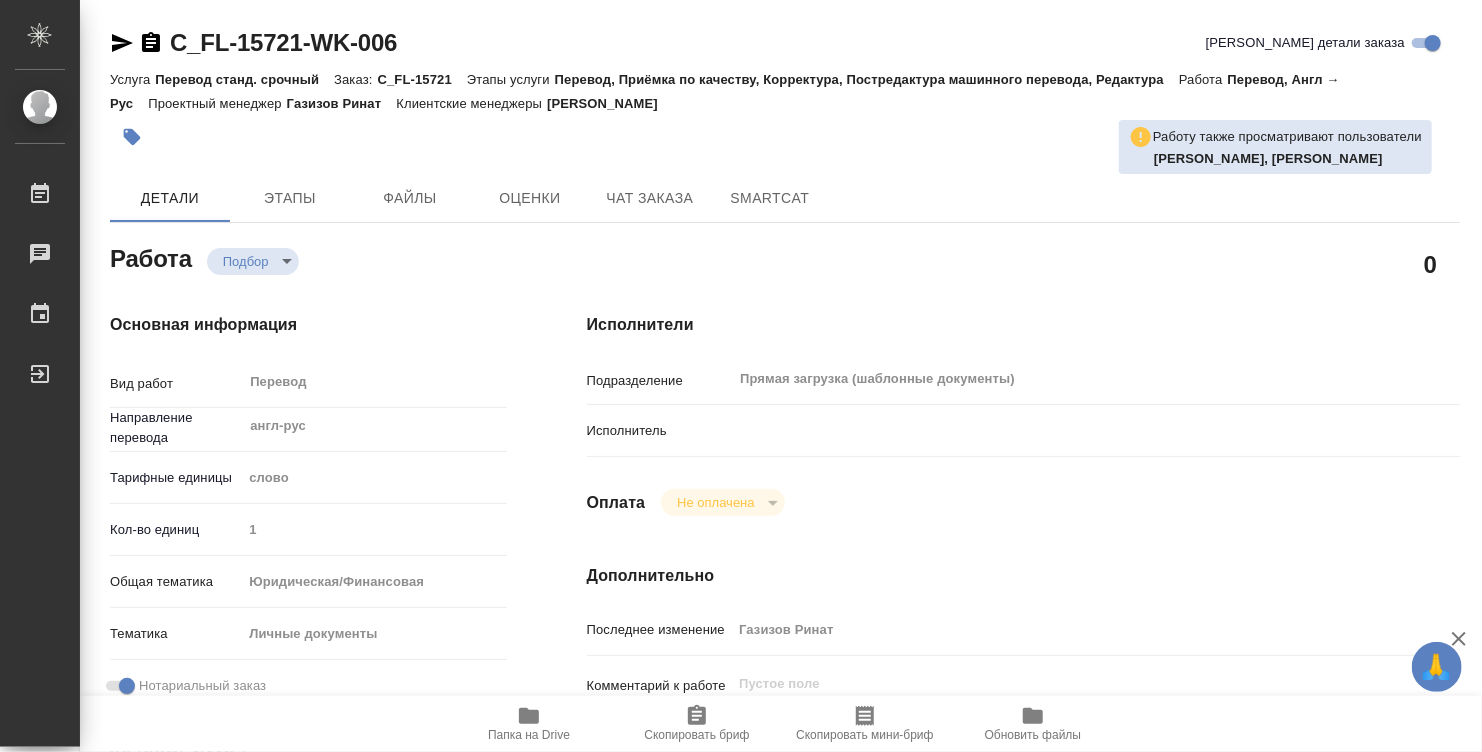 type on "x" 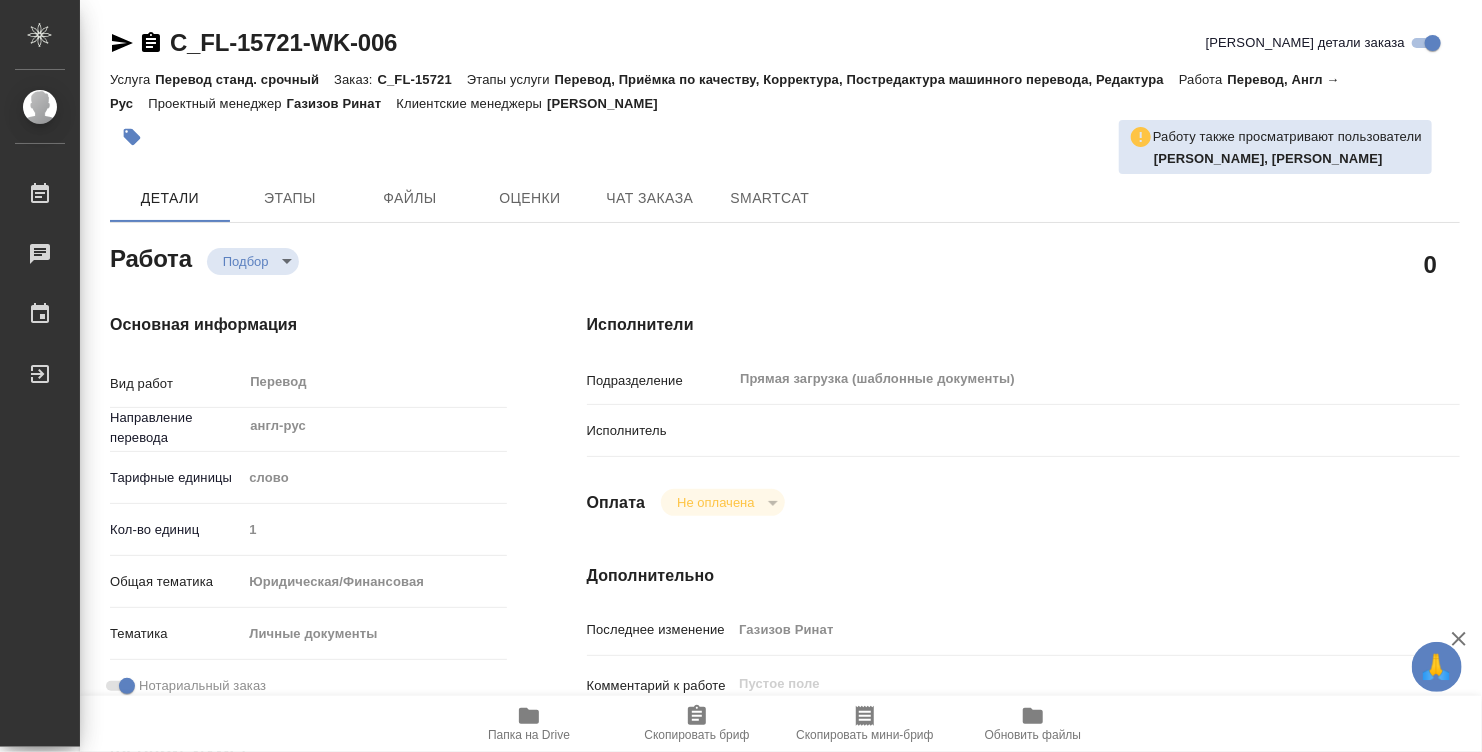 type on "x" 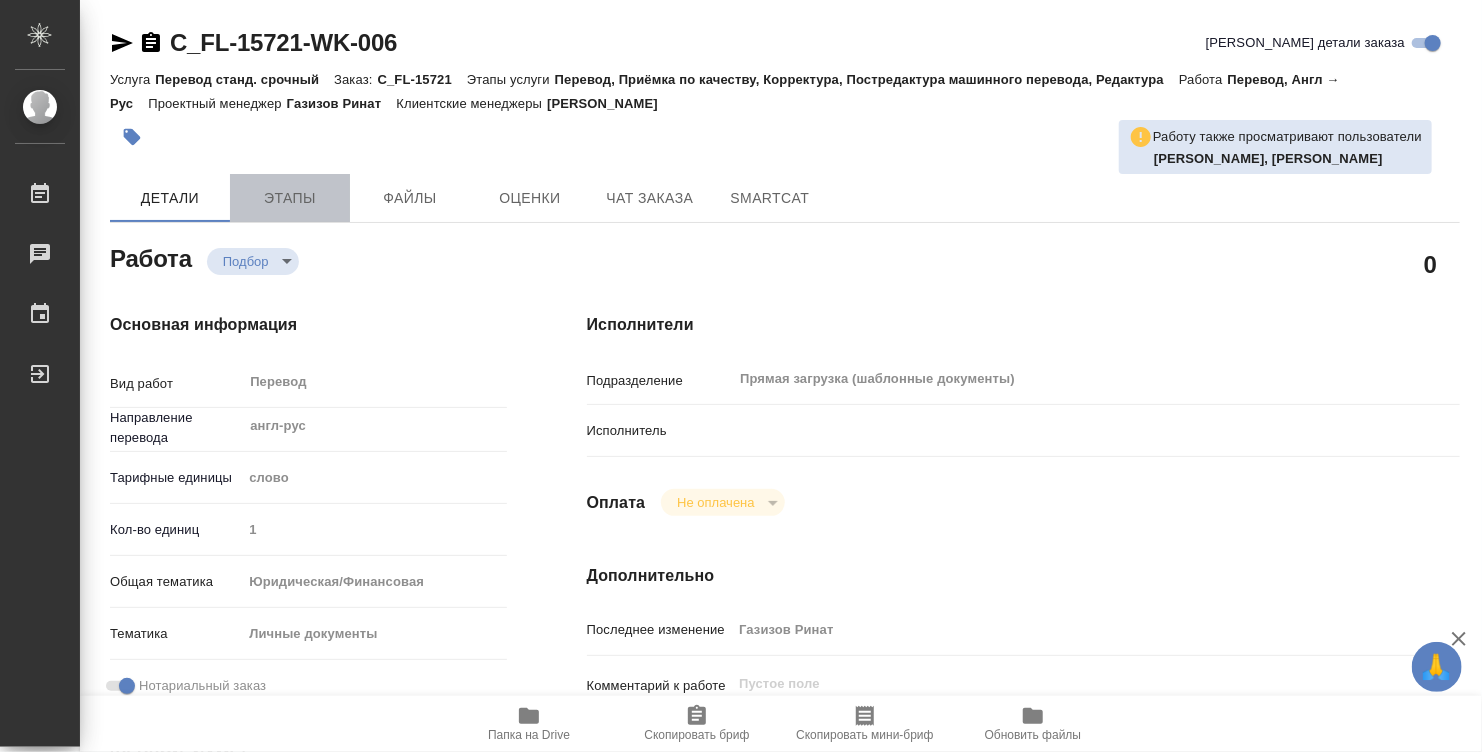 click on "Этапы" at bounding box center (290, 198) 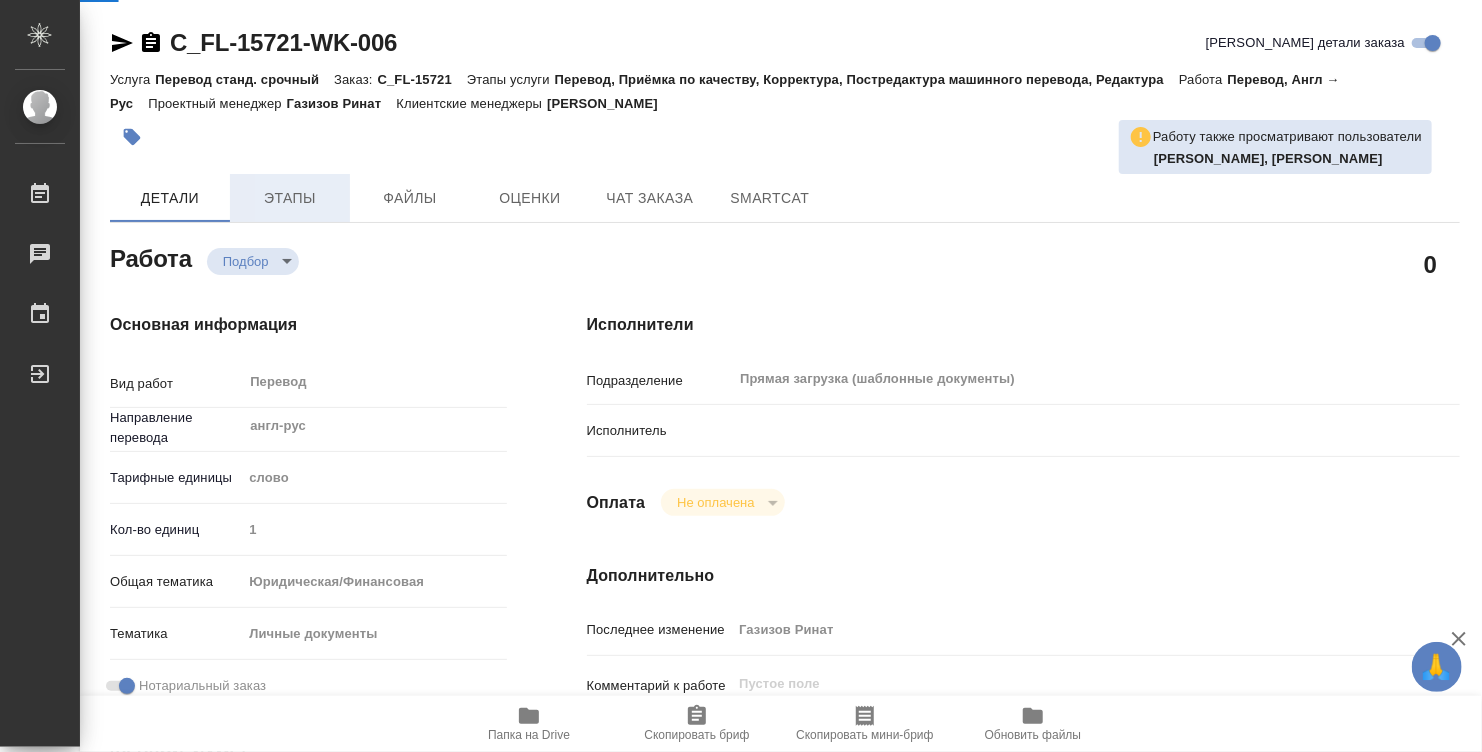 type on "x" 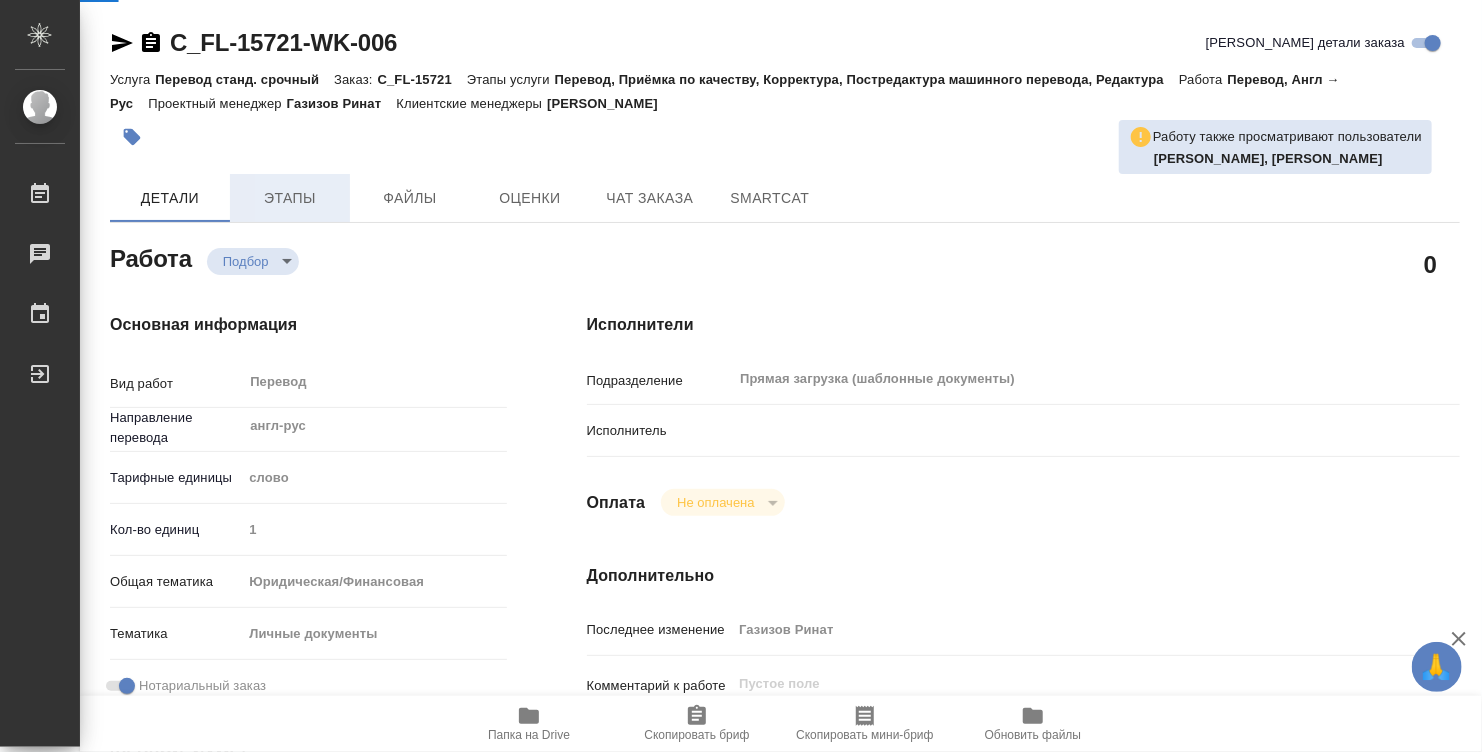 type on "x" 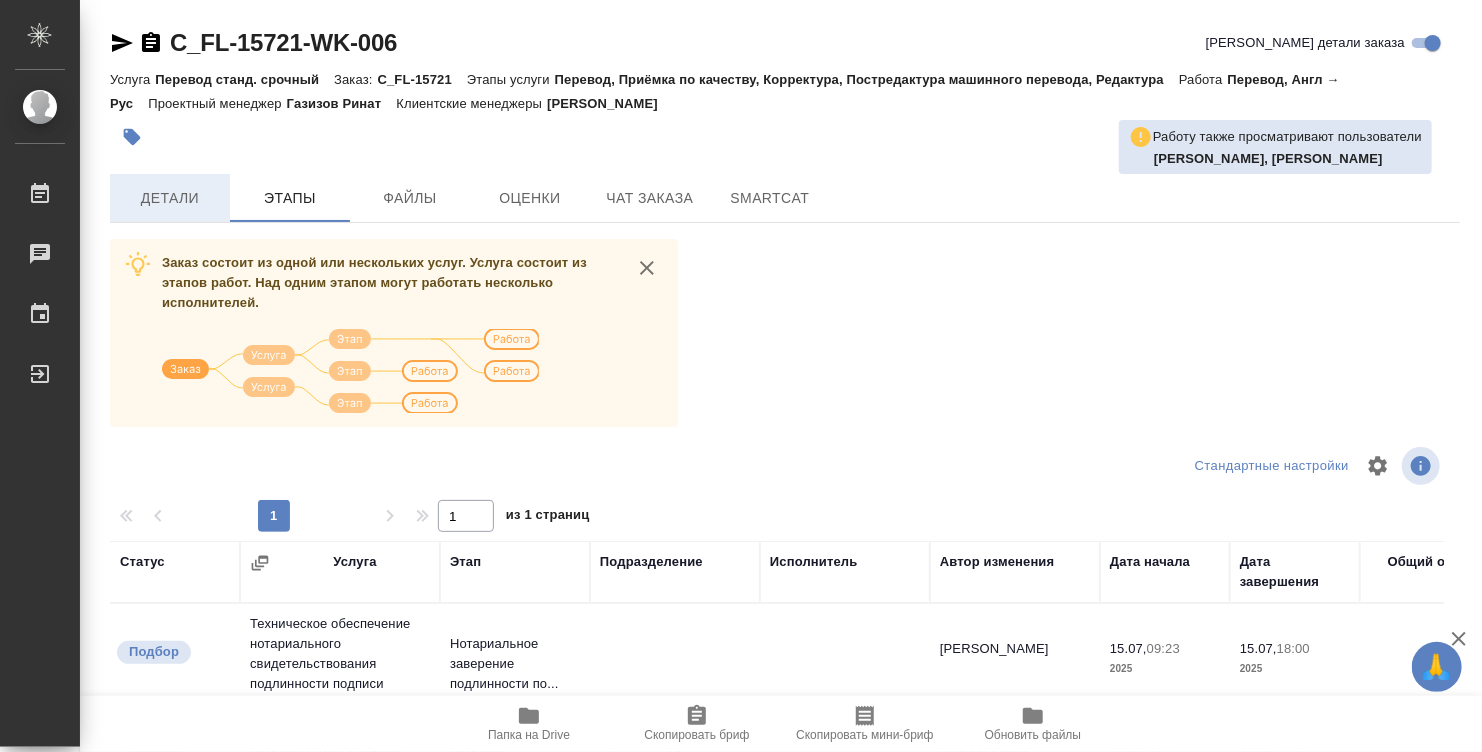 click on "Детали" at bounding box center (170, 198) 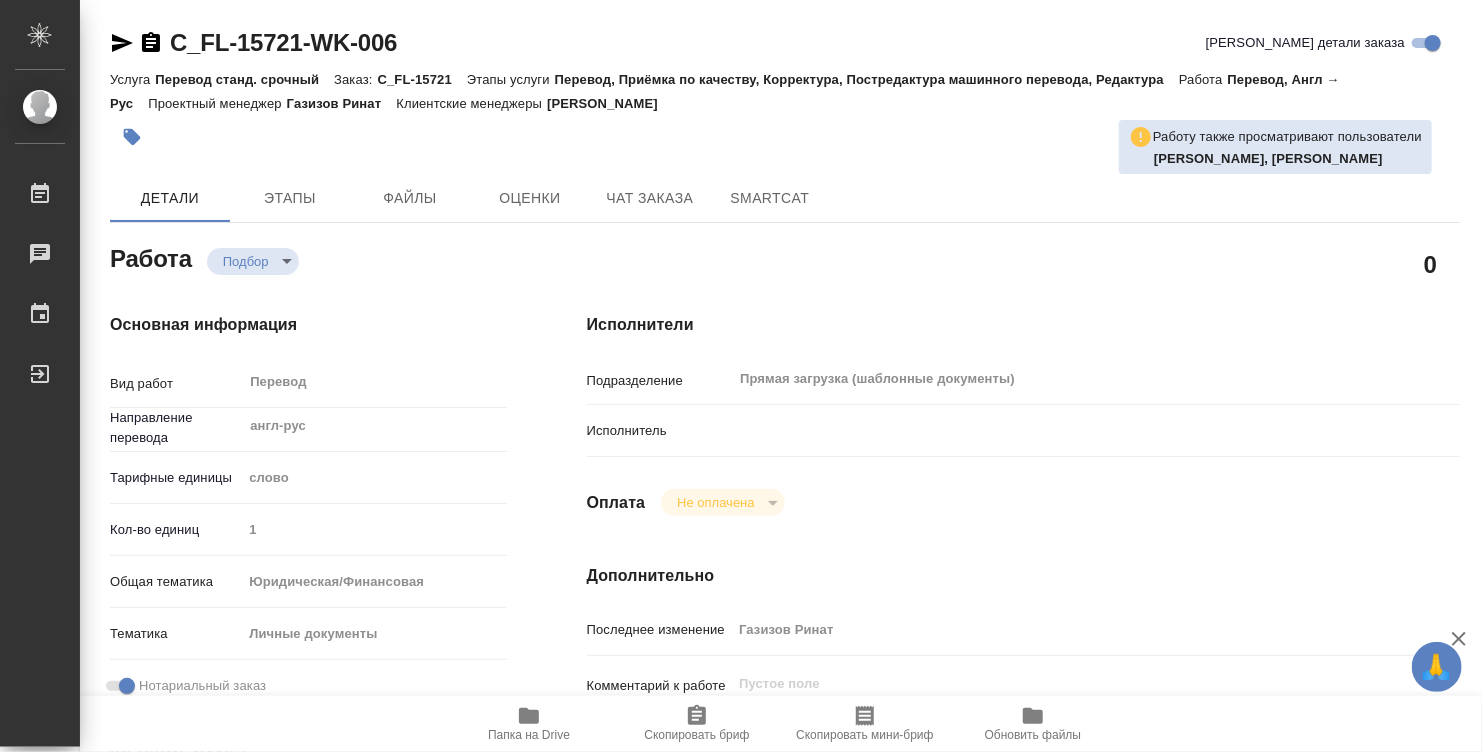 type on "x" 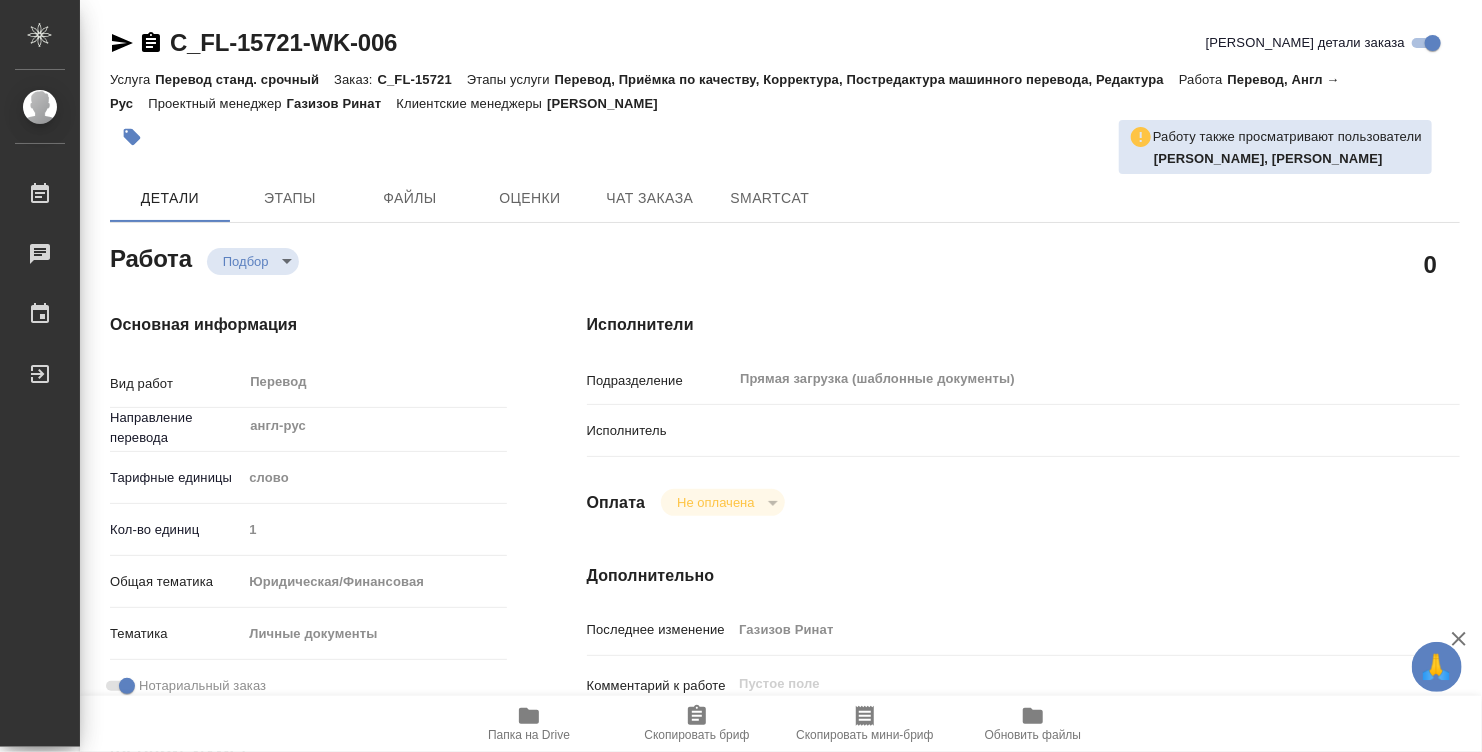 type on "x" 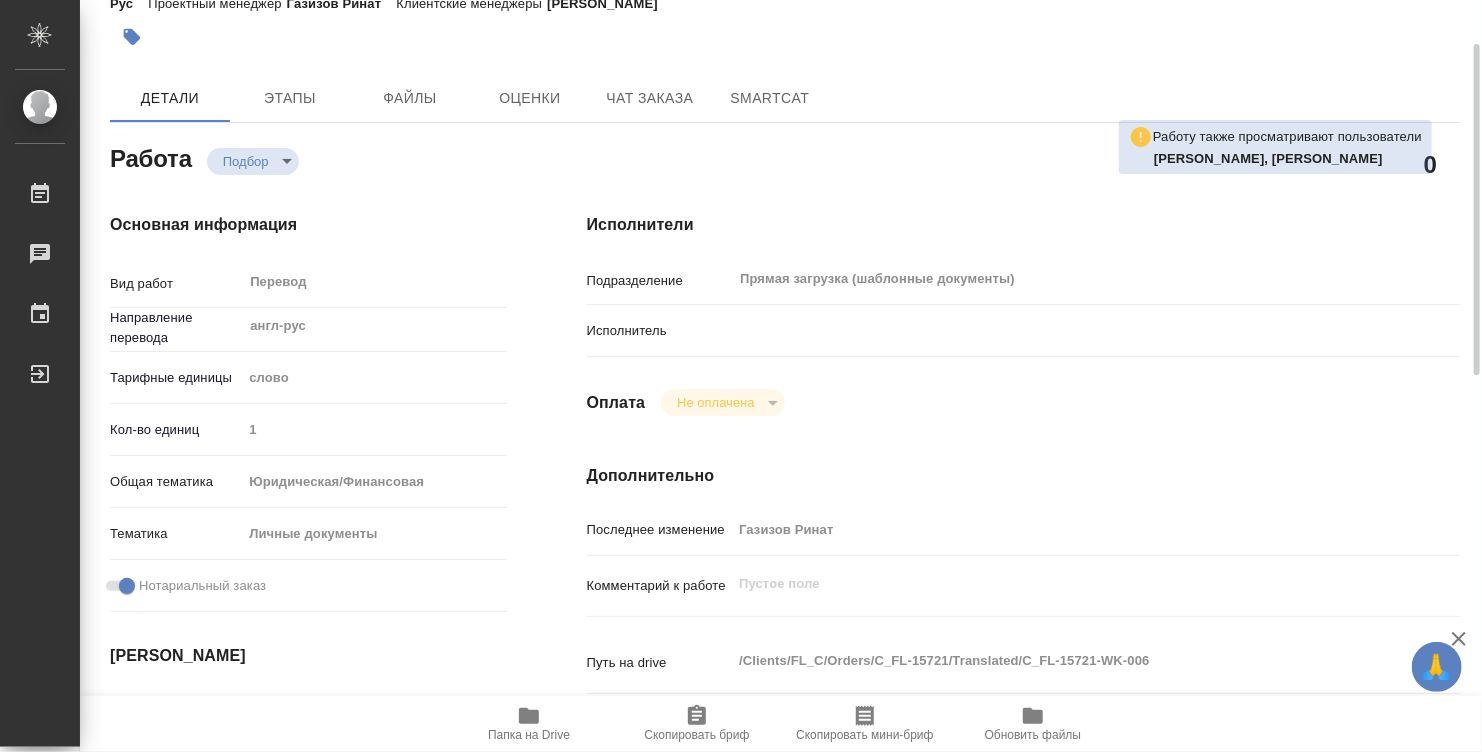 type on "x" 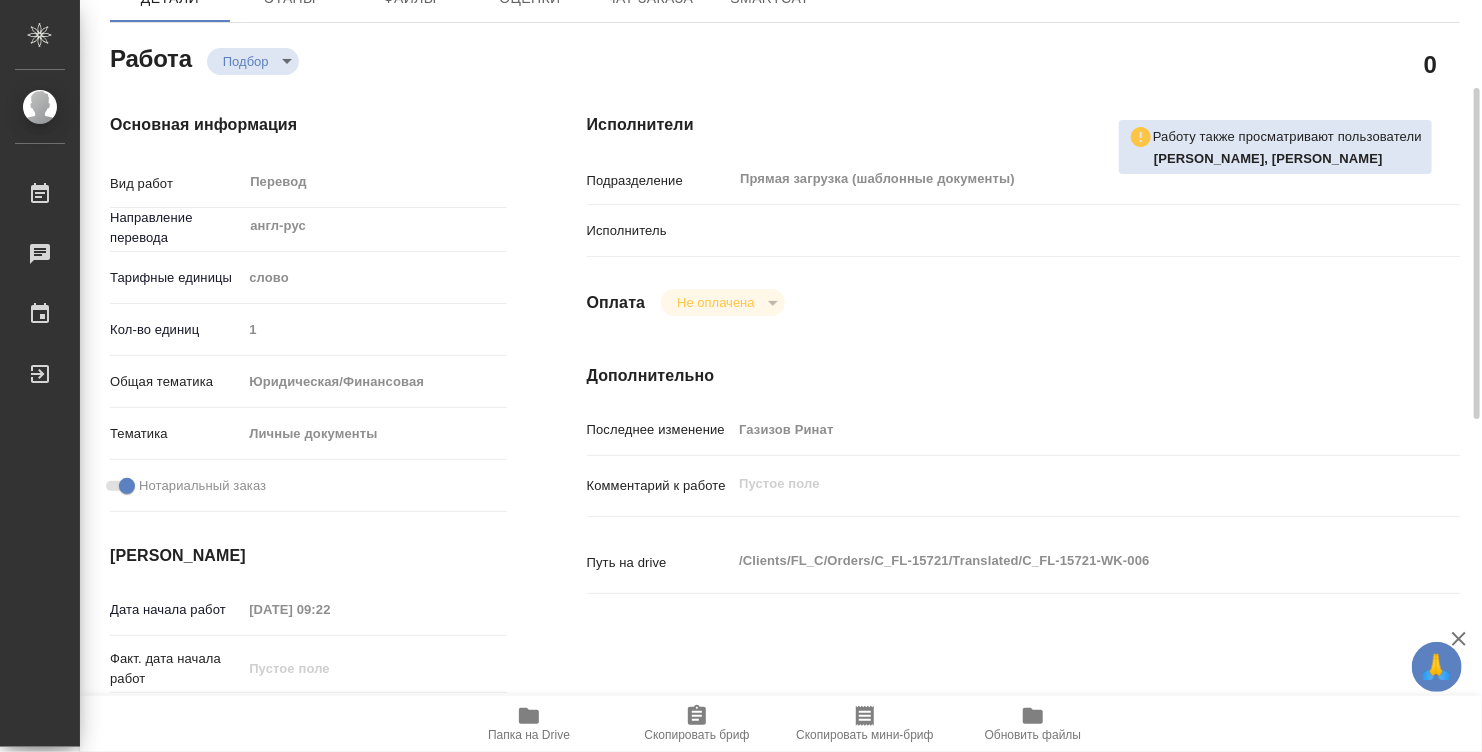 scroll, scrollTop: 300, scrollLeft: 0, axis: vertical 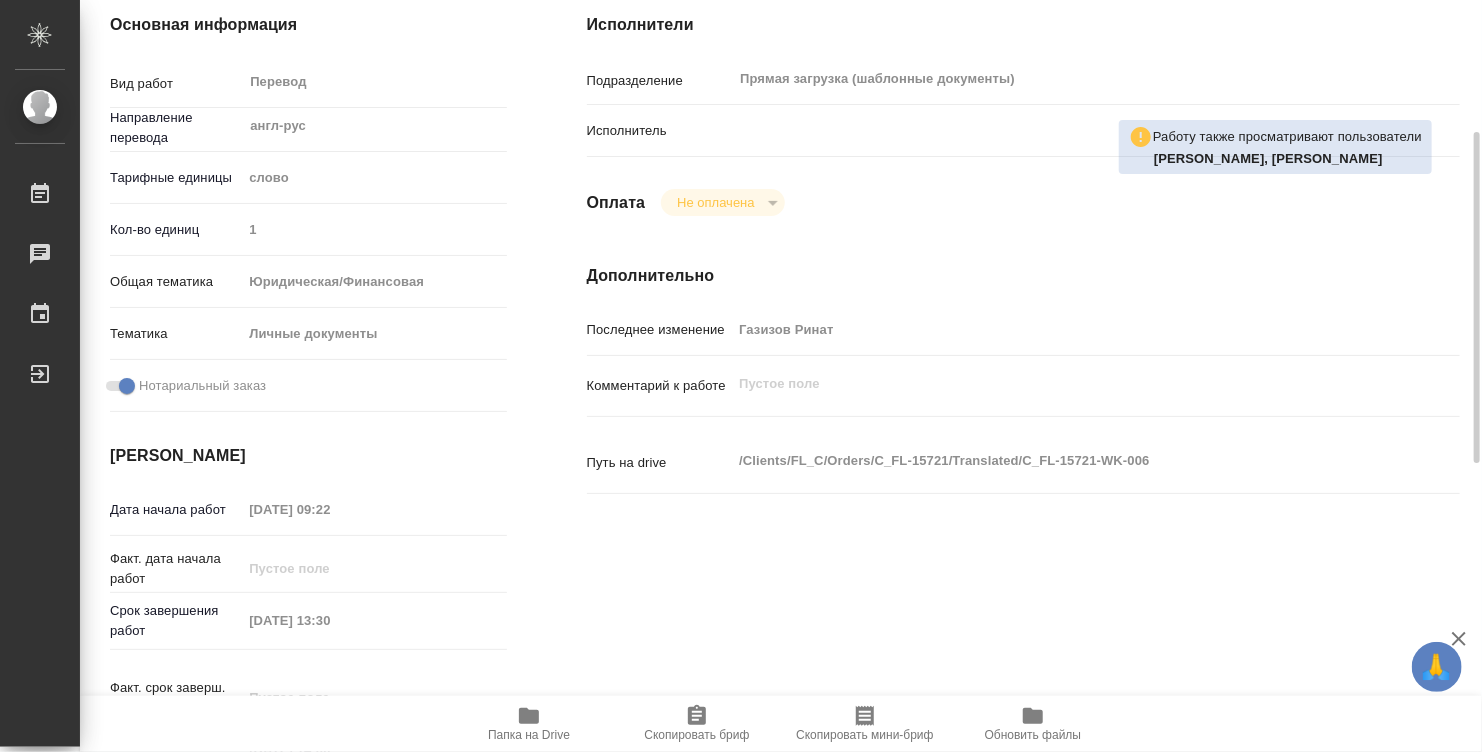 drag, startPoint x: 1226, startPoint y: 561, endPoint x: 929, endPoint y: 489, distance: 305.6027 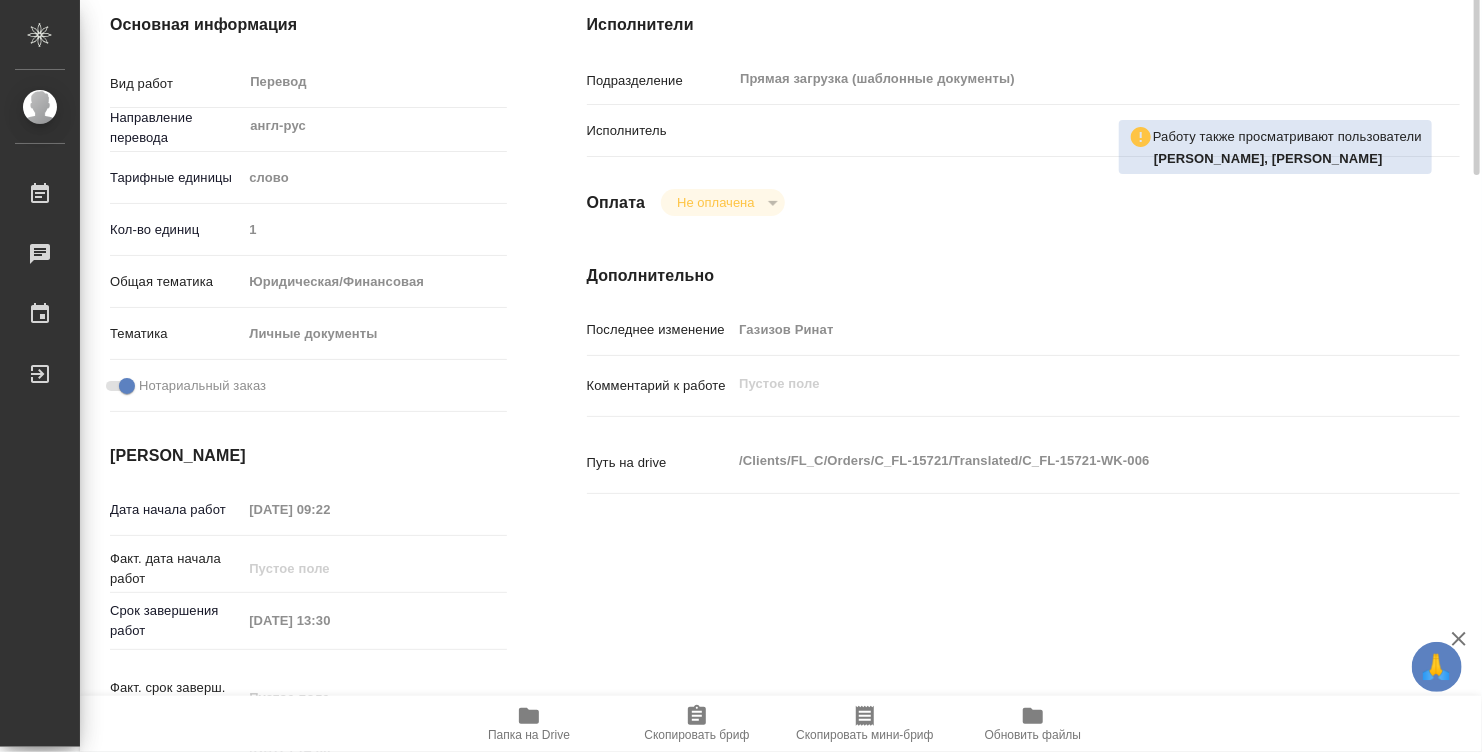 scroll, scrollTop: 0, scrollLeft: 0, axis: both 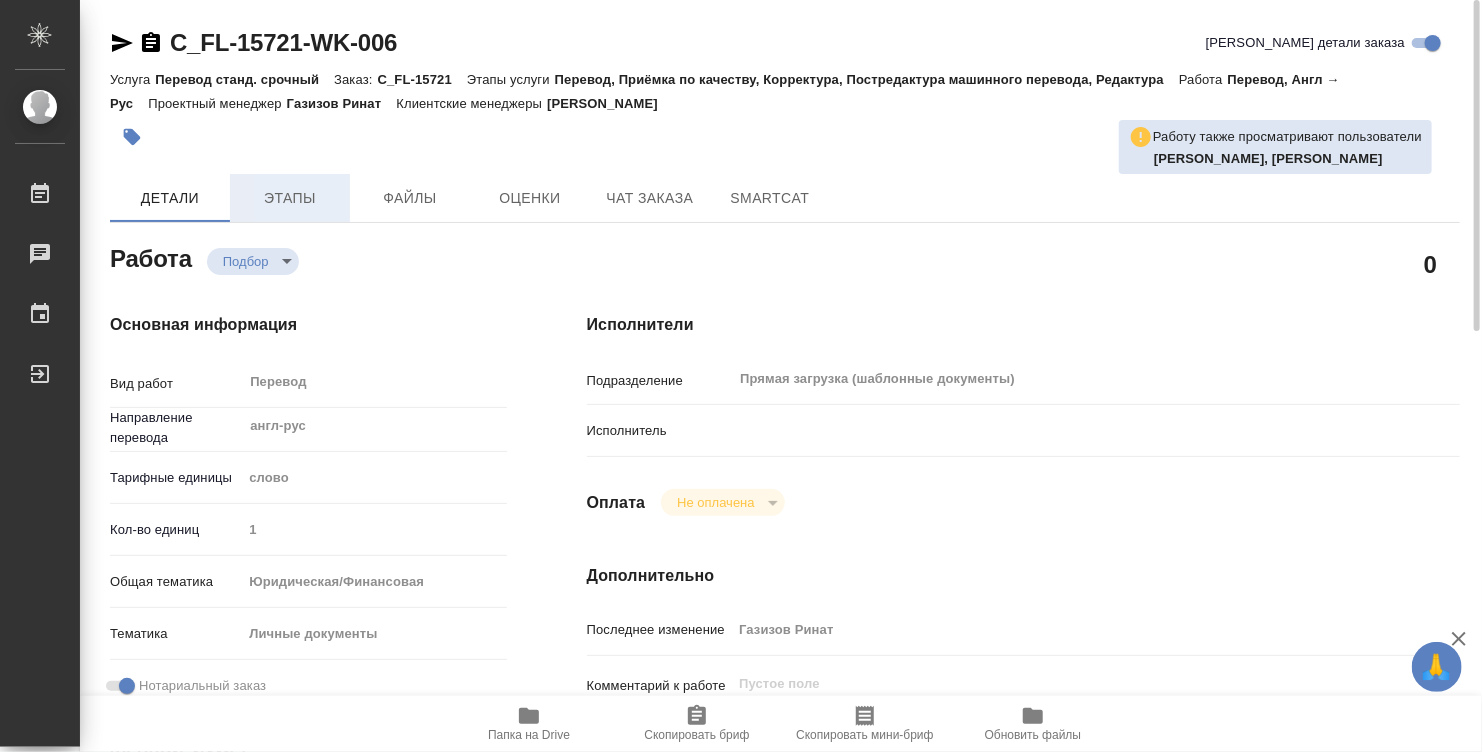 click on "Этапы" at bounding box center (290, 198) 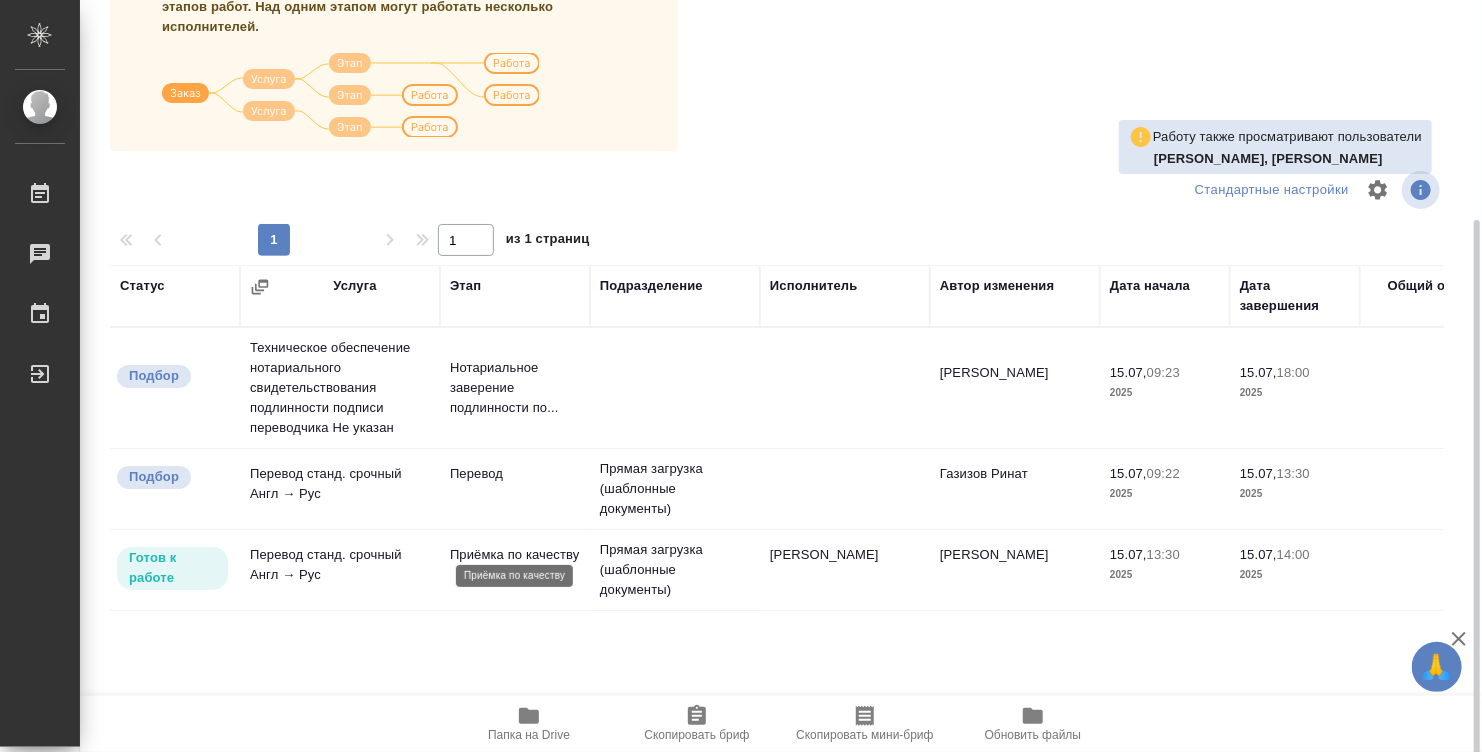 scroll, scrollTop: 290, scrollLeft: 0, axis: vertical 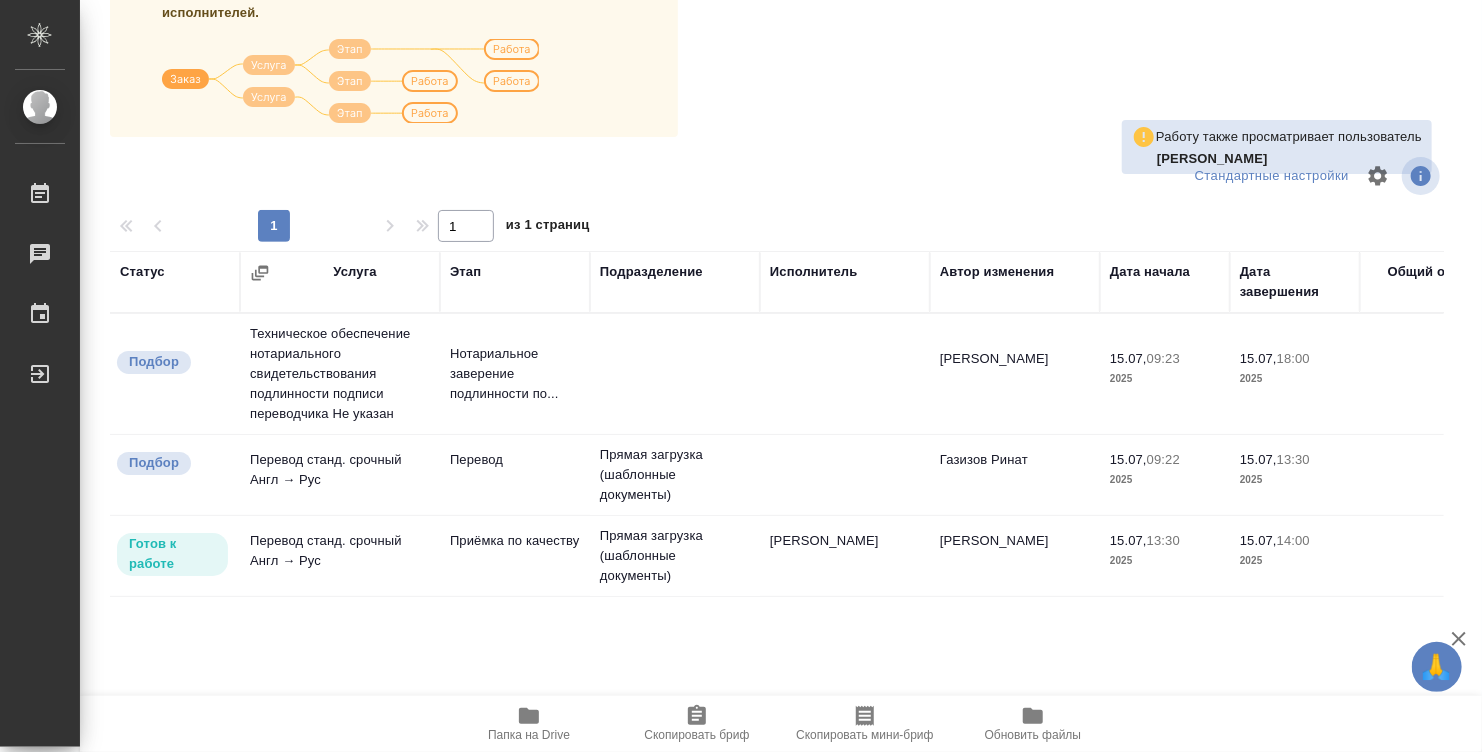 click on "Заказ состоит из одной или нескольких услуг. Услуга состоит из этапов работ. Над одним этапом могут работать несколько исполнителей. Стандартные настройки 1 1 из 1 страниц Статус Услуга Этап Подразделение Исполнитель Автор изменения Дата начала Дата завершения Общий объем Оплачиваемый объем Оценка Подбор Техническое обеспечение нотариального свидетельствования подлинности подписи переводчика Не указан Нотариальное заверение подлинности по... [PERSON_NAME] 15.07,  09:23 2025 15.07,  18:00 2025 0 док. 0 док. - Подбор Перевод станд. [GEOGRAPHIC_DATA] → Рус Перевод 15.07,  09:22 1 1" at bounding box center (785, 325) 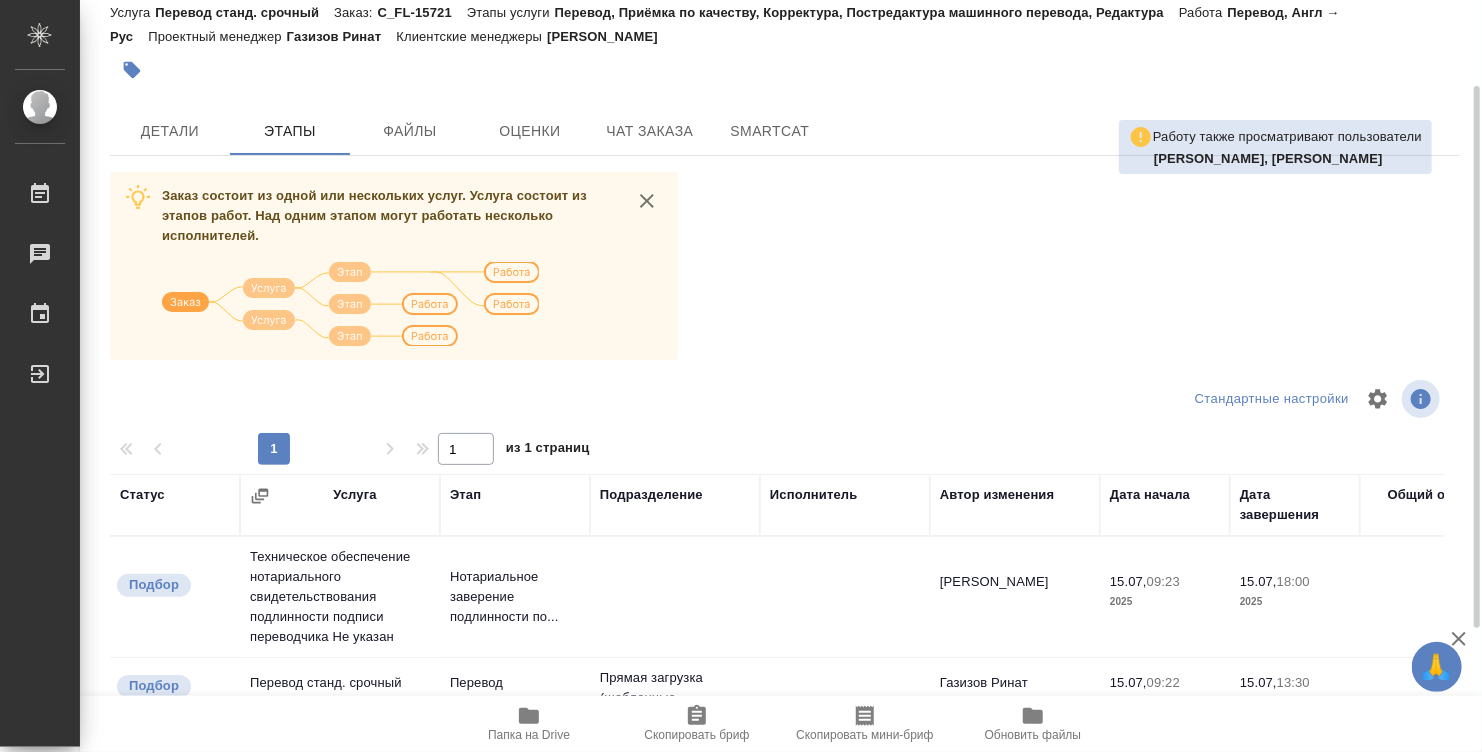 scroll, scrollTop: 0, scrollLeft: 0, axis: both 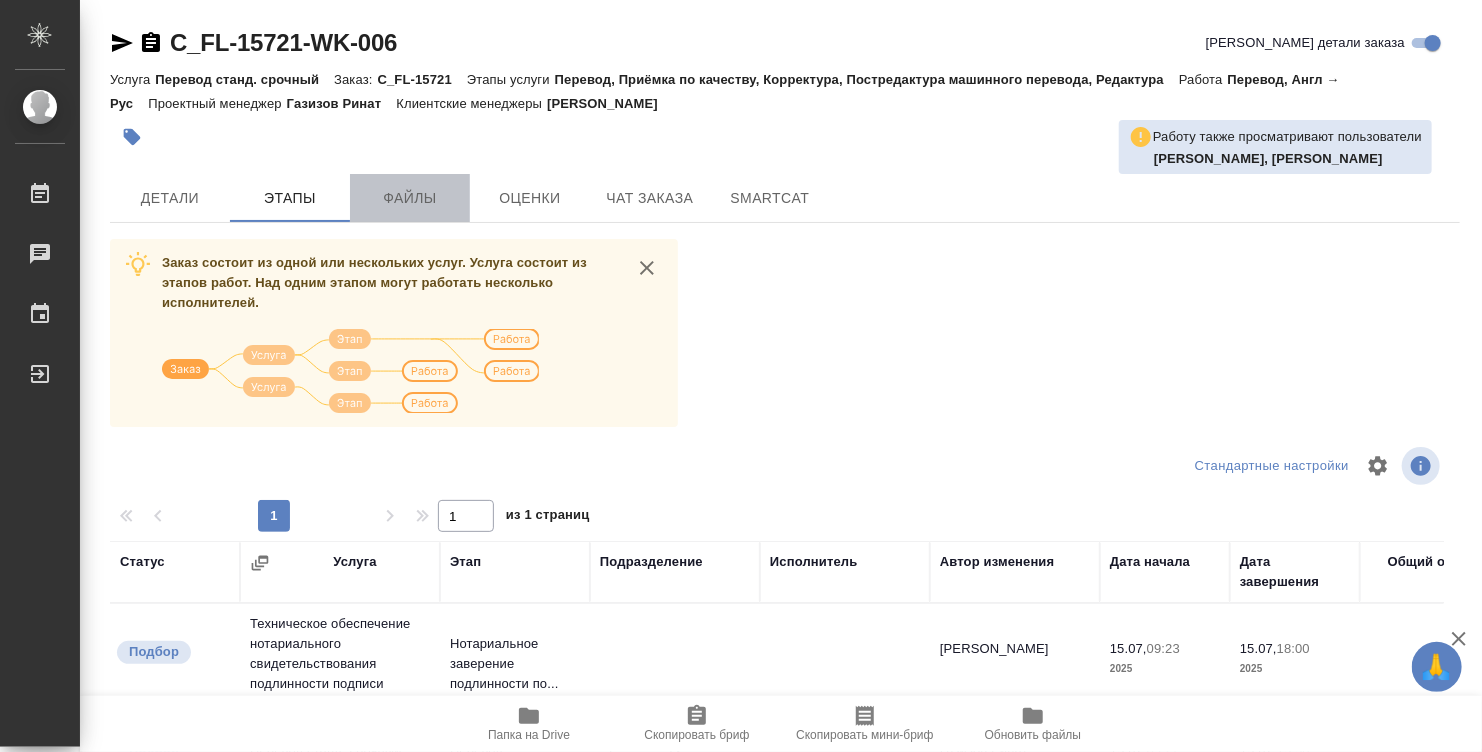 click on "Файлы" at bounding box center [410, 198] 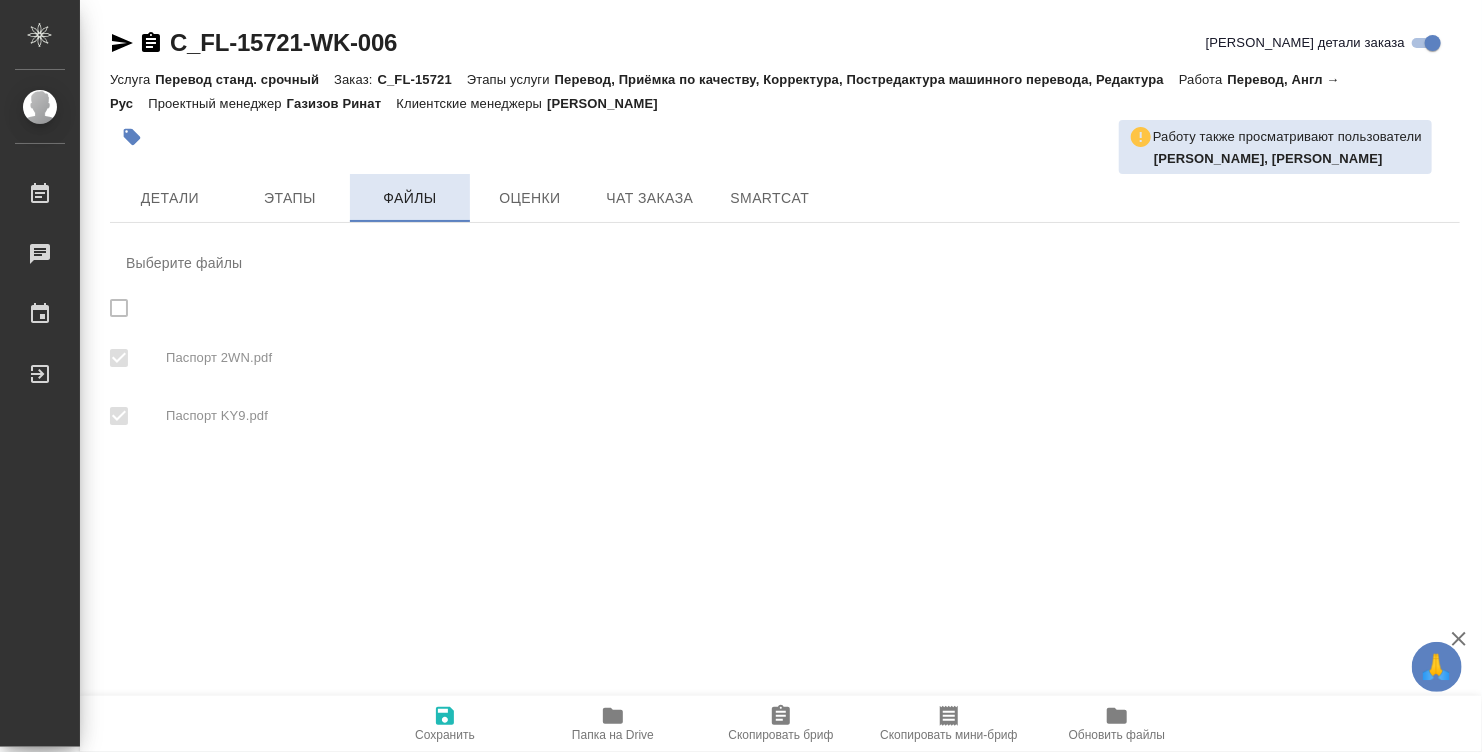 checkbox on "true" 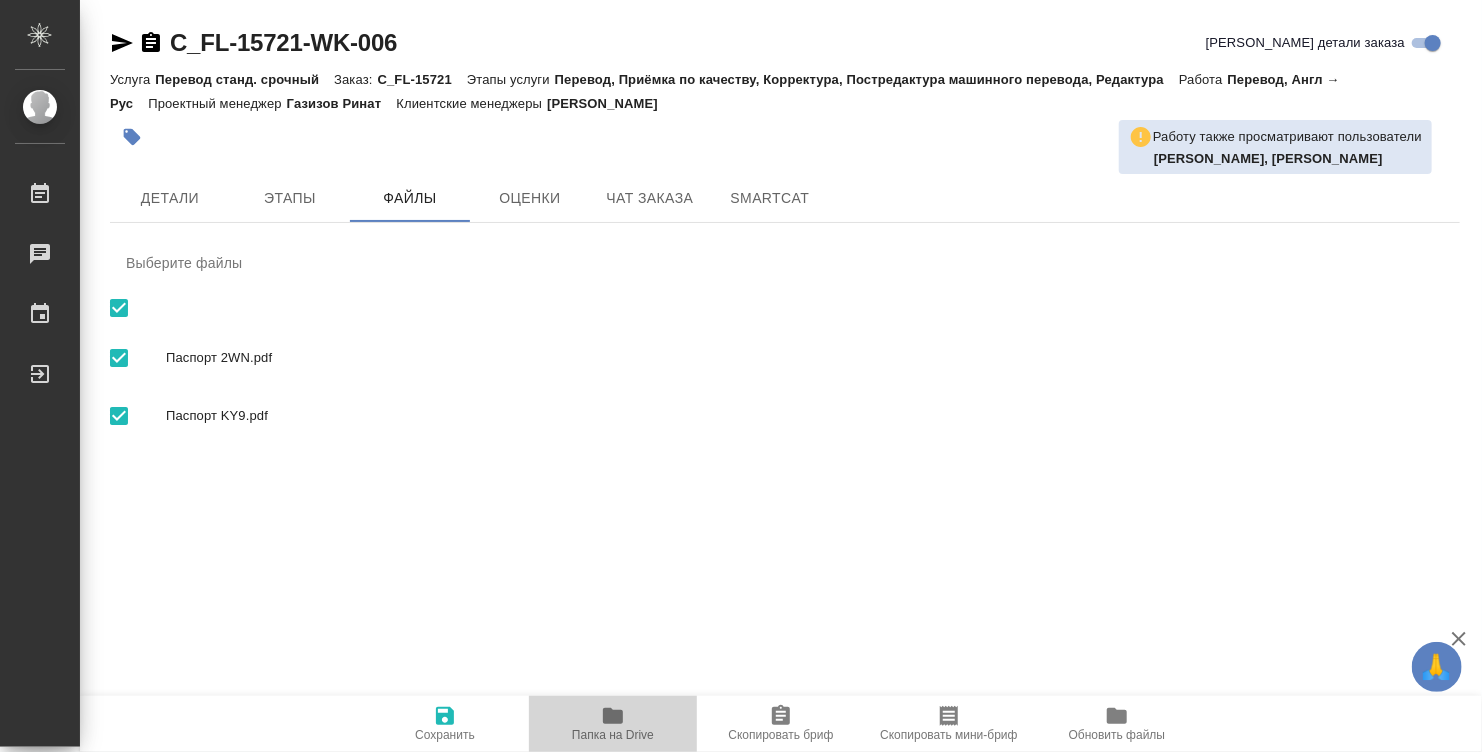 click 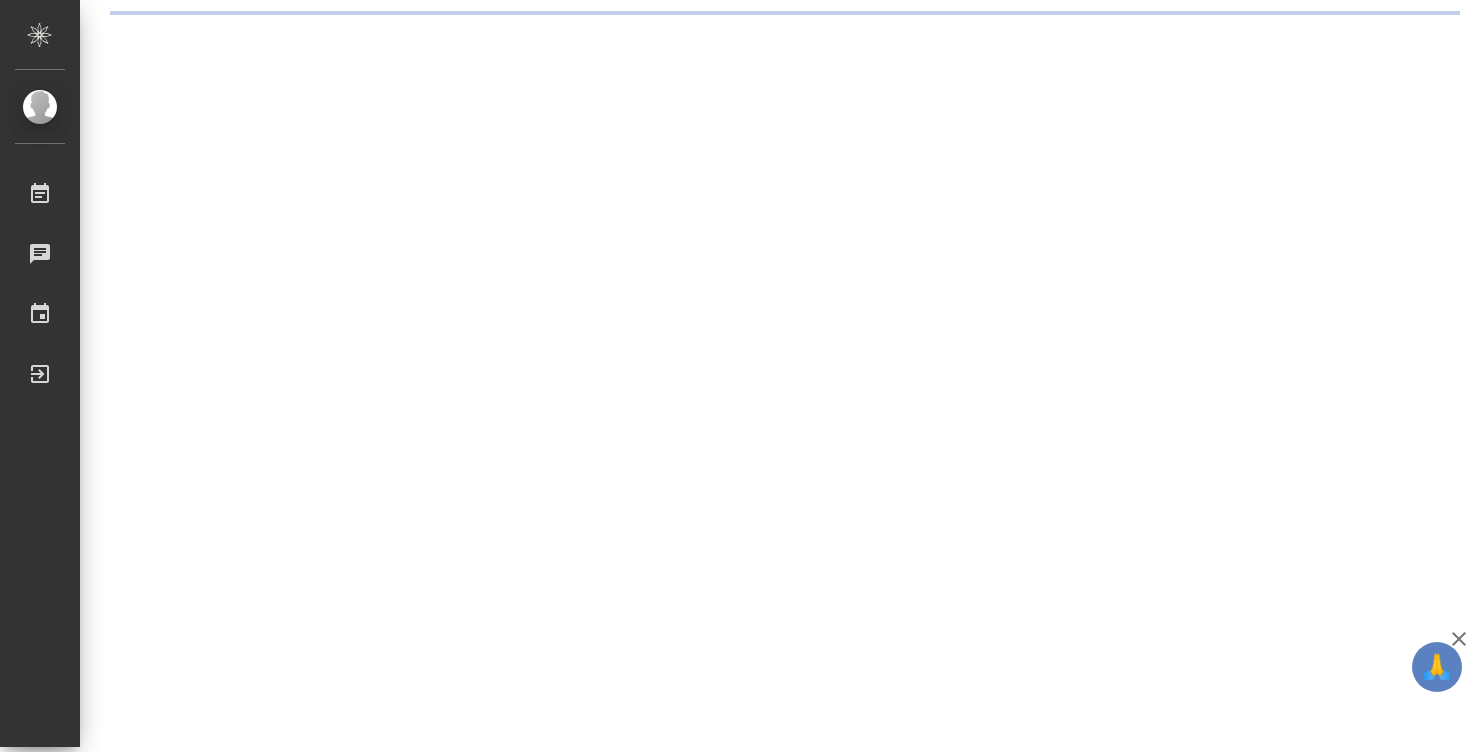 scroll, scrollTop: 0, scrollLeft: 0, axis: both 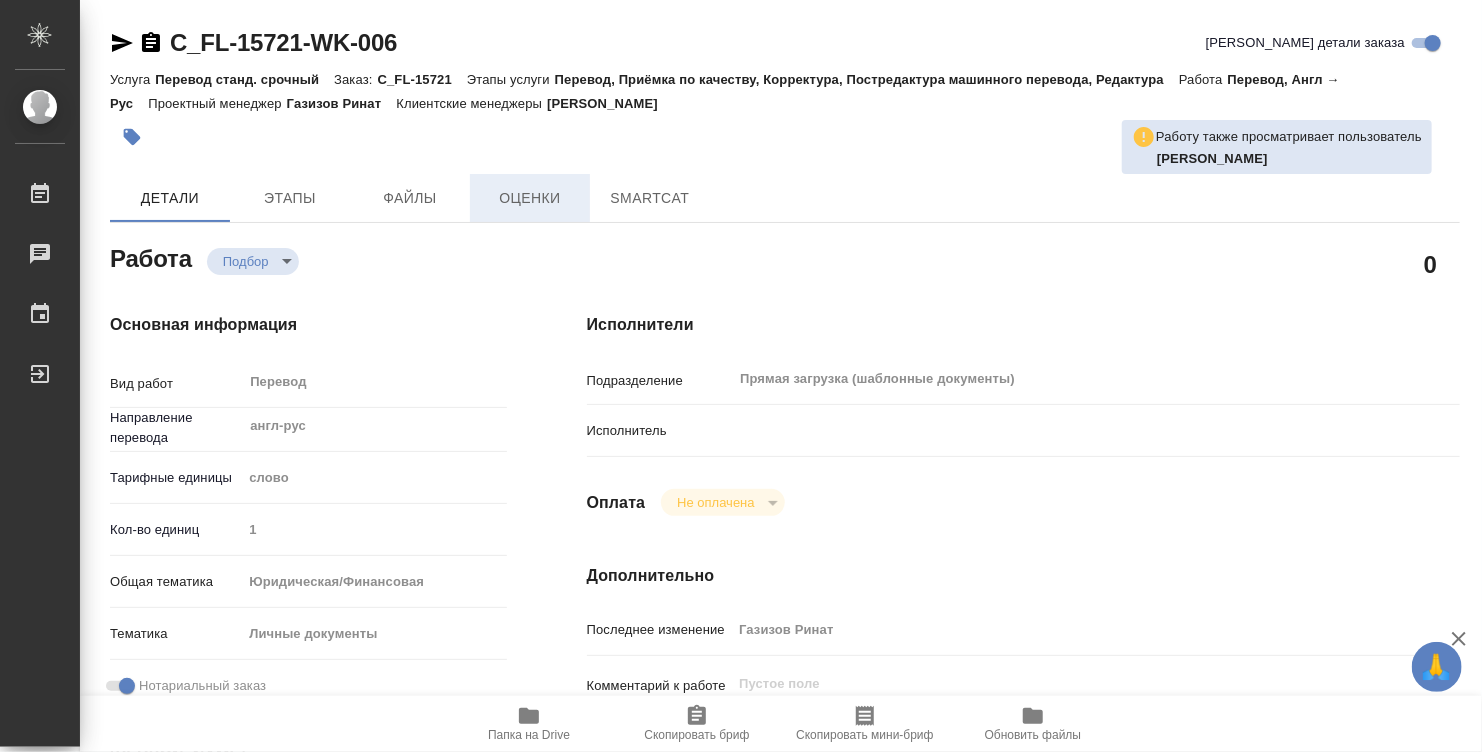type on "x" 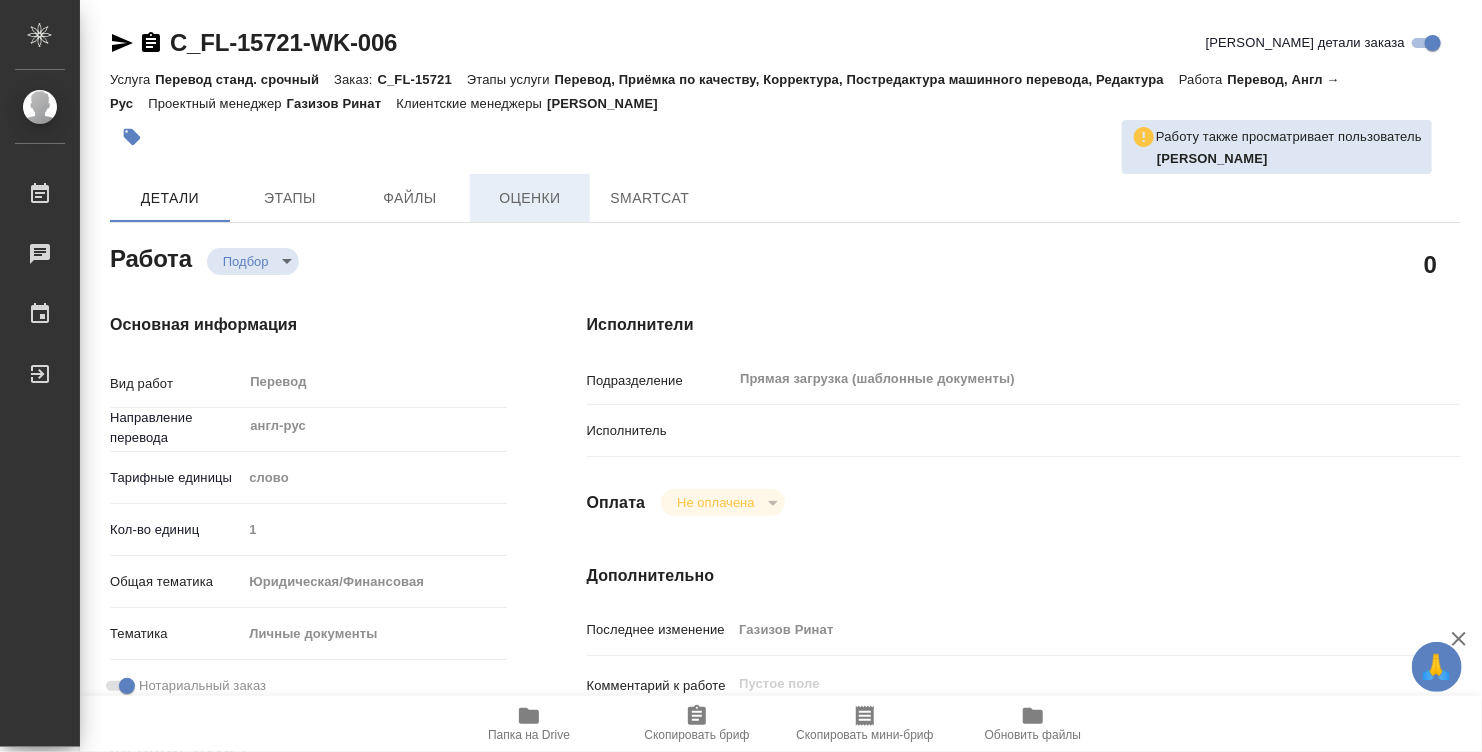 type on "x" 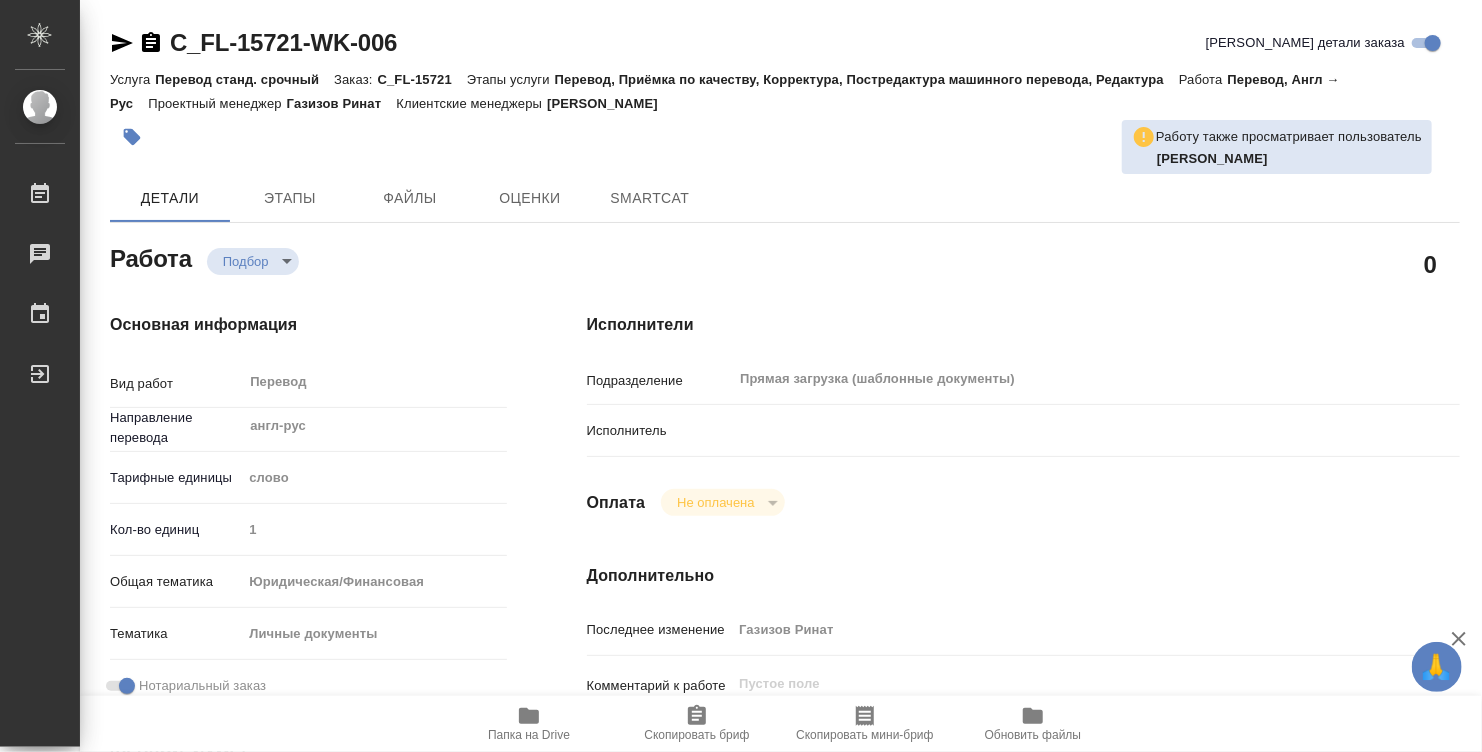 type on "x" 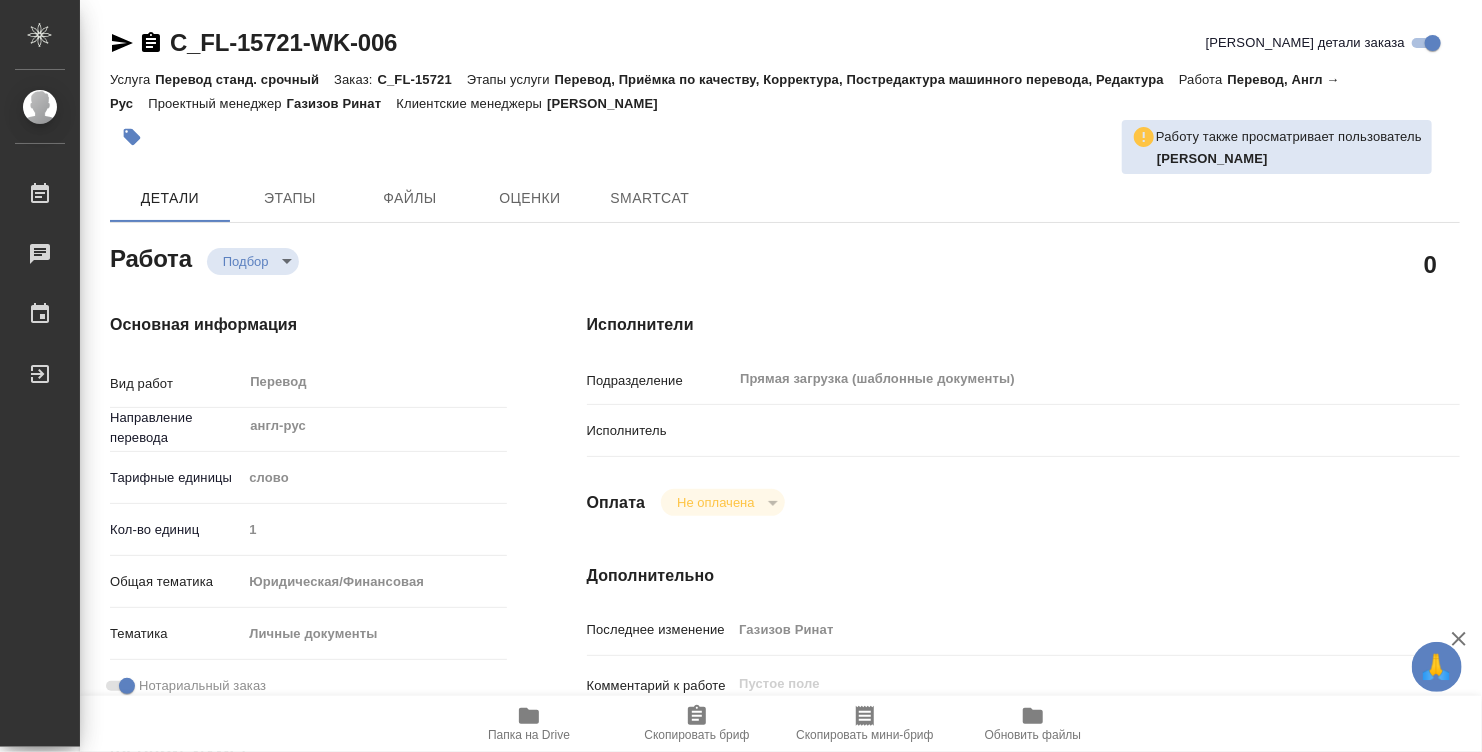 type on "x" 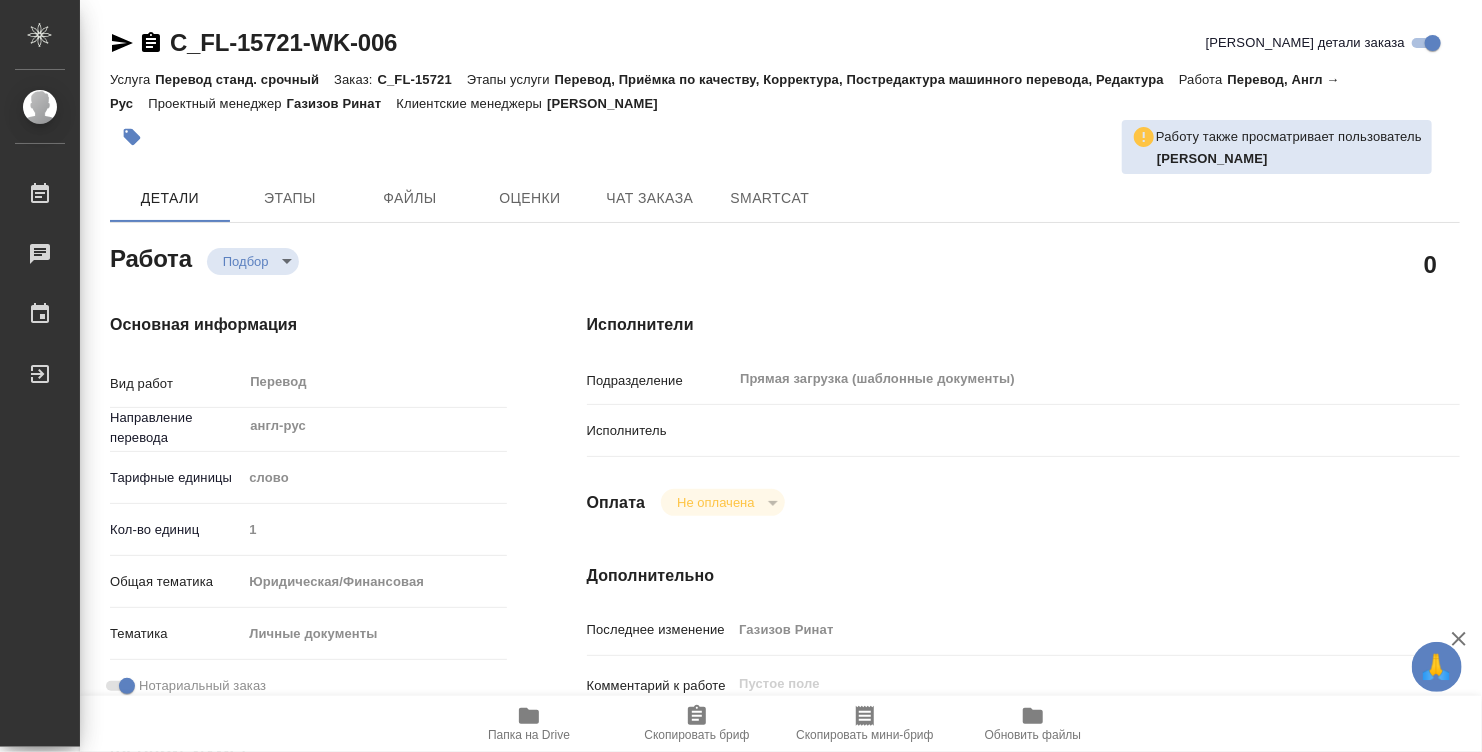 type on "x" 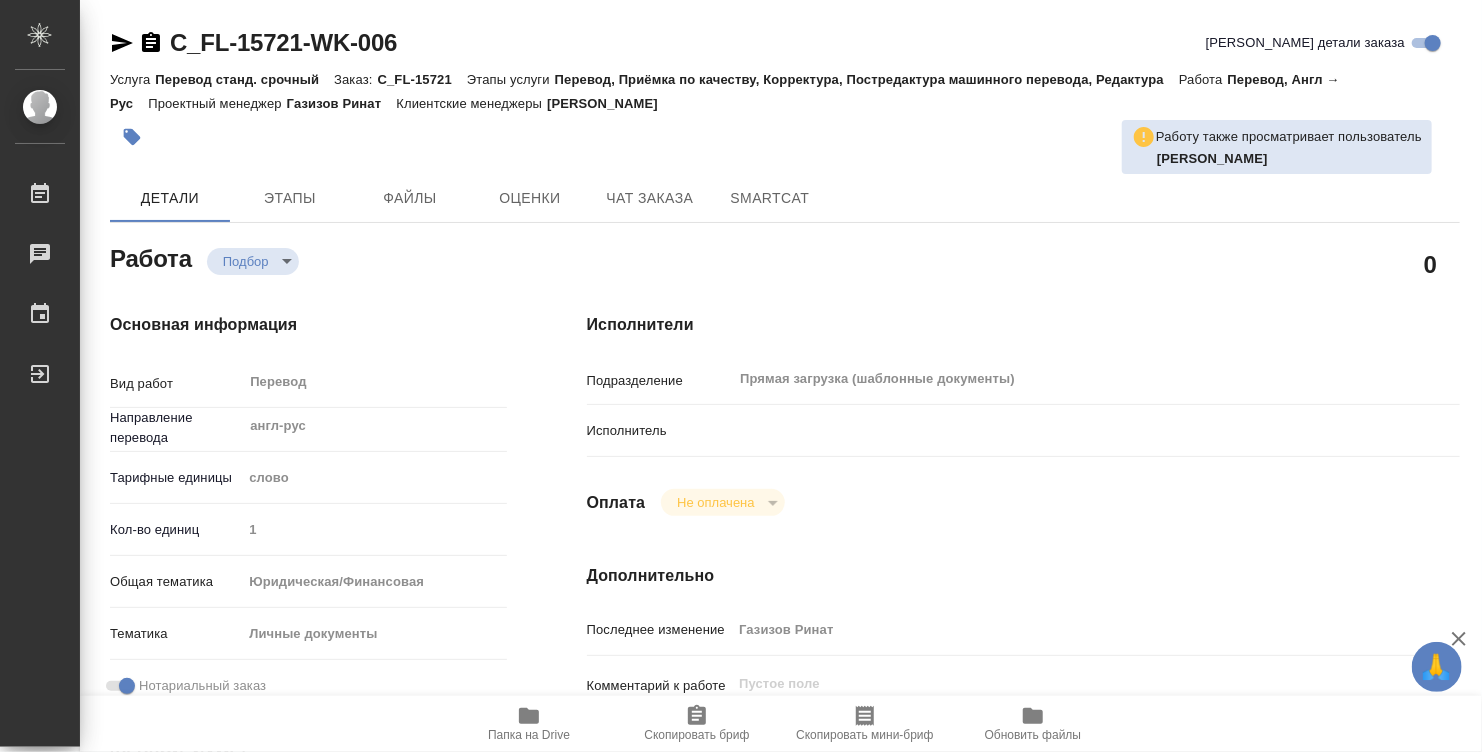 type on "x" 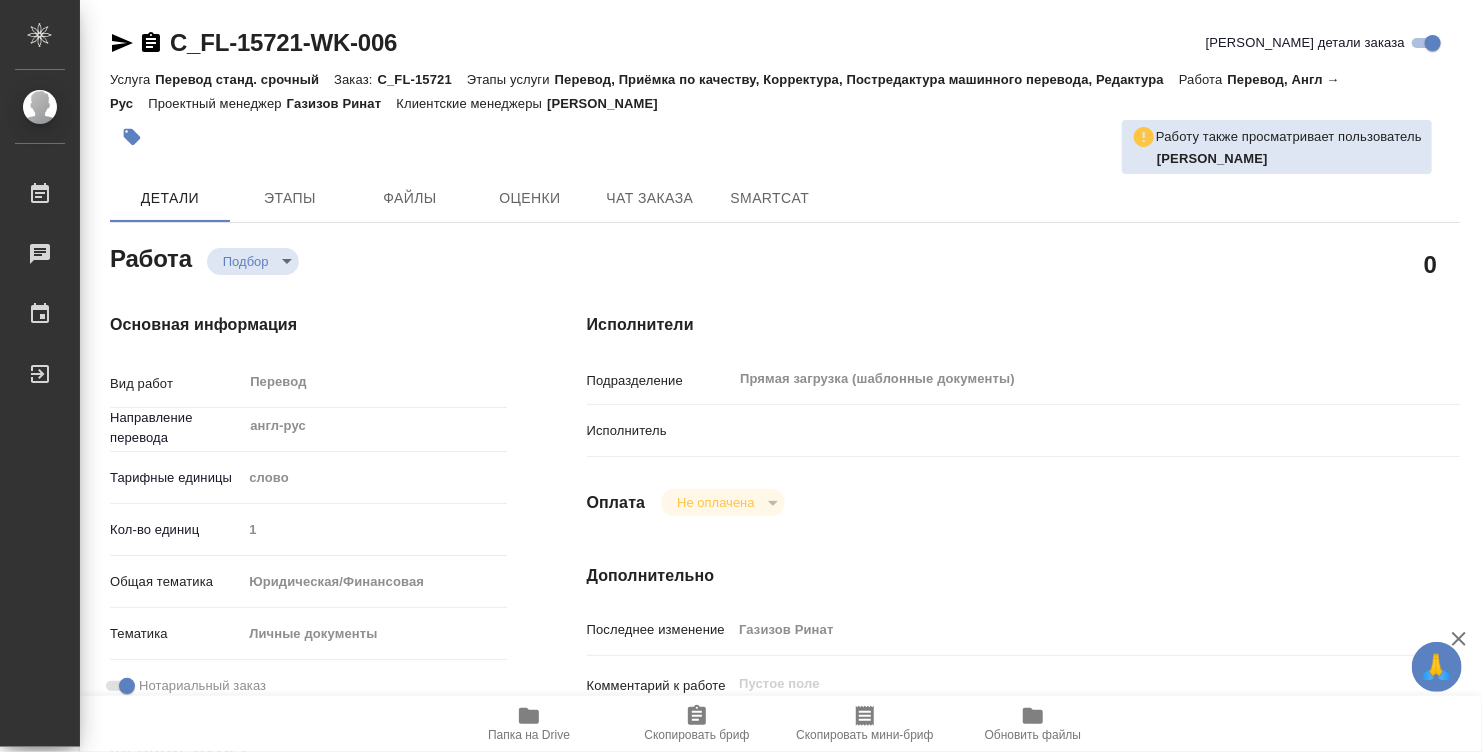 type on "x" 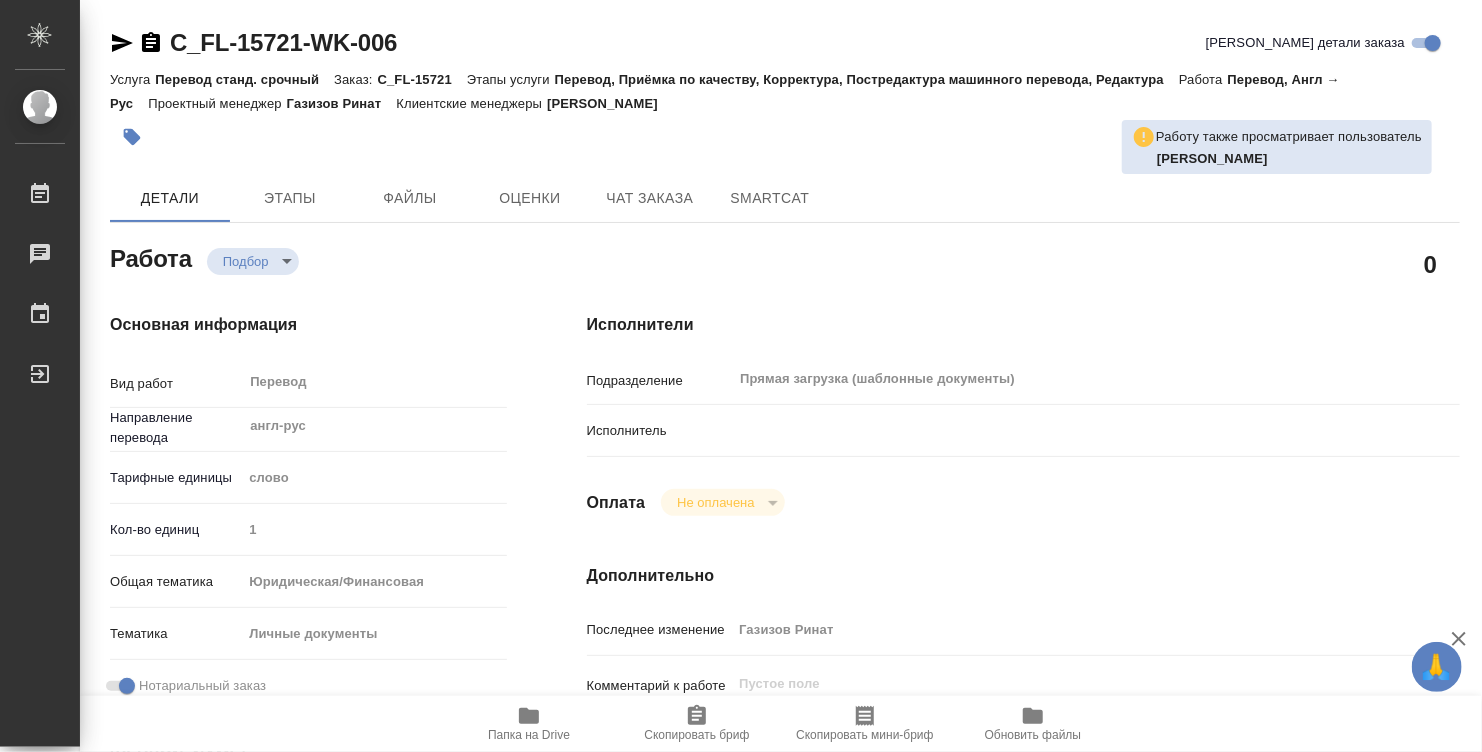type on "x" 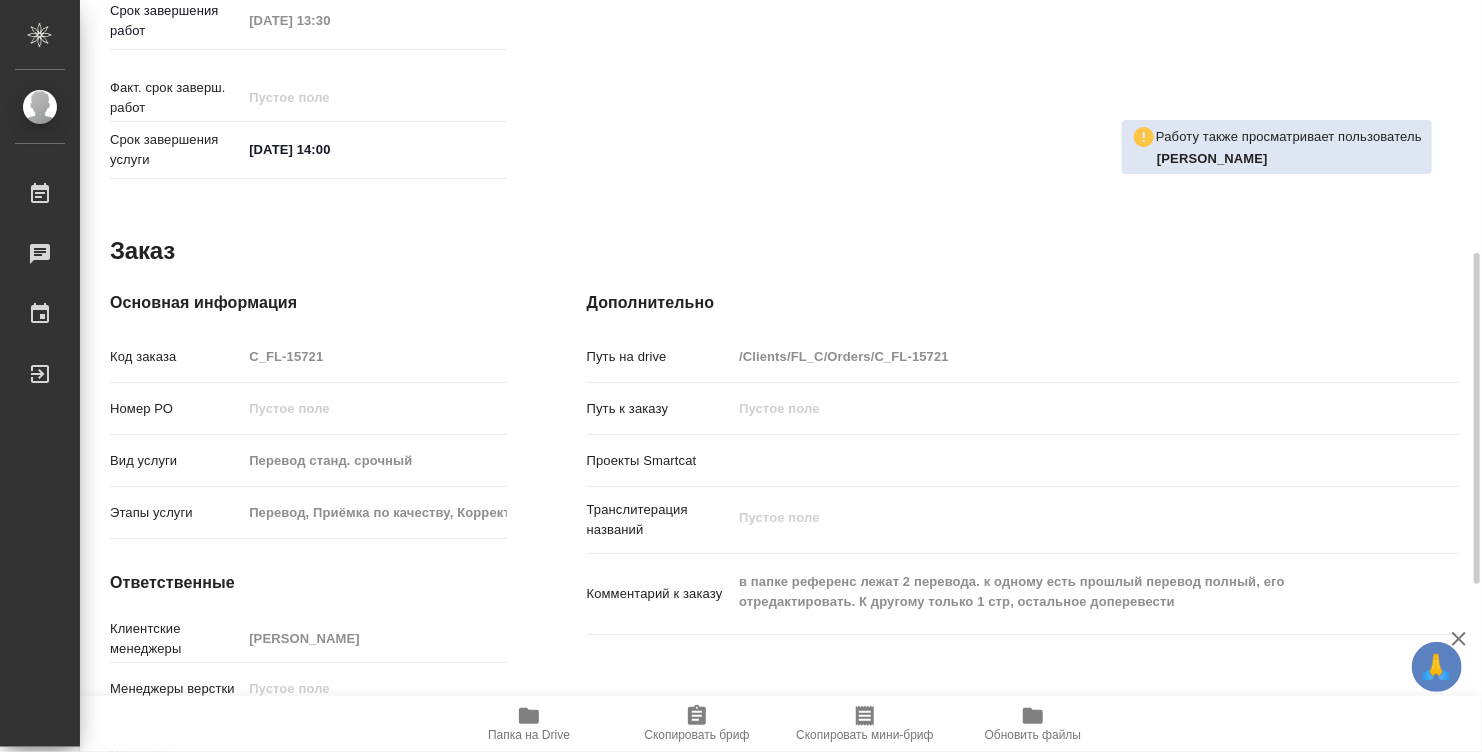 type on "x" 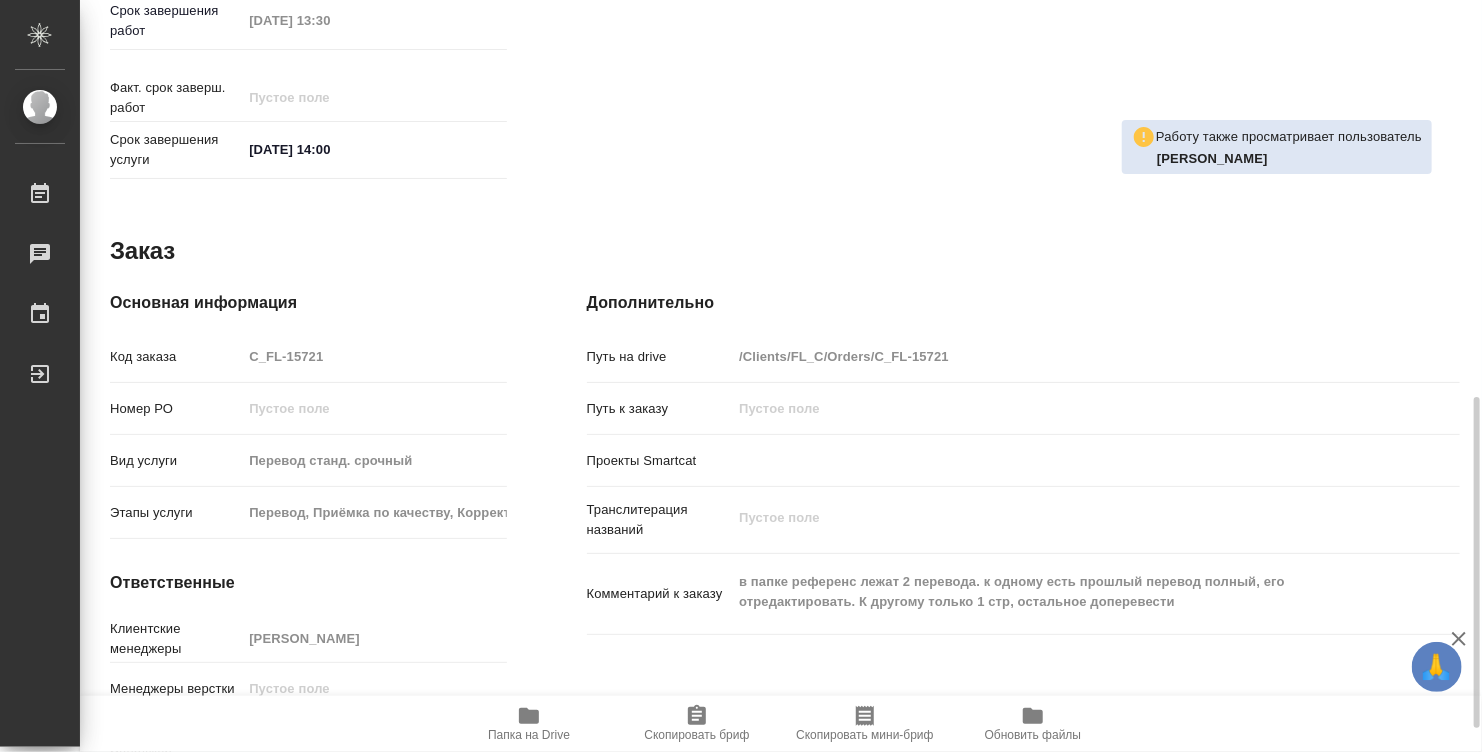 scroll, scrollTop: 954, scrollLeft: 0, axis: vertical 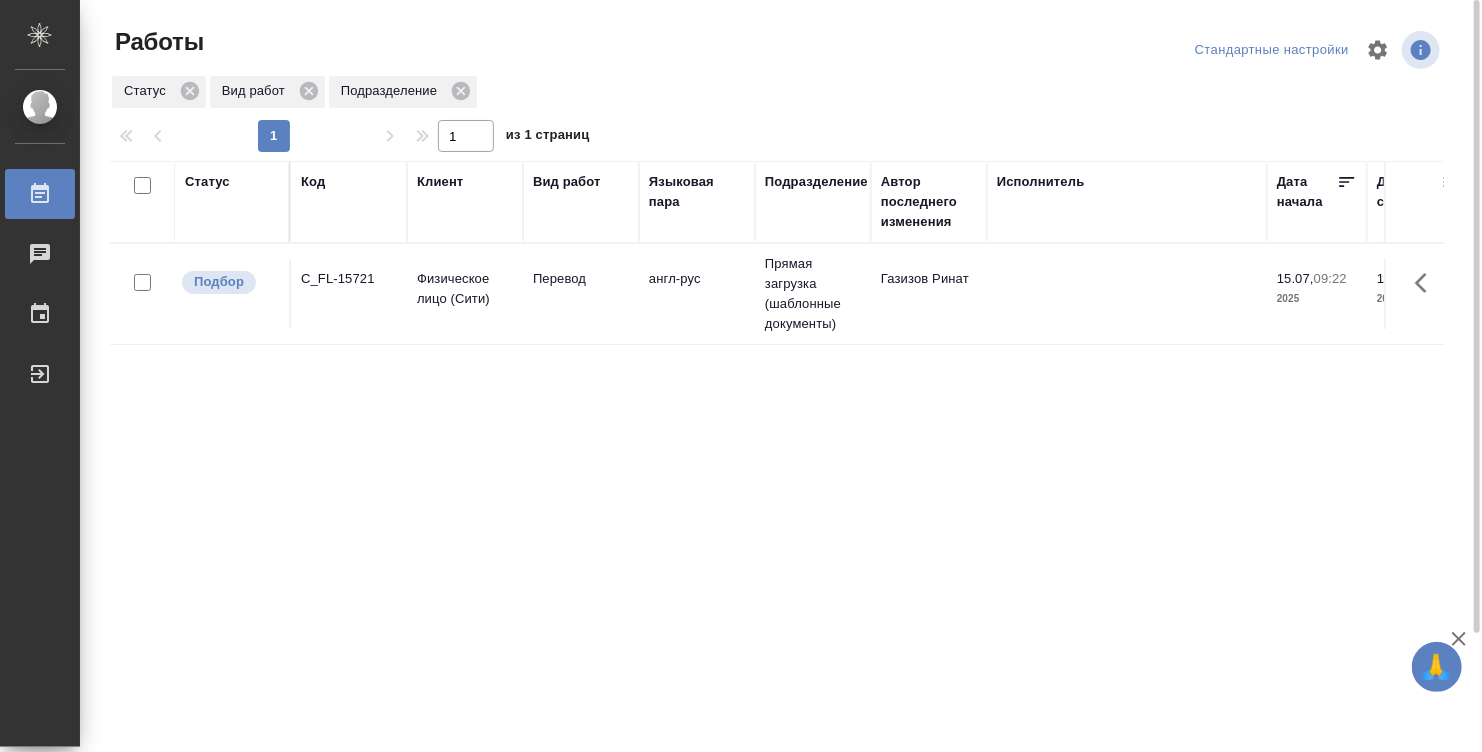 click on "Прямая загрузка (шаблонные документы)" at bounding box center (813, 294) 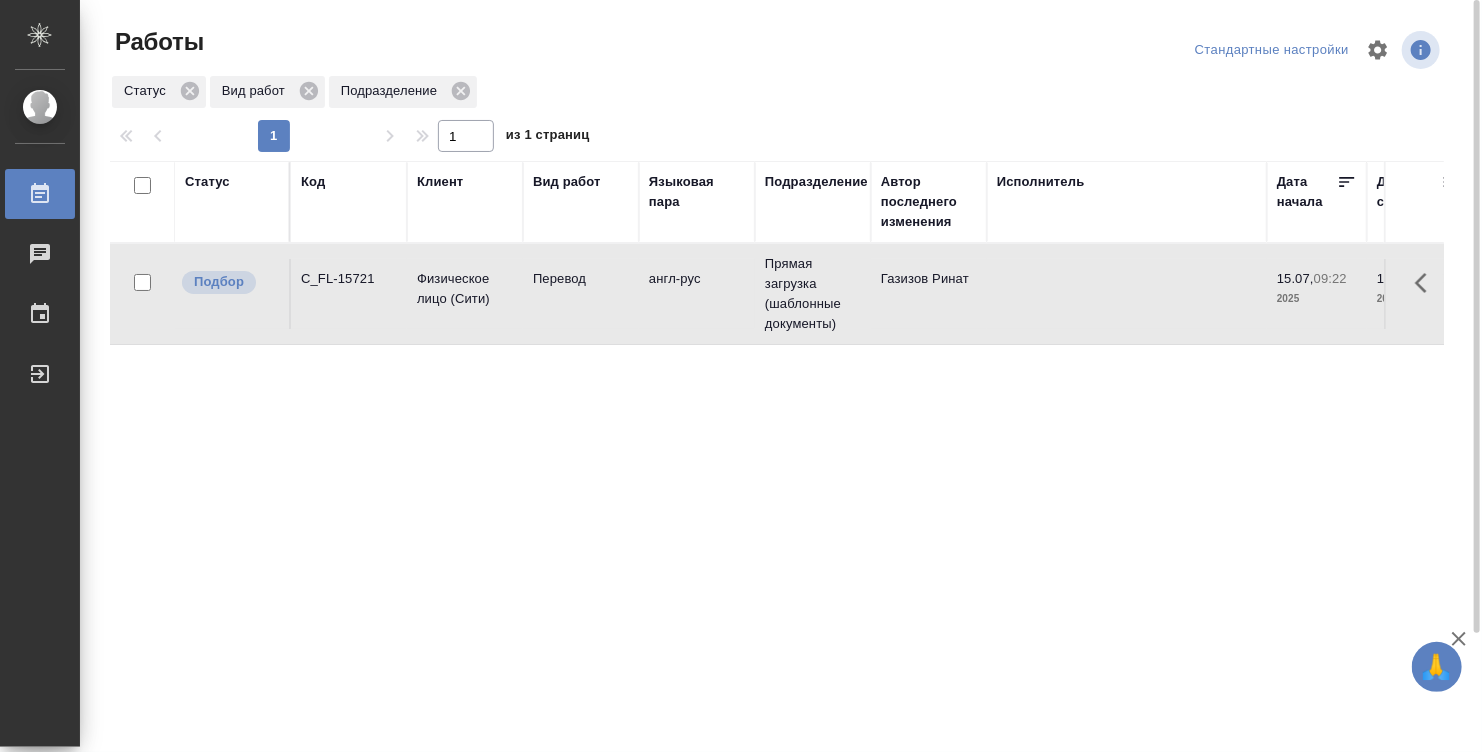 click on "Прямая загрузка (шаблонные документы)" at bounding box center (813, 294) 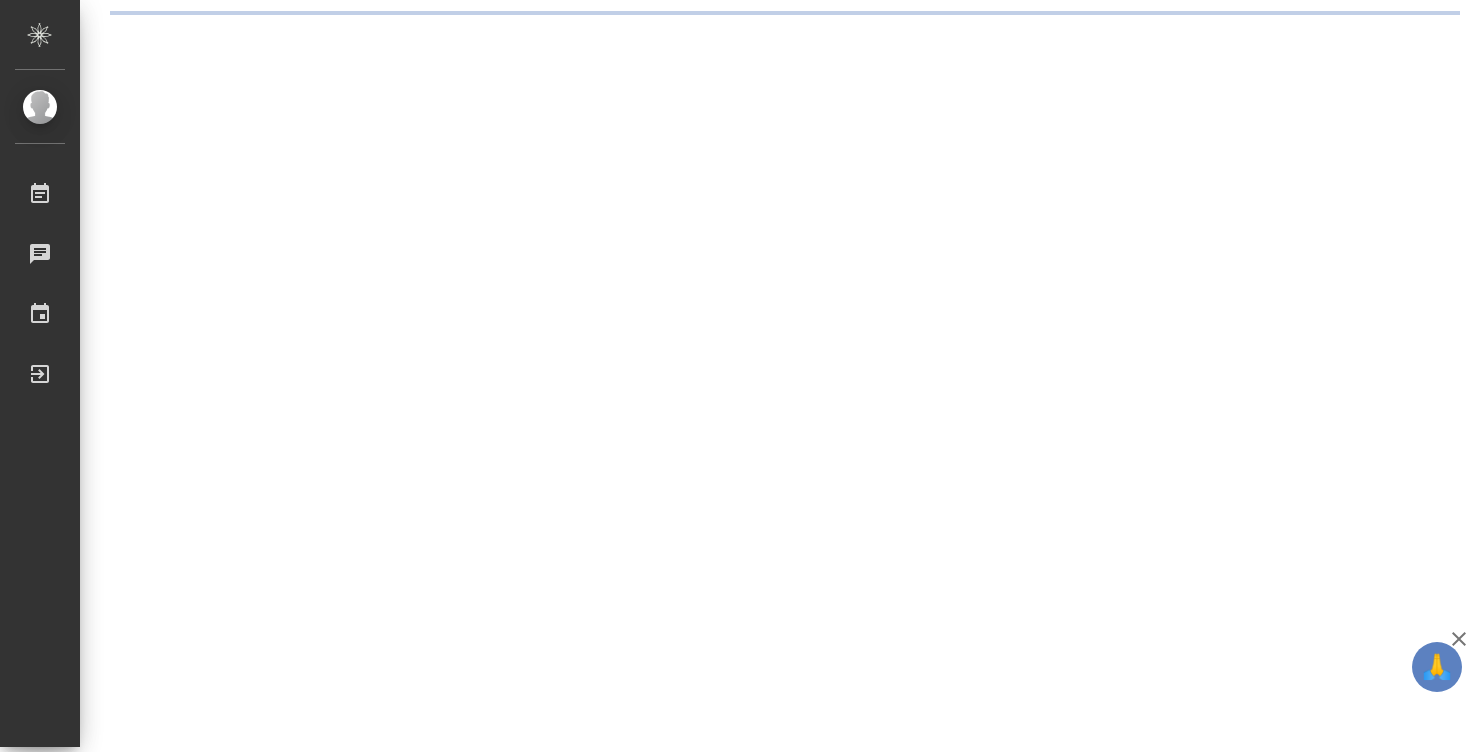 scroll, scrollTop: 0, scrollLeft: 0, axis: both 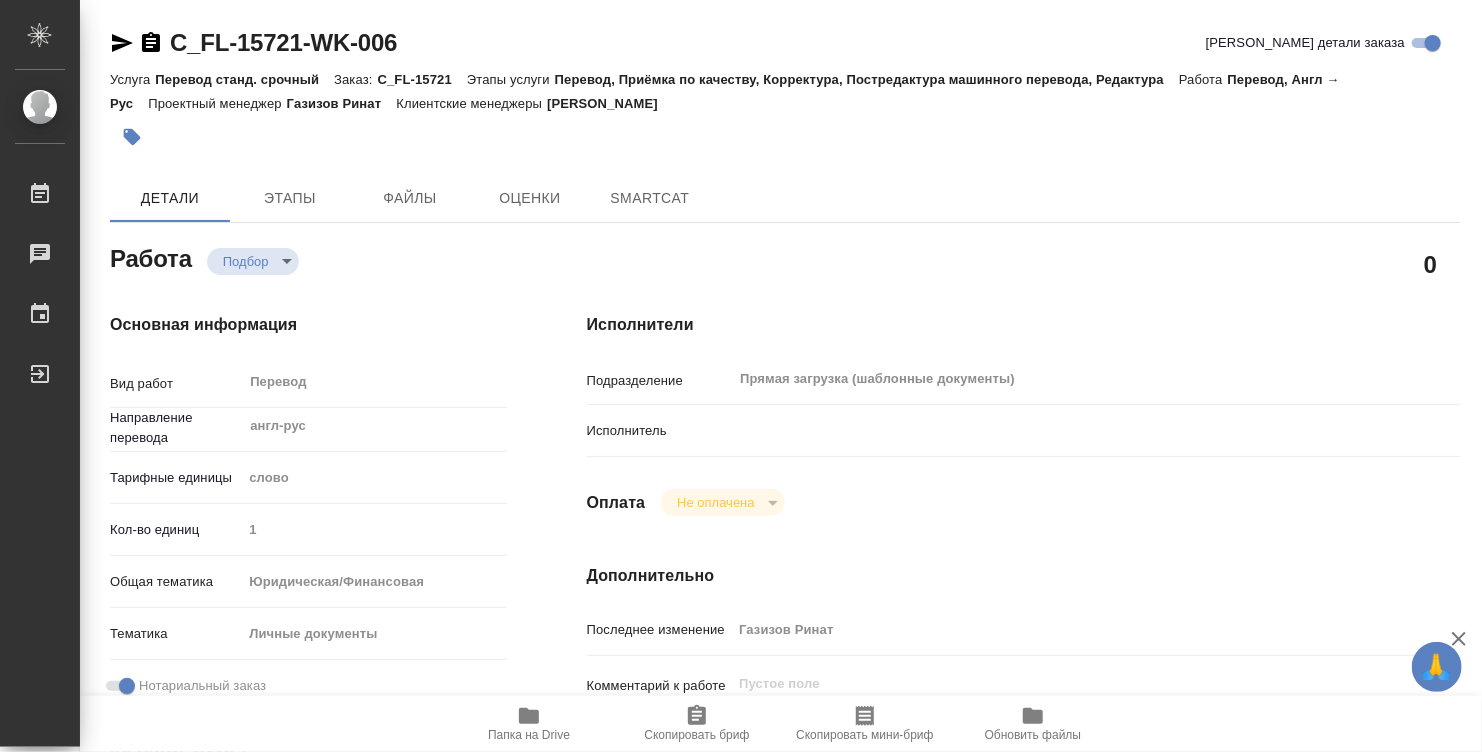 type on "x" 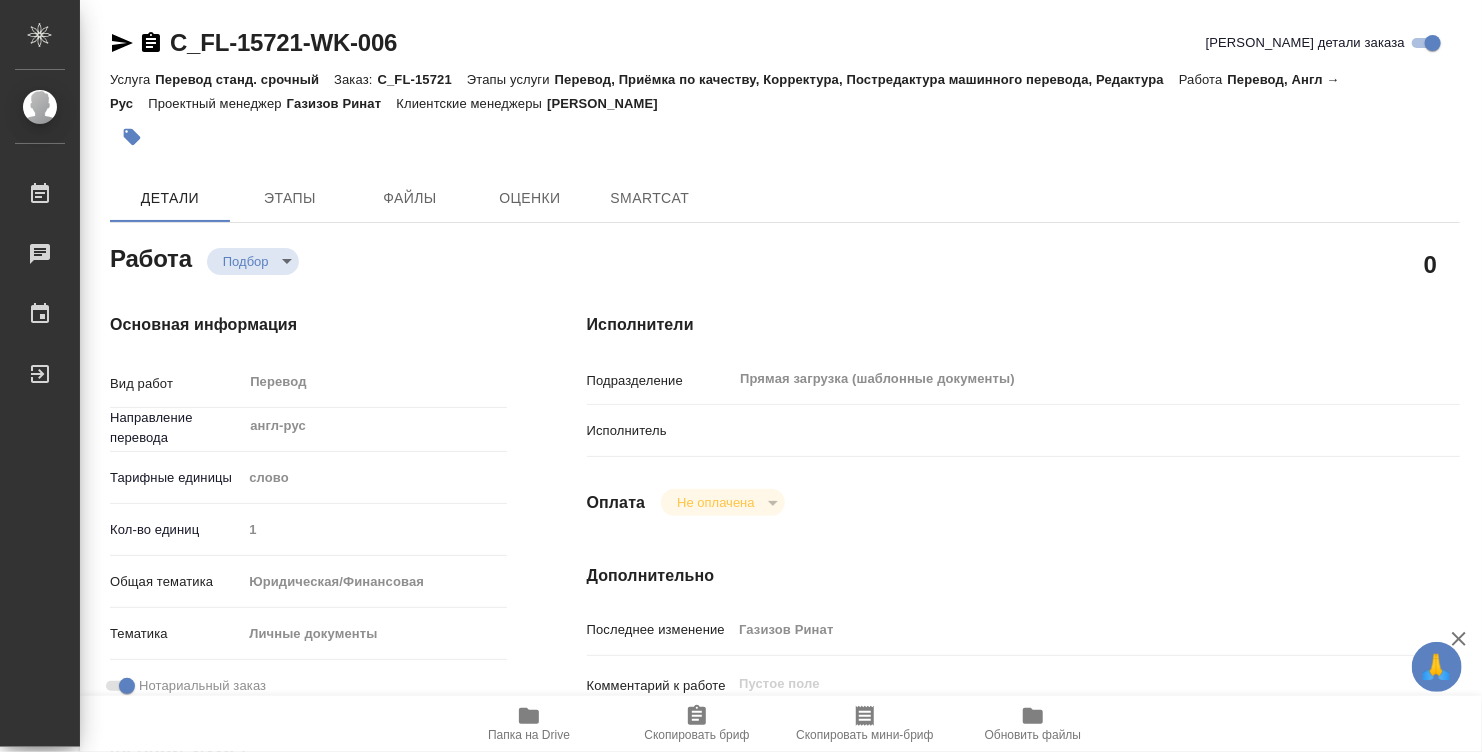 type on "x" 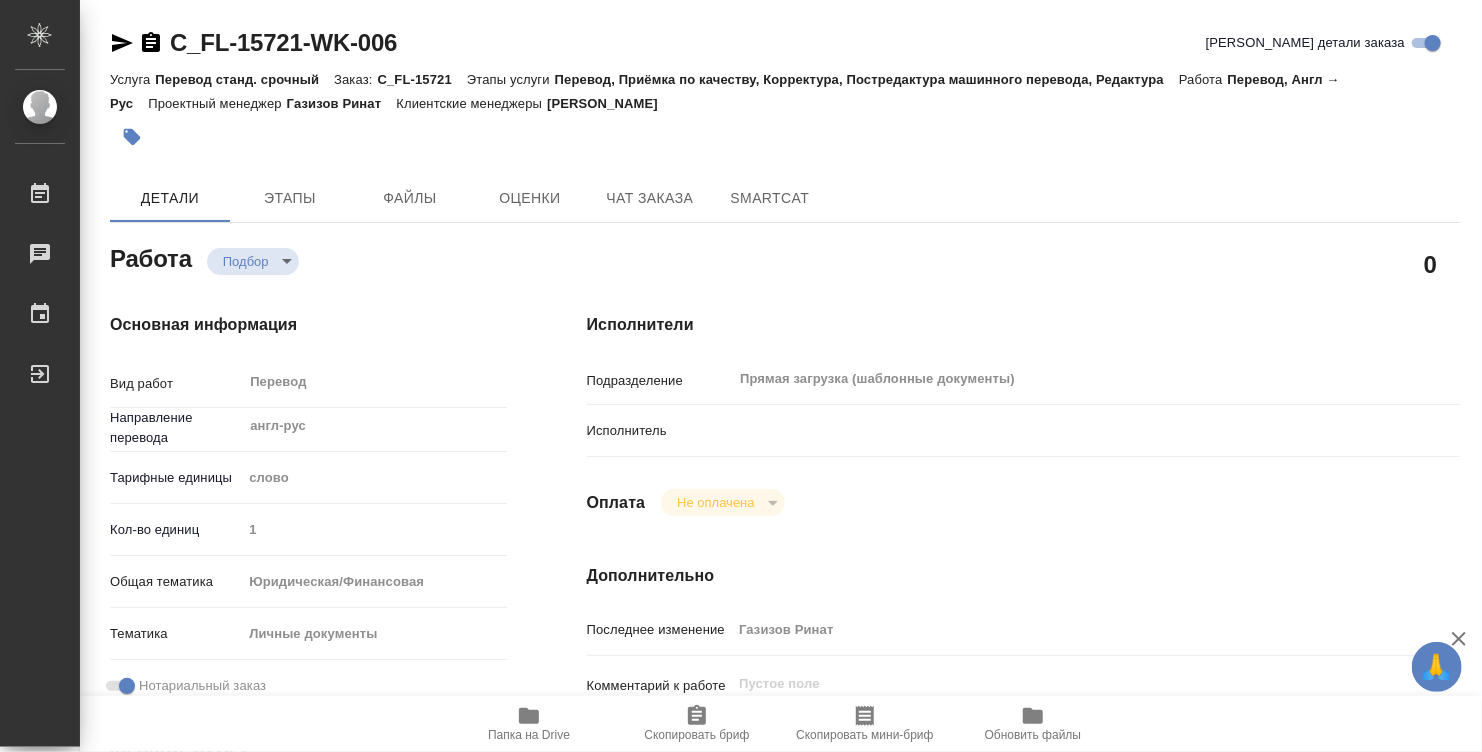 type on "x" 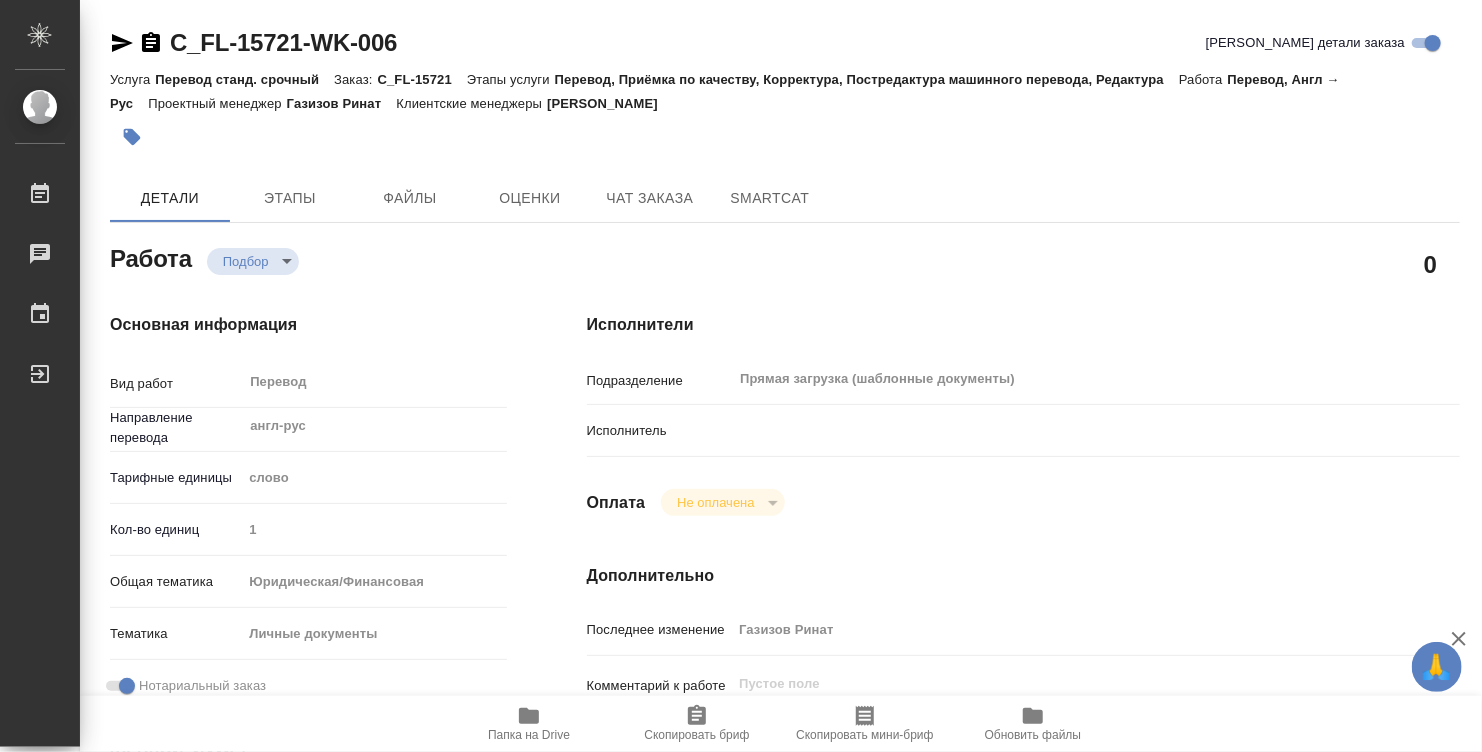type on "x" 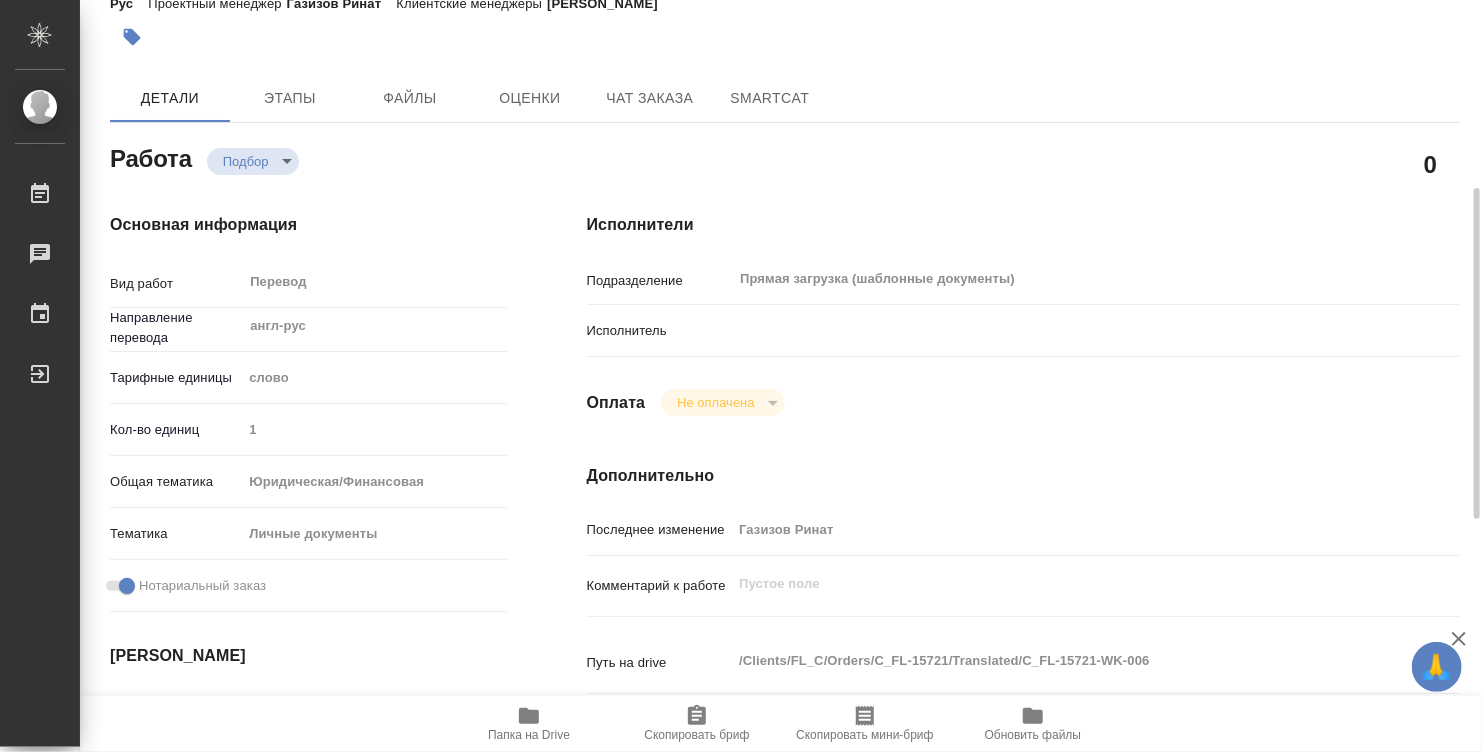 scroll, scrollTop: 300, scrollLeft: 0, axis: vertical 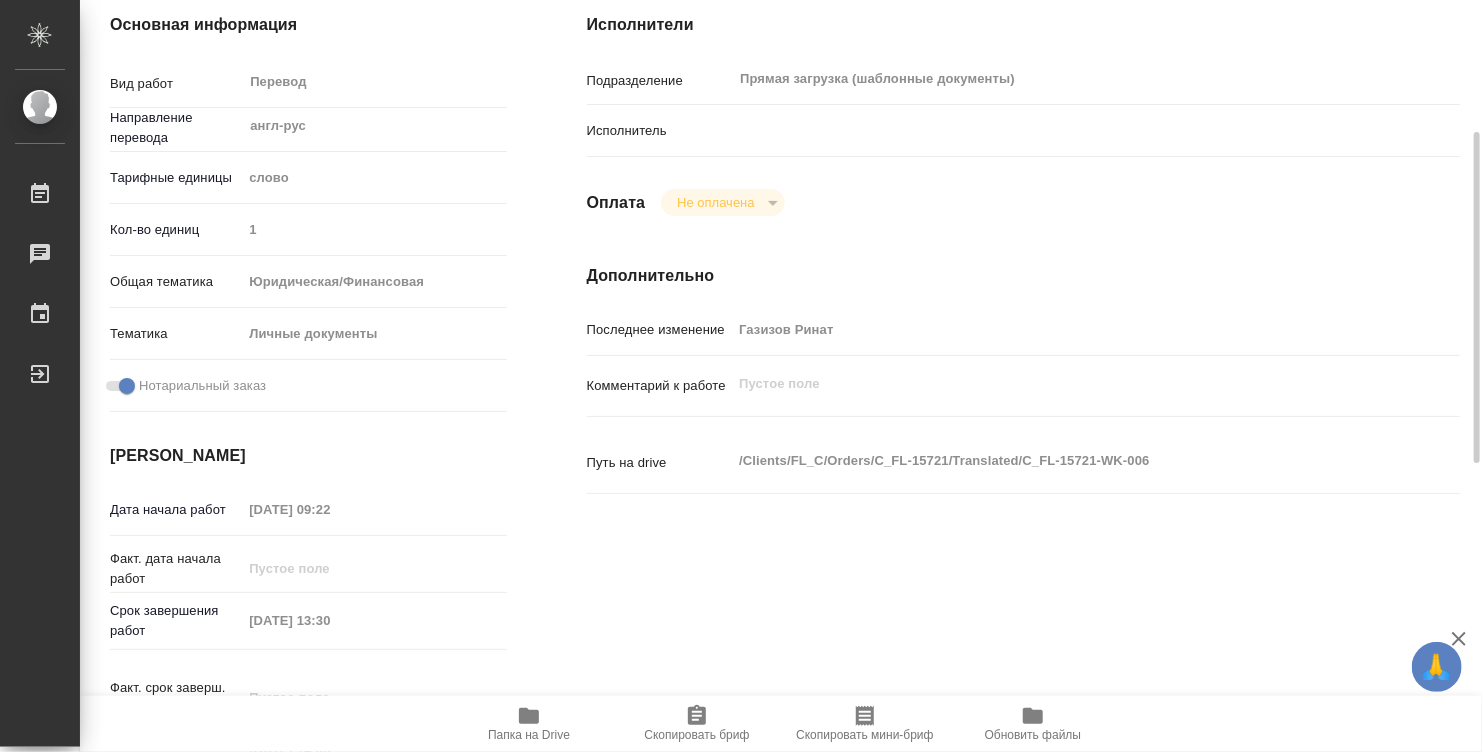 type on "x" 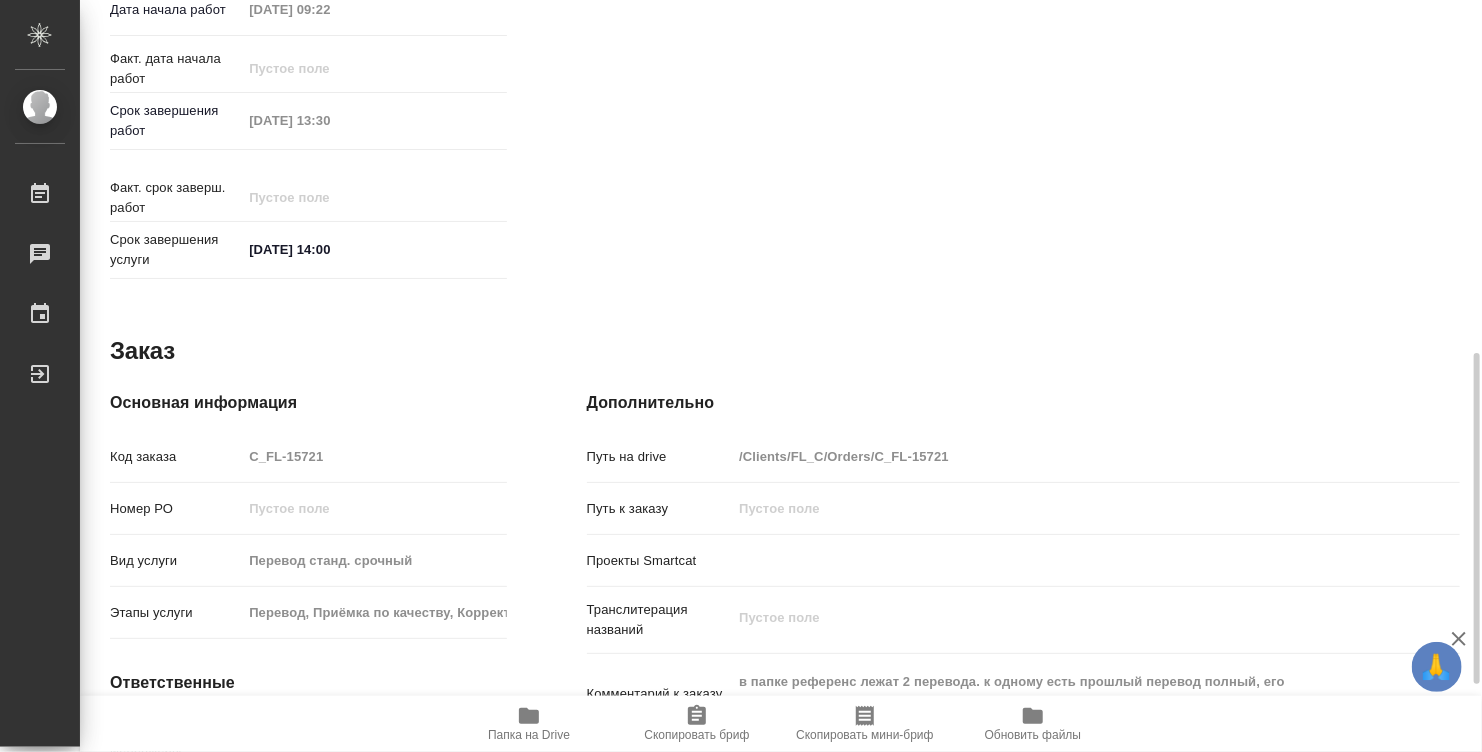 scroll, scrollTop: 954, scrollLeft: 0, axis: vertical 